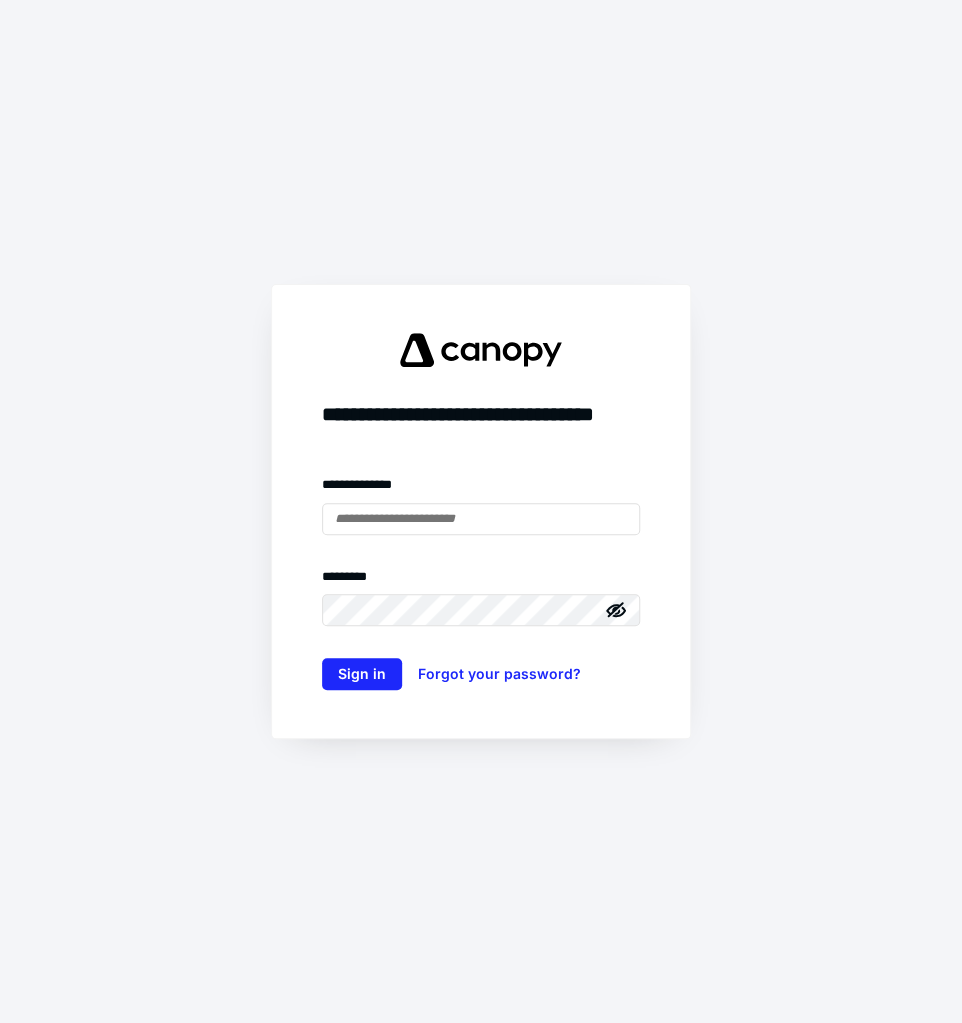 scroll, scrollTop: 0, scrollLeft: 0, axis: both 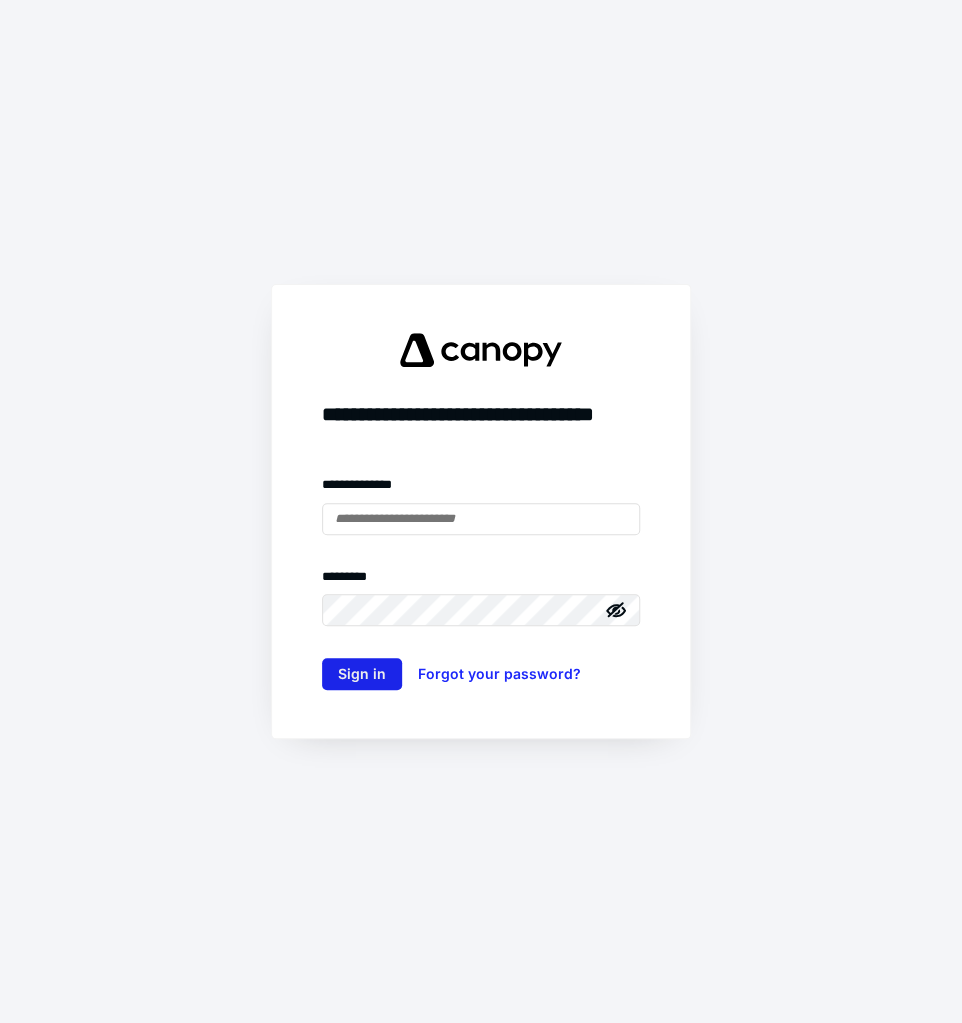 type on "**********" 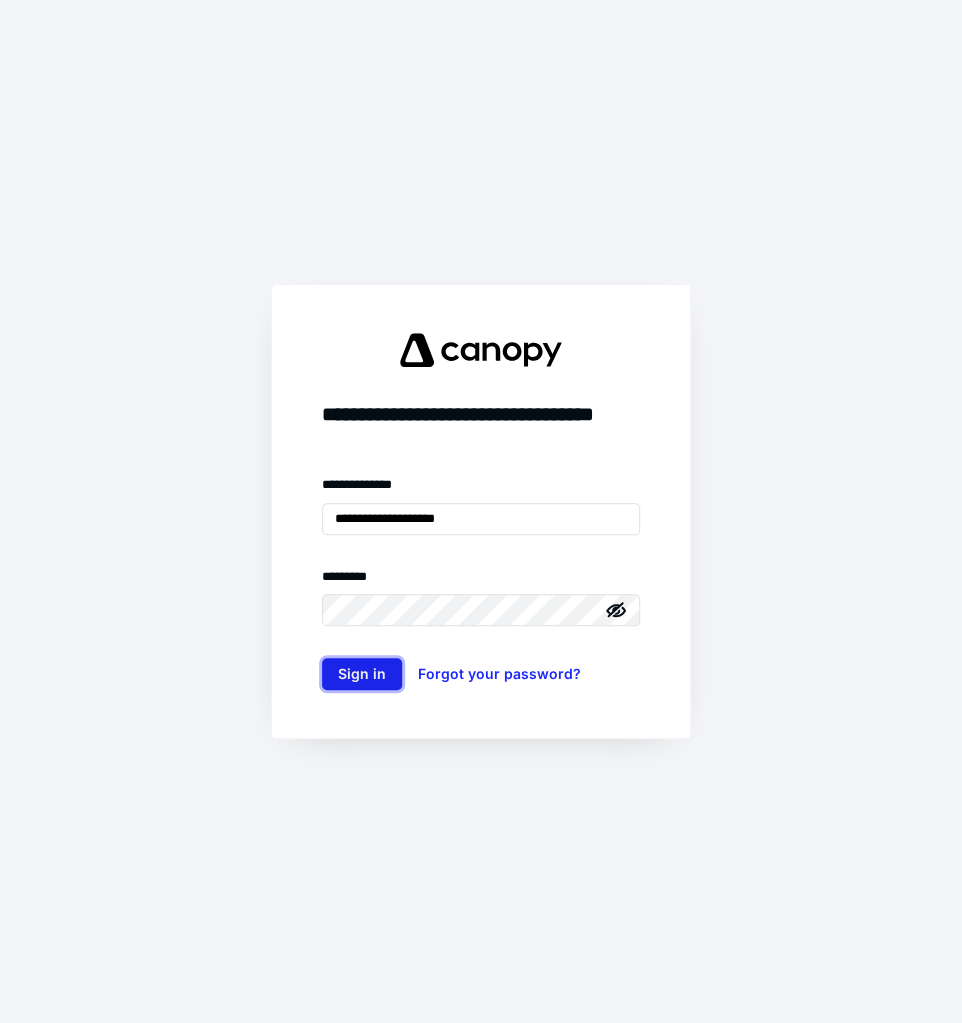 click on "Sign in" at bounding box center (362, 674) 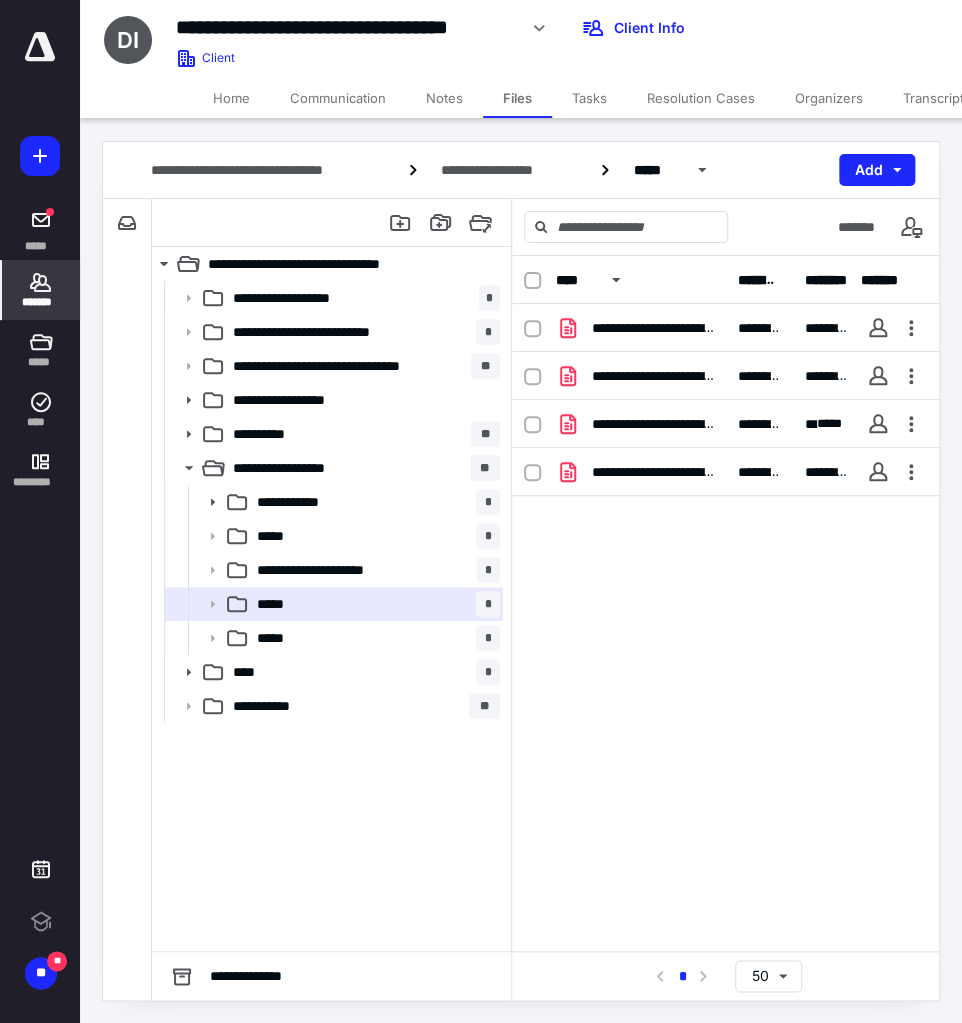 click 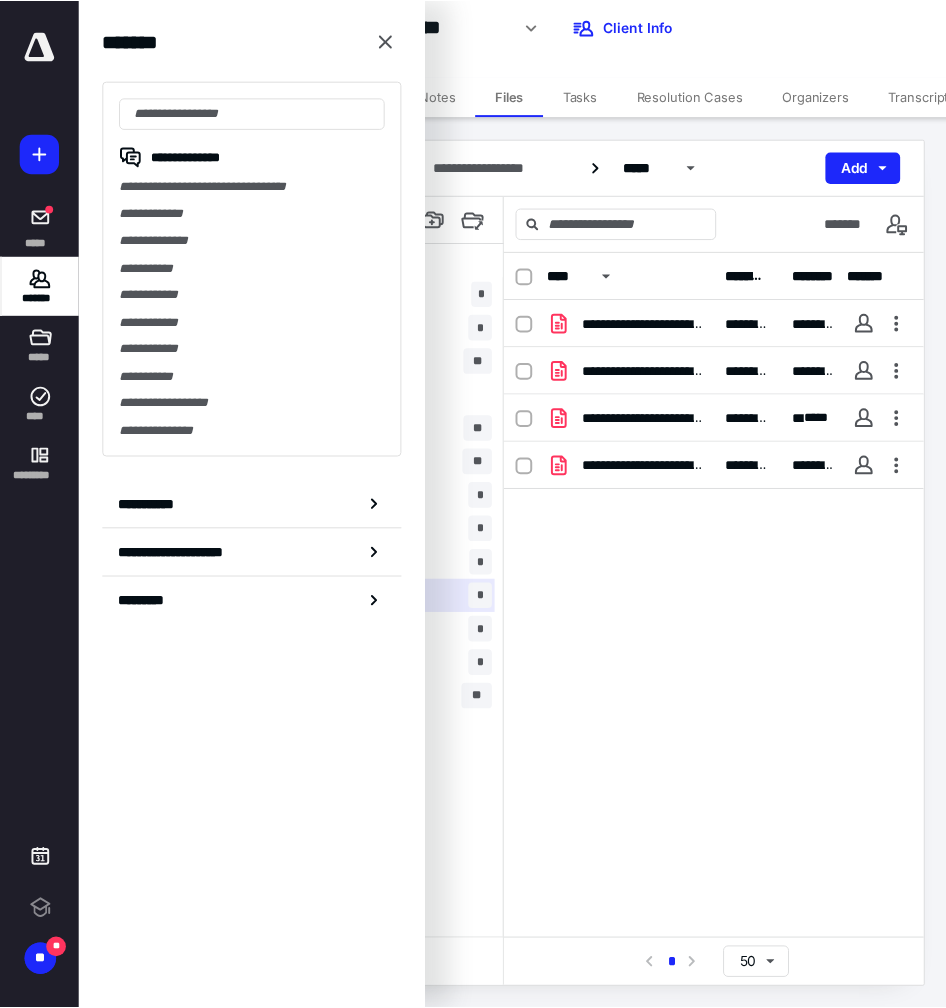 scroll, scrollTop: 0, scrollLeft: 0, axis: both 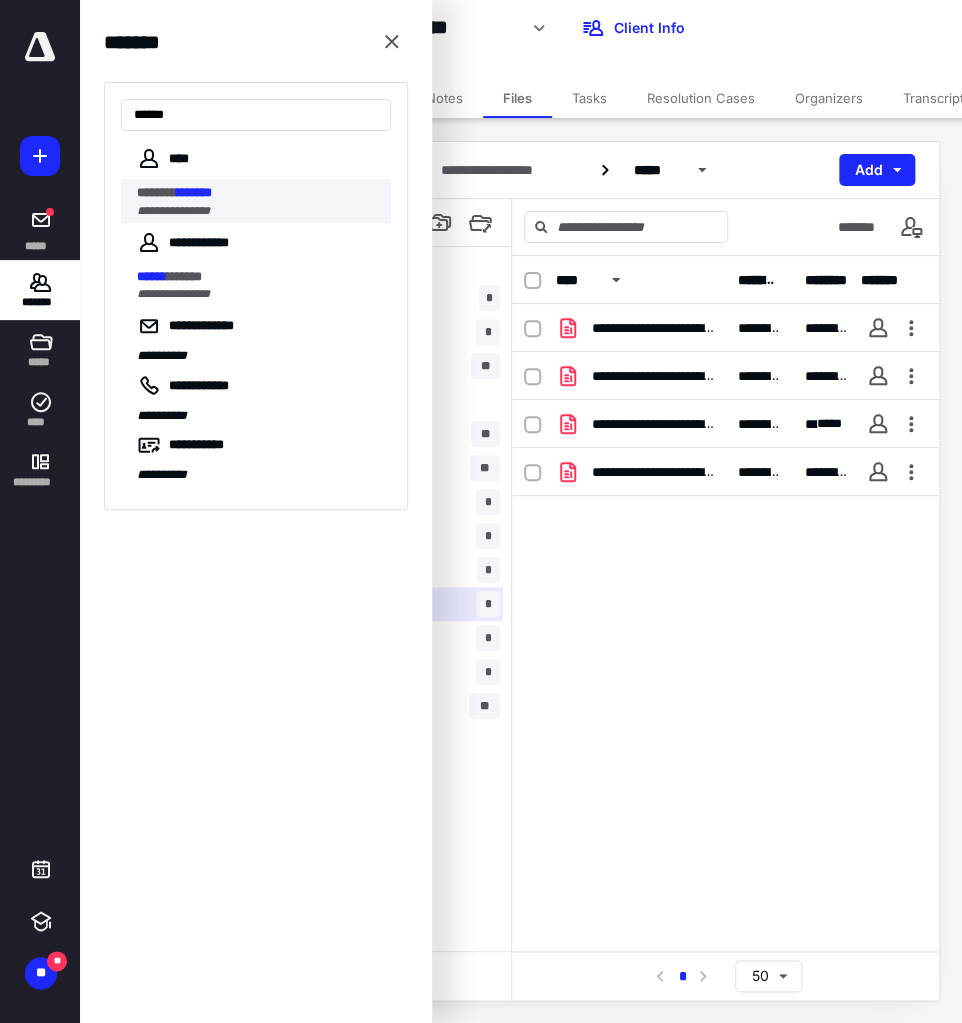 type on "******" 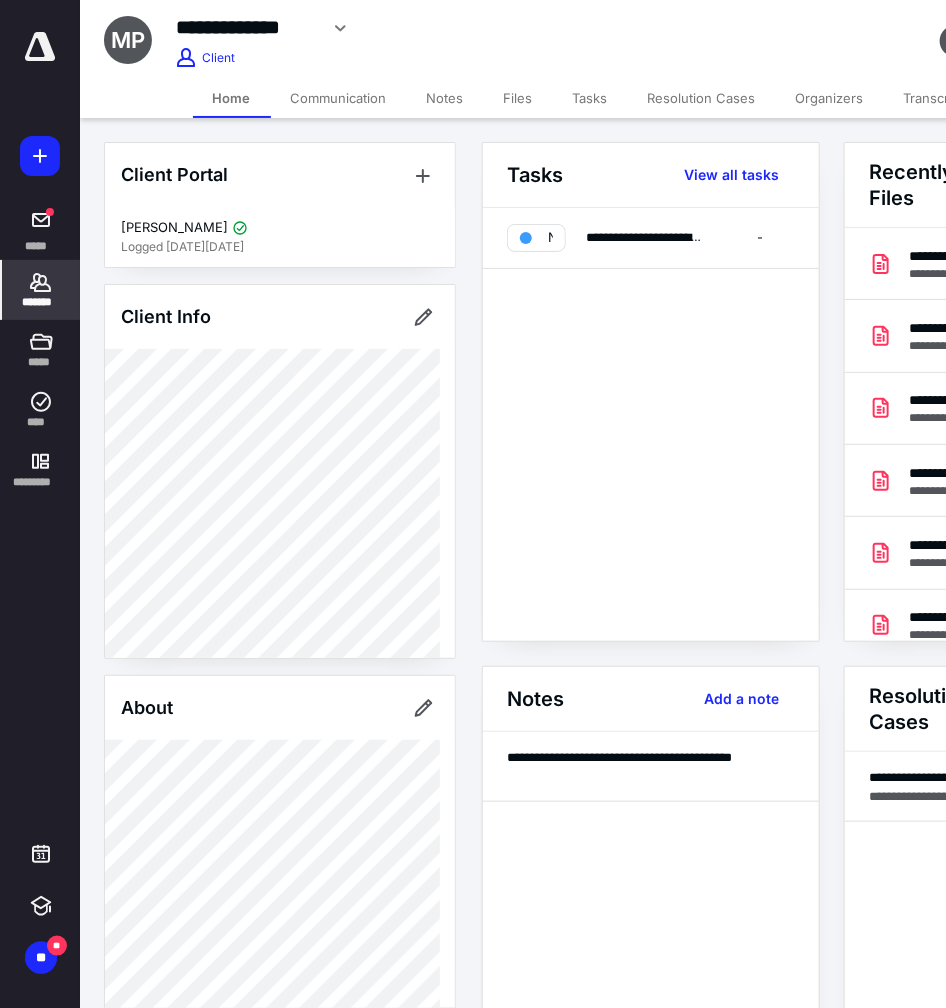 click on "Transcripts" at bounding box center (938, 98) 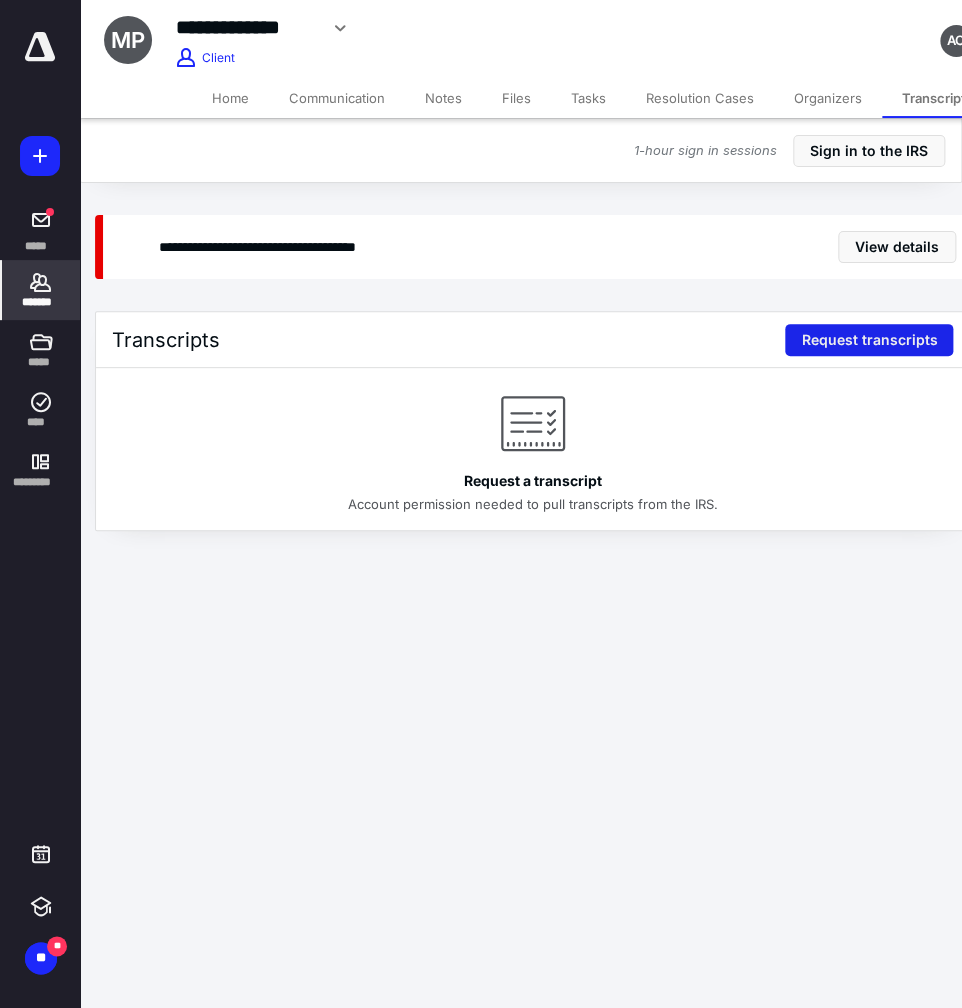 click on "Request transcripts" at bounding box center [869, 340] 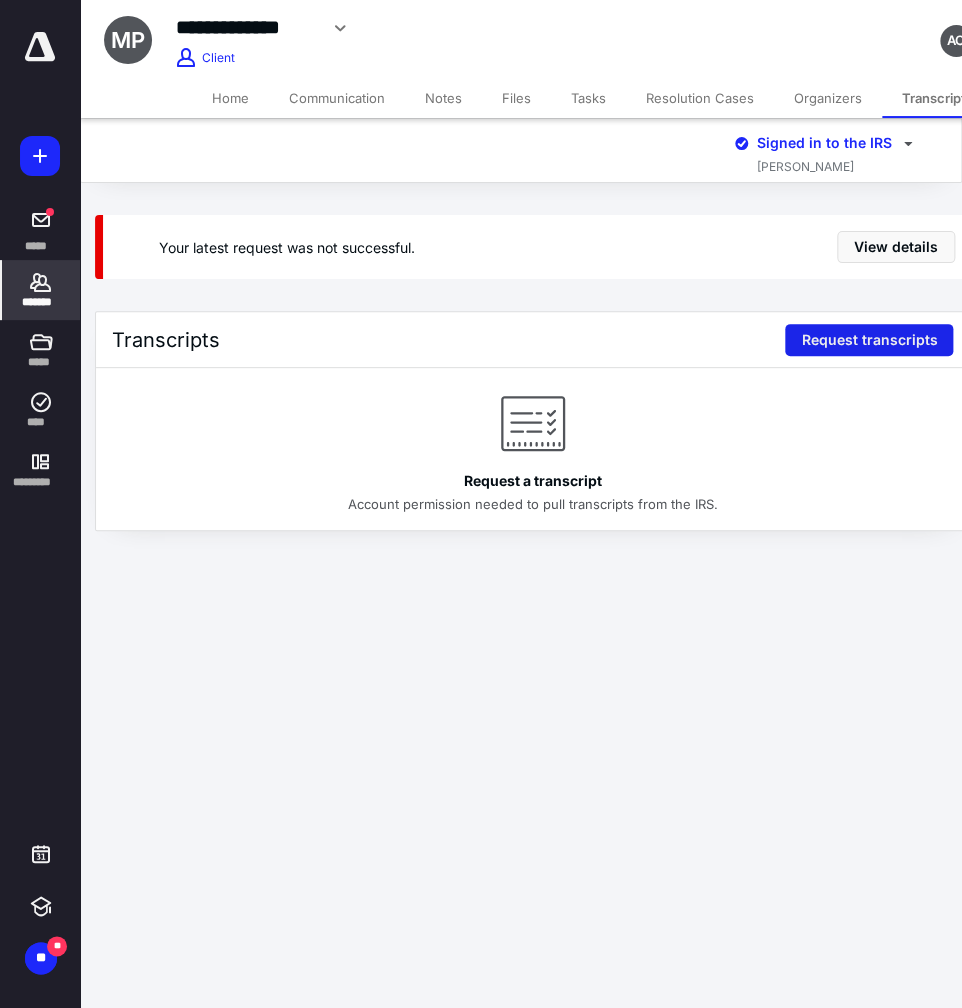 click on "Request transcripts" at bounding box center [869, 340] 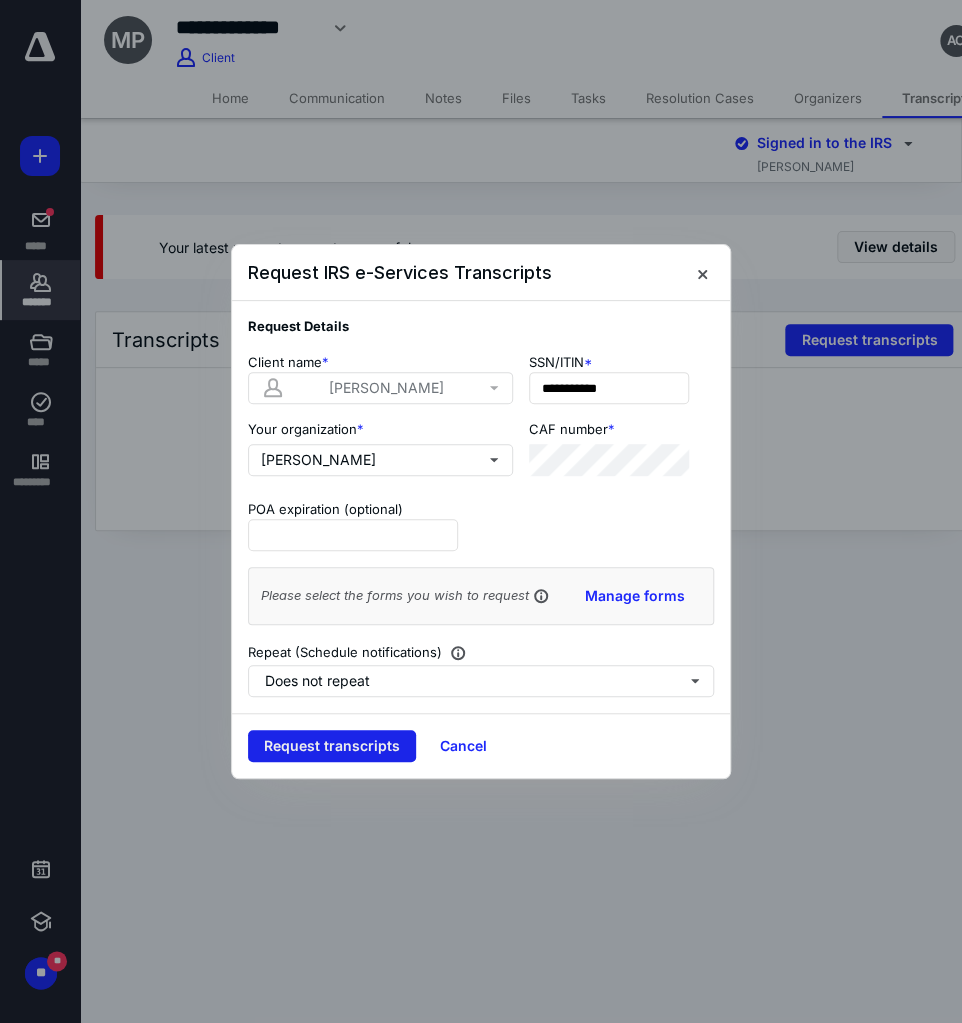 click on "Request transcripts" at bounding box center (332, 746) 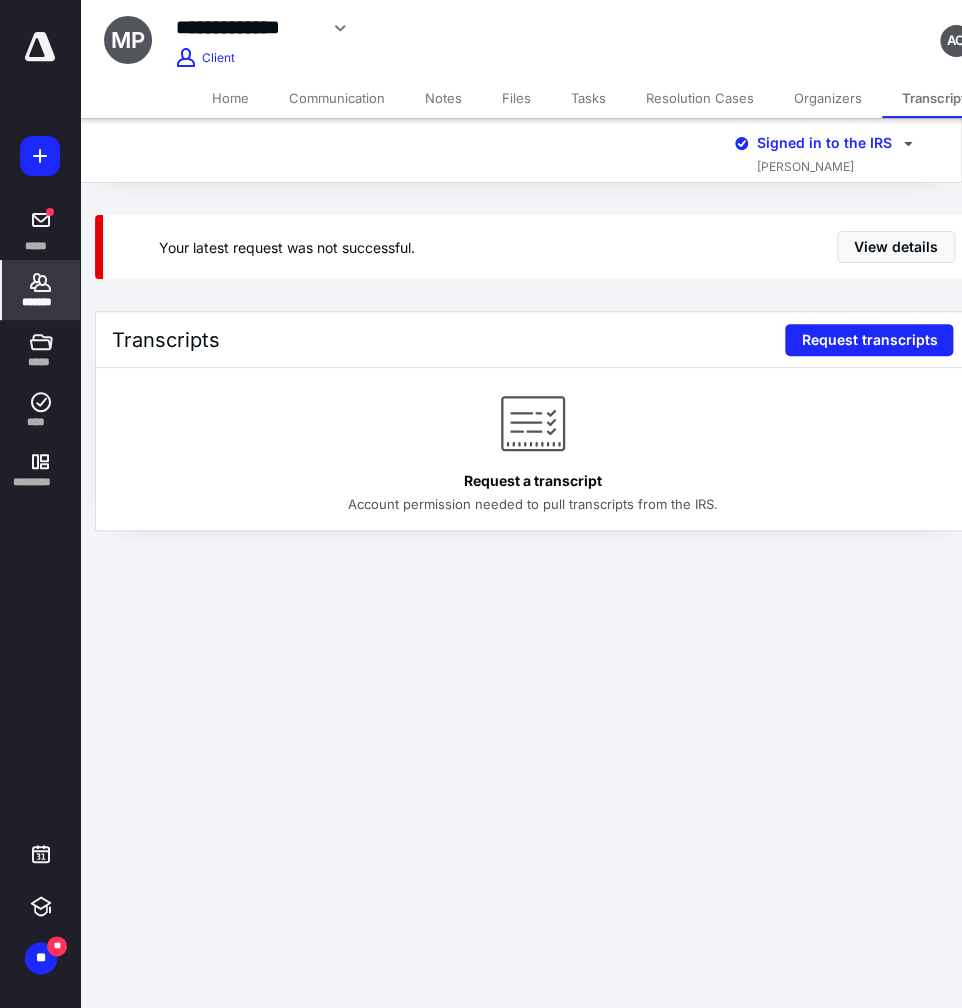 click on "Your latest request was not successful. View details" at bounding box center (537, 247) 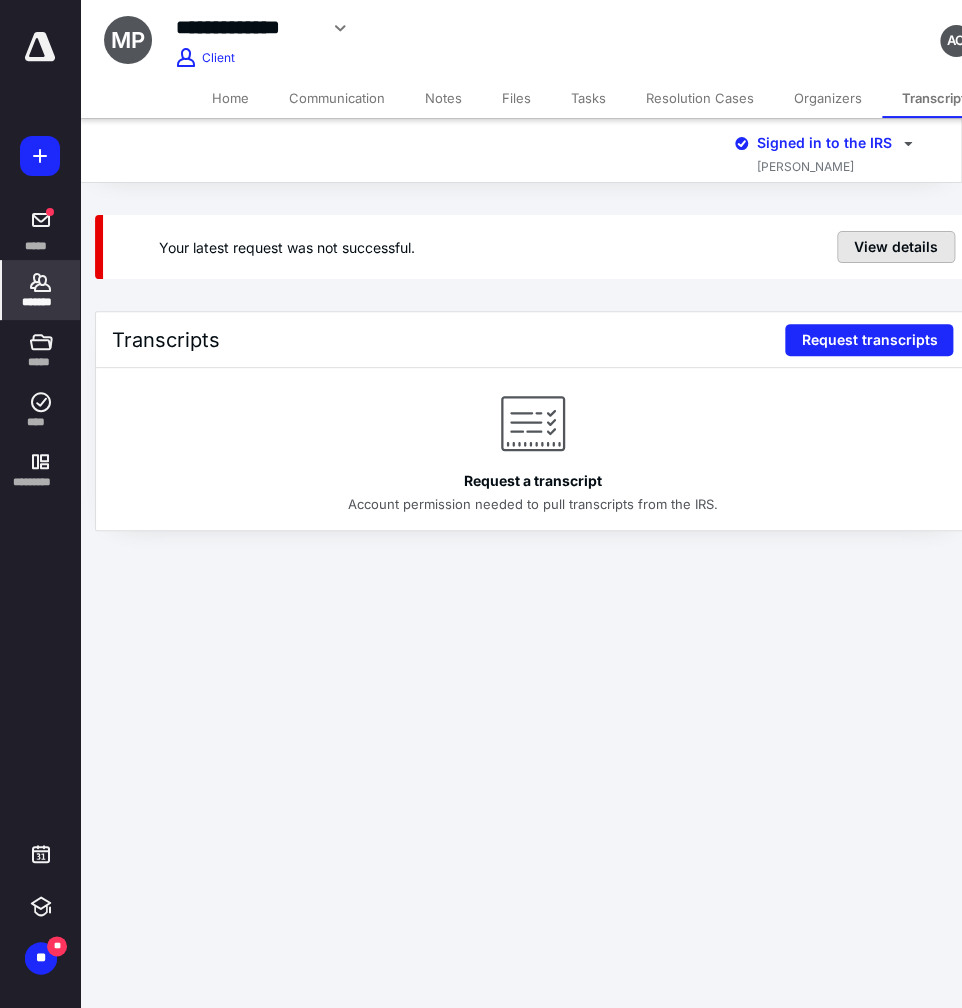 click on "View details" at bounding box center [896, 247] 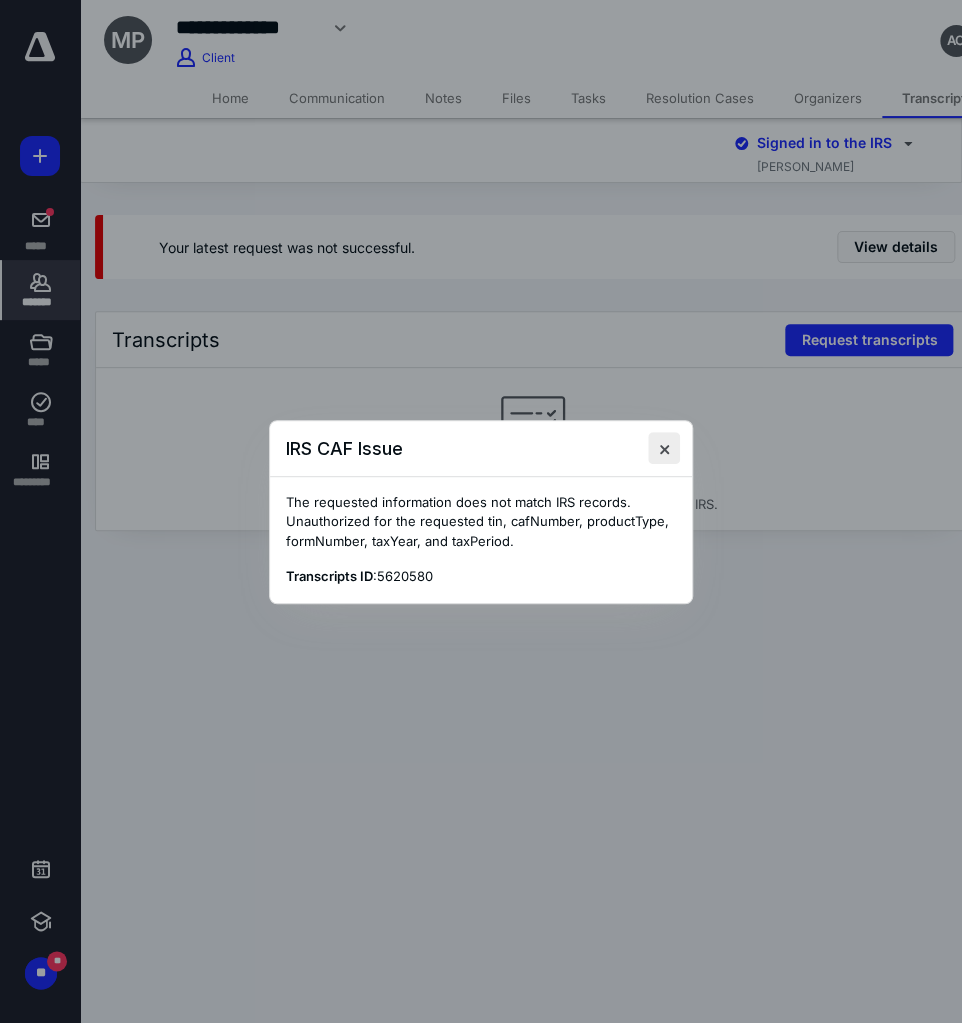 click at bounding box center [664, 448] 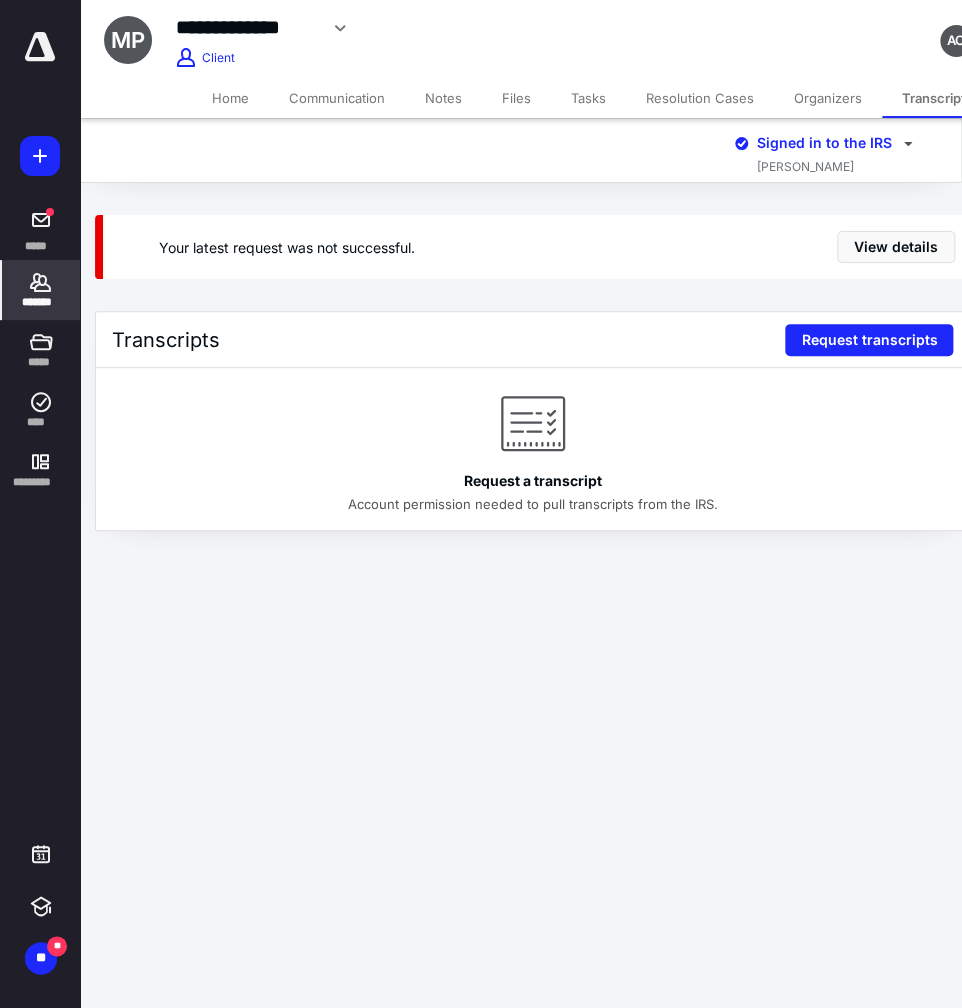 click on "Resolution Cases" at bounding box center (700, 98) 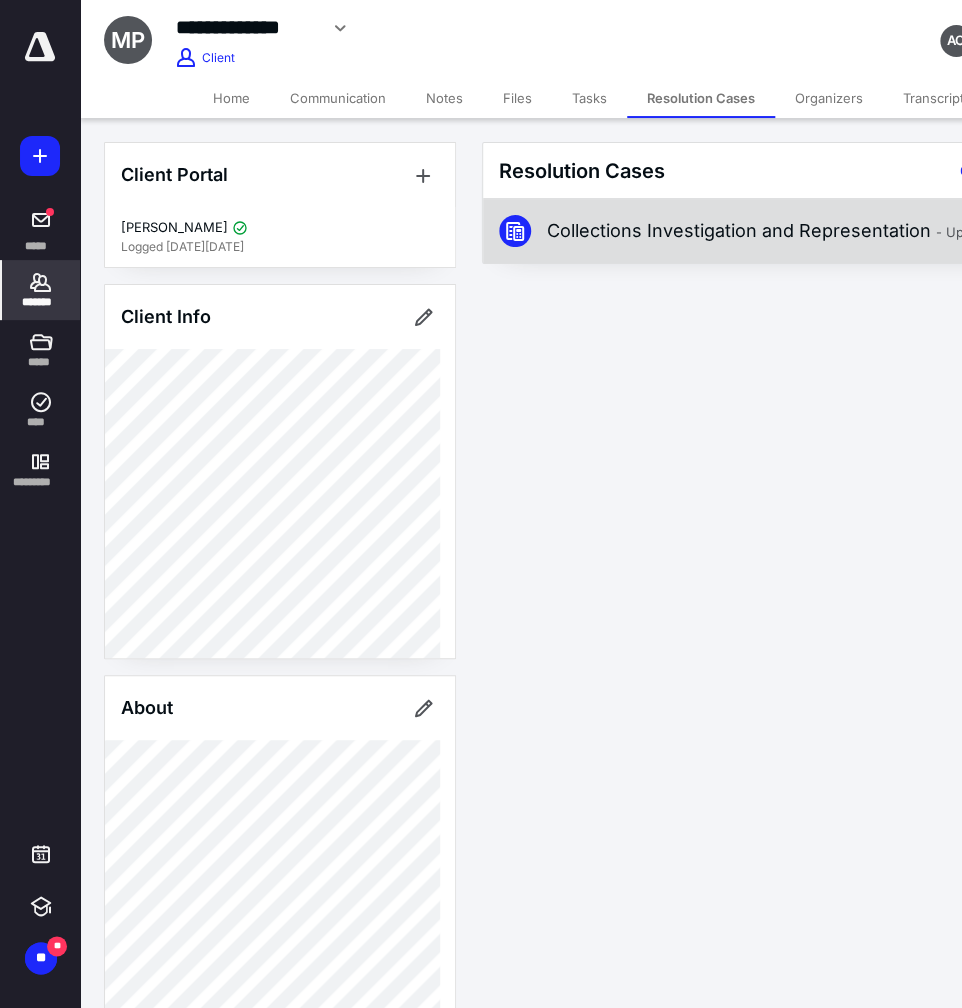 click on "Collections Investigation and Representation   - Updated  [DATE] 3:09 PM" at bounding box center (820, 231) 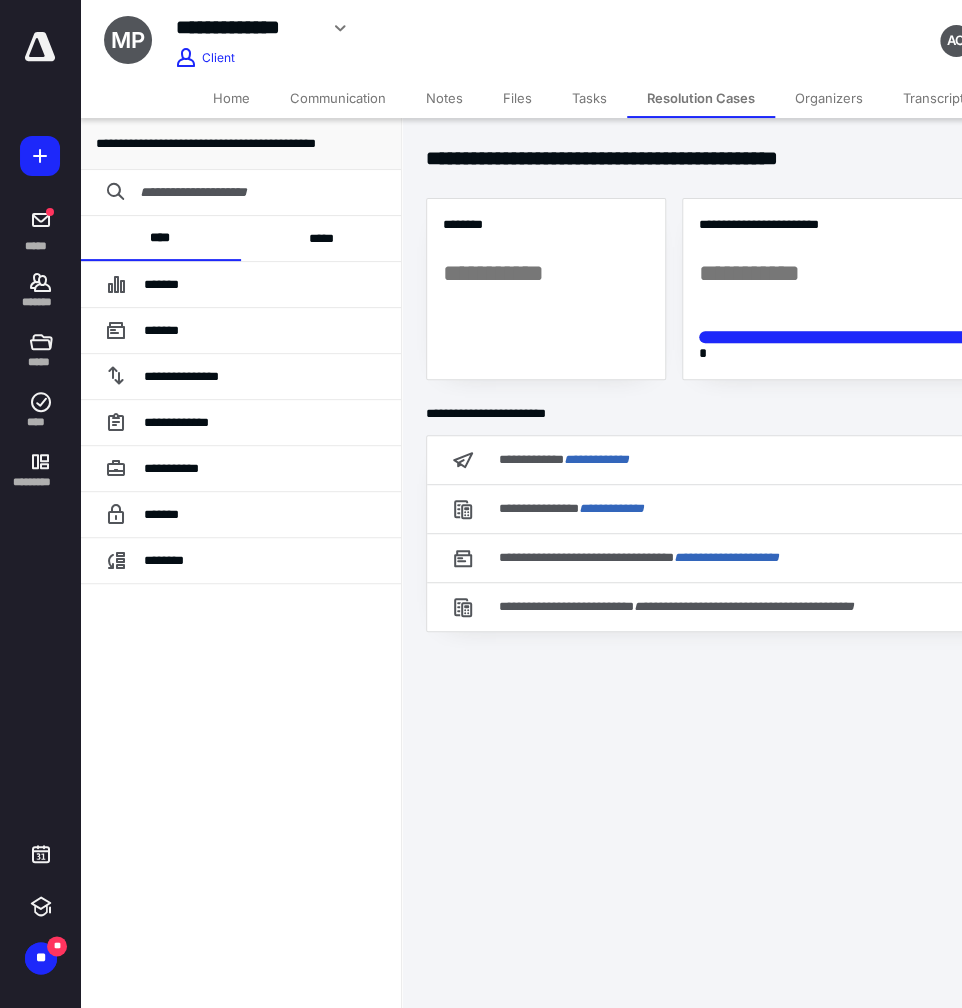 click on "*****" at bounding box center (321, 238) 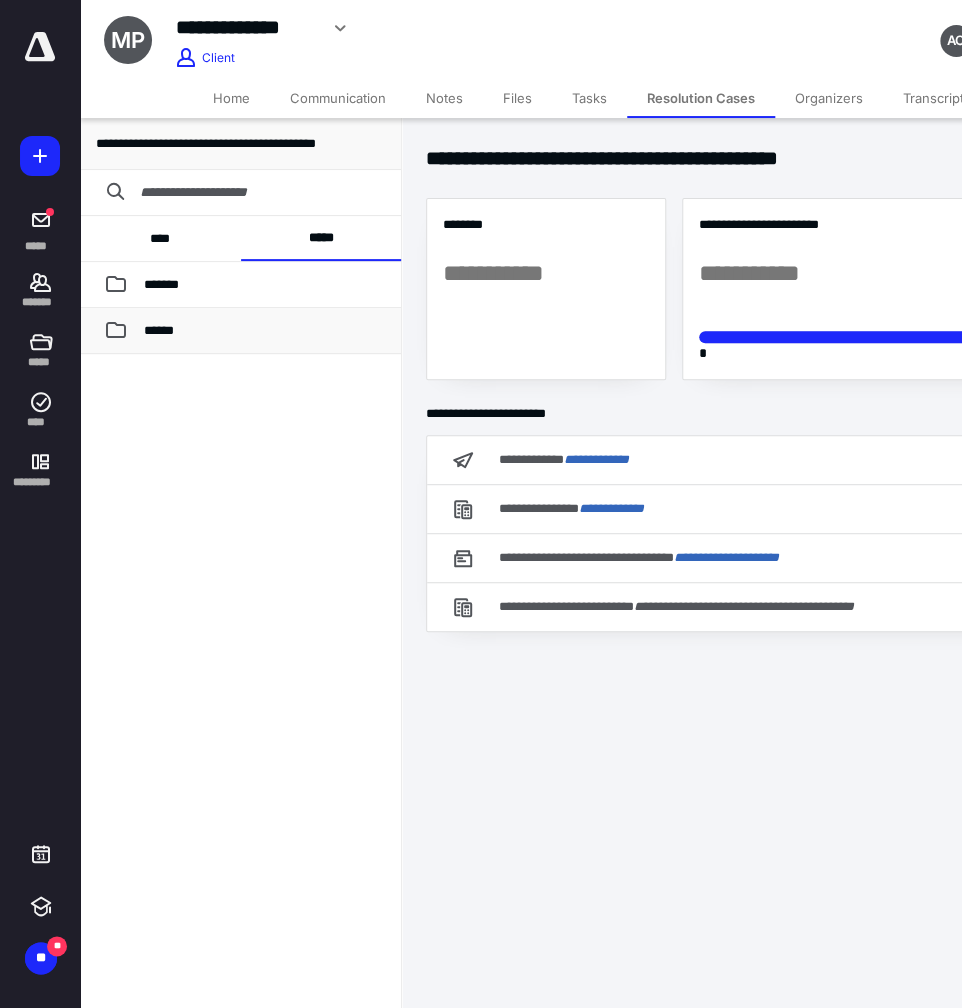 click on "******" at bounding box center [264, 331] 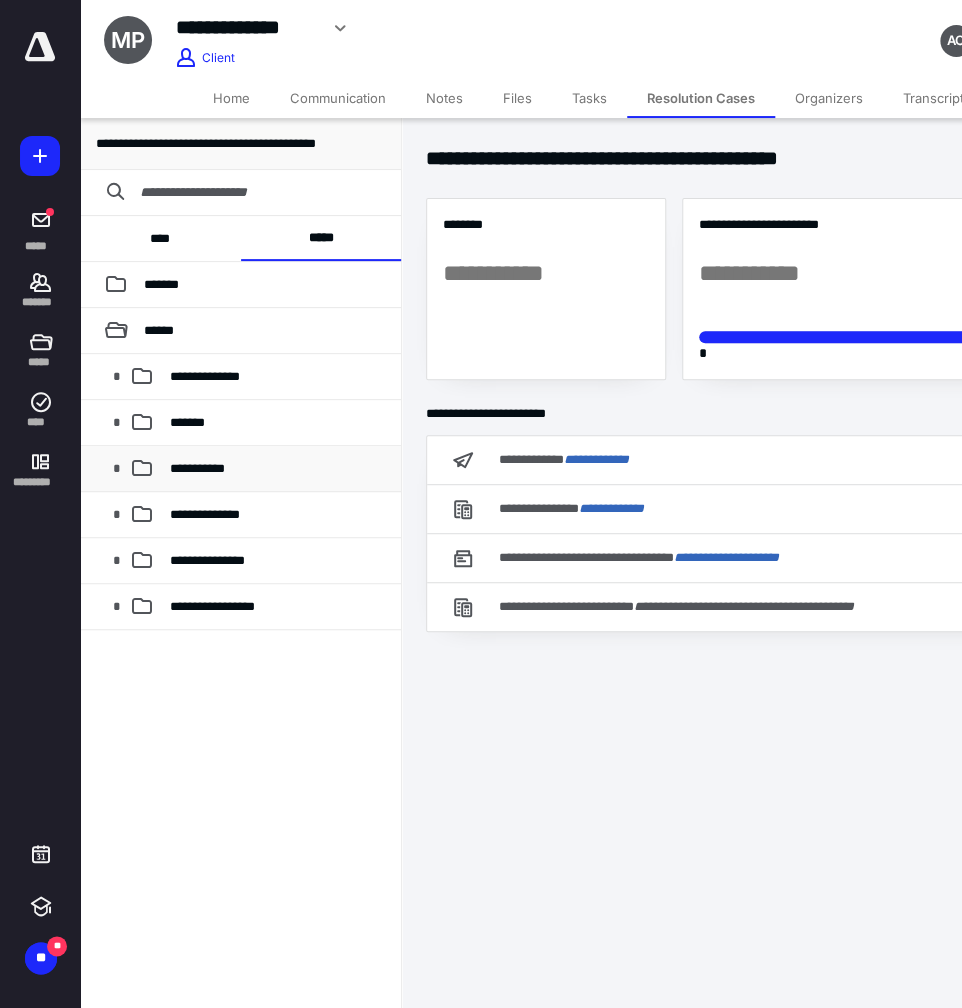 click on "**********" at bounding box center [197, 468] 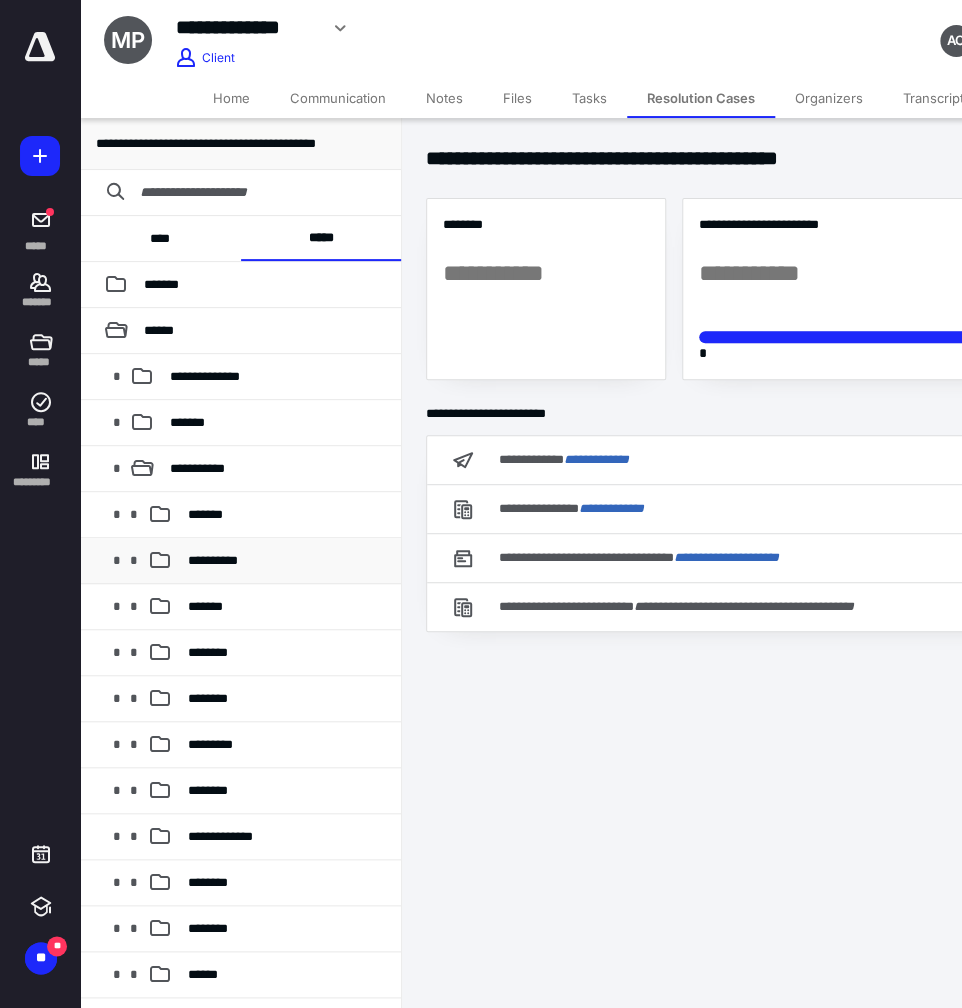 click on "**********" at bounding box center (213, 560) 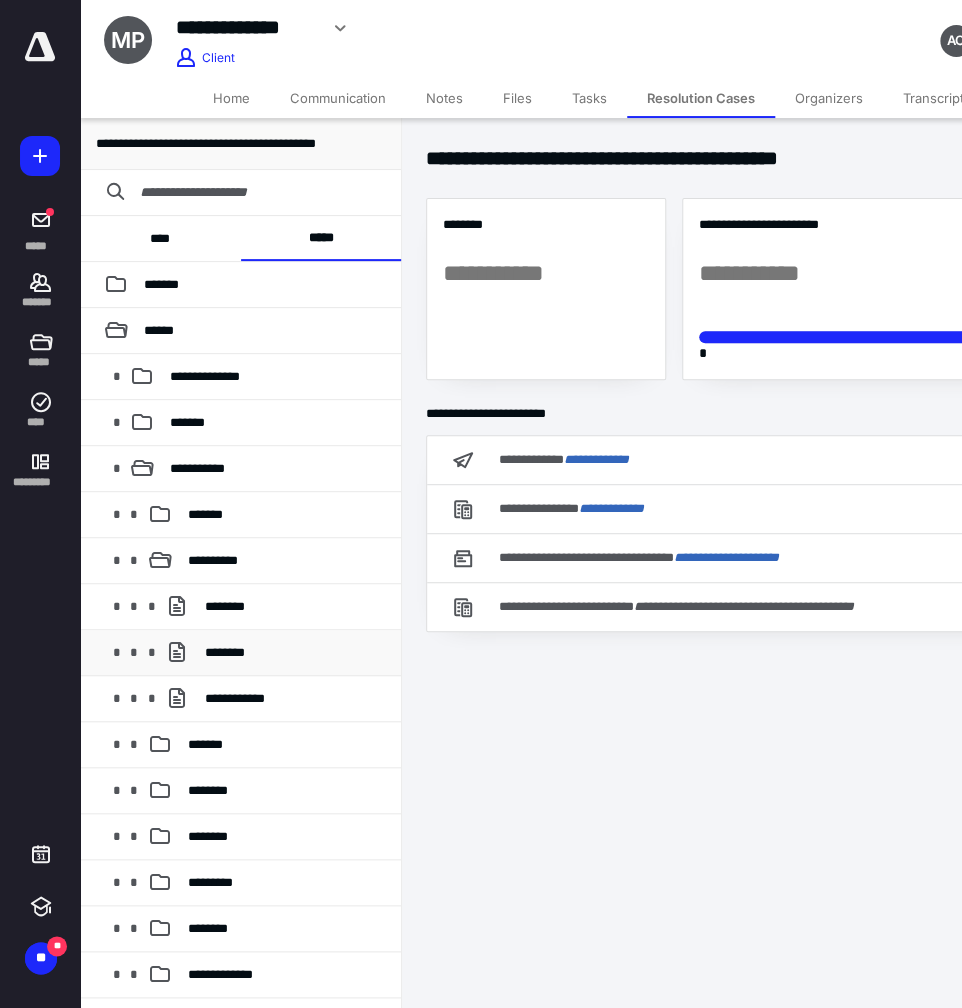 click on "********" at bounding box center [225, 652] 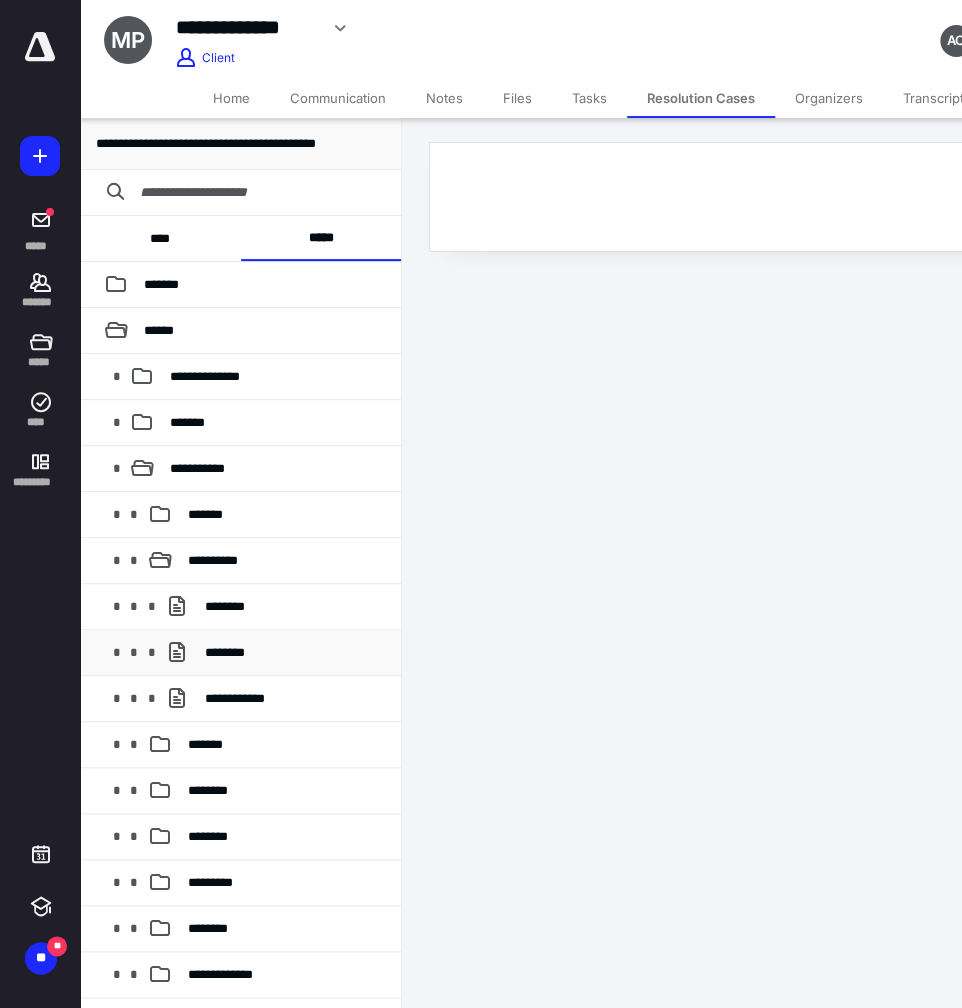 click on "********" at bounding box center (225, 652) 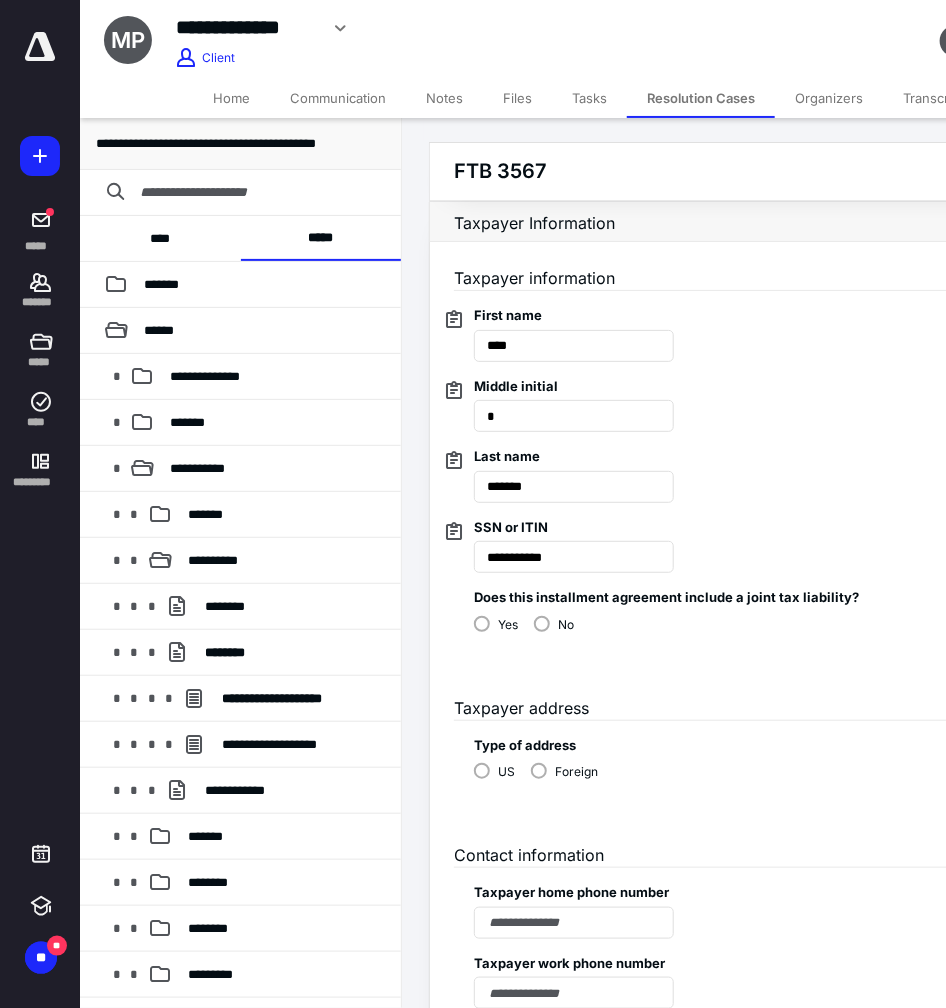 click on "First name ****" at bounding box center (801, 326) 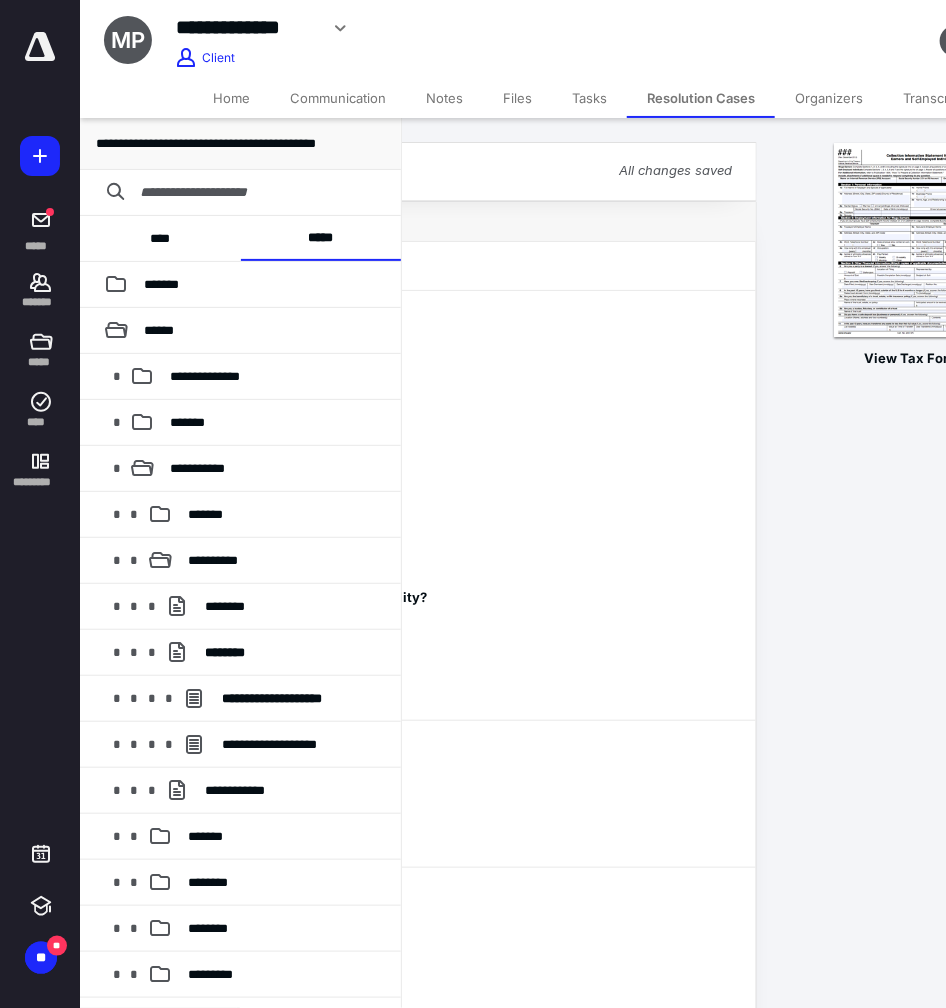 scroll, scrollTop: 0, scrollLeft: 456, axis: horizontal 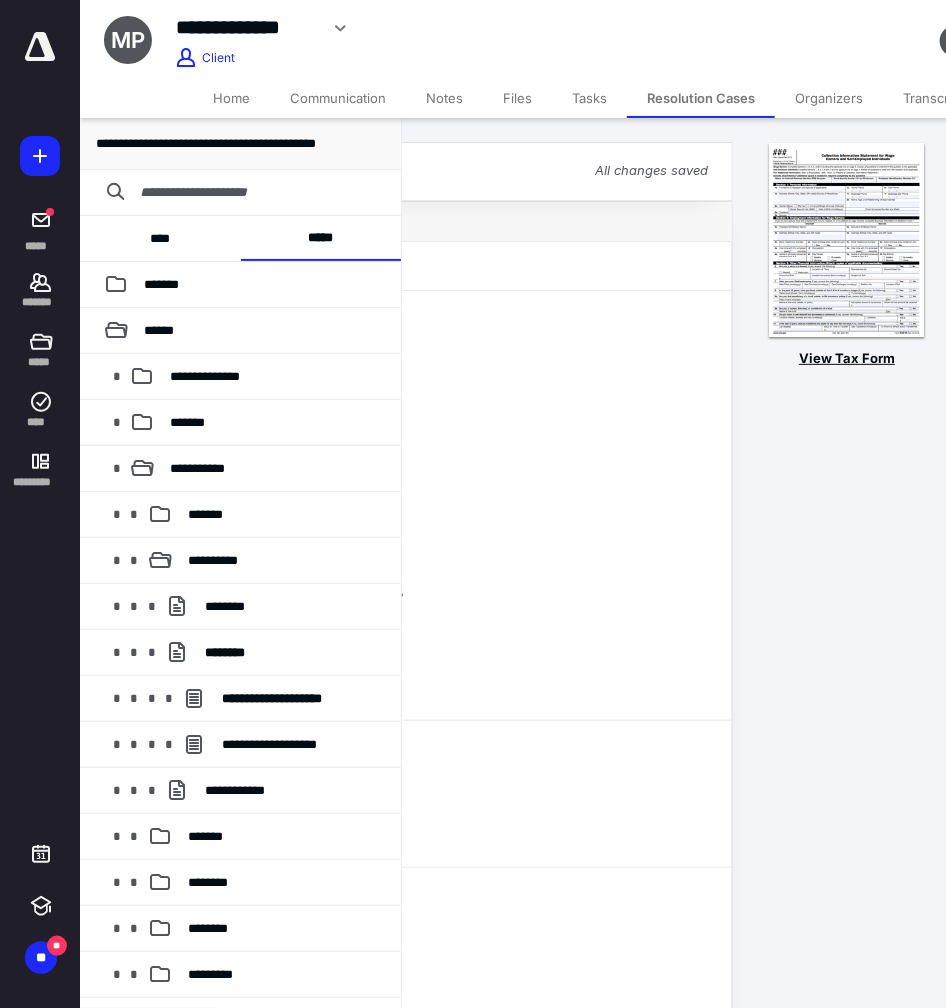 click at bounding box center (847, 241) 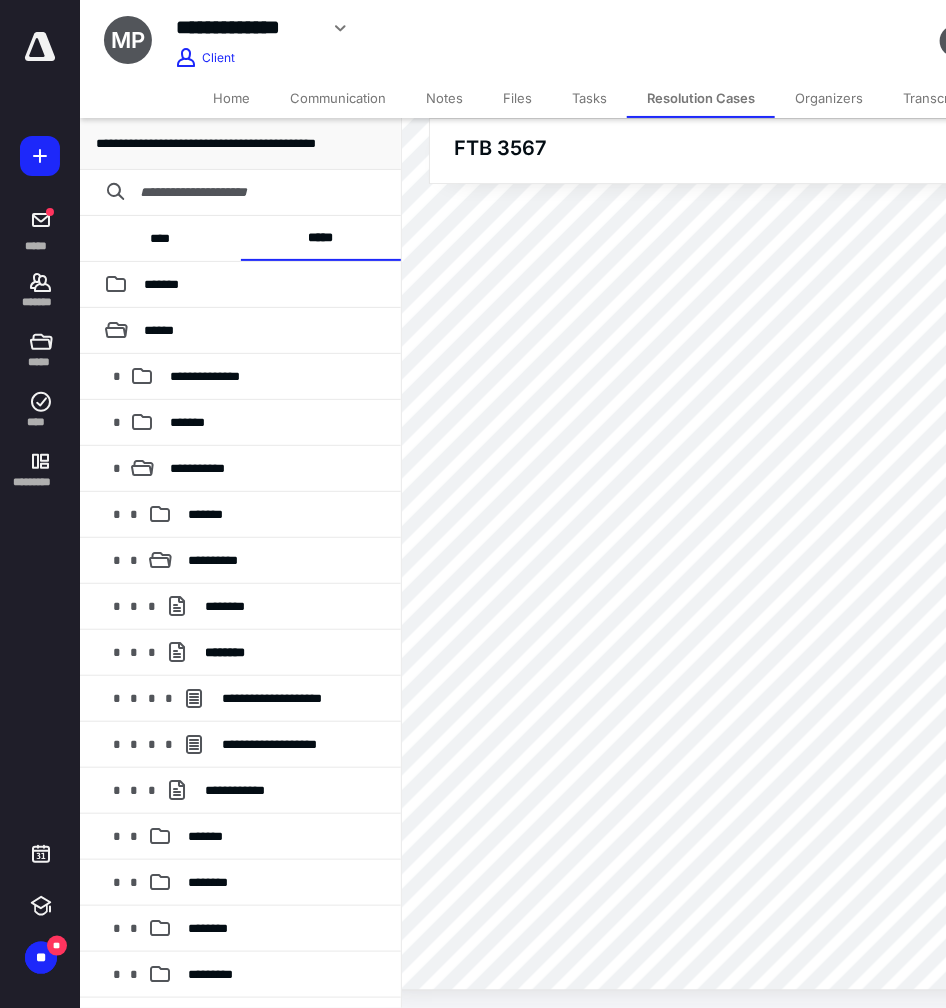 scroll, scrollTop: 204, scrollLeft: 67, axis: both 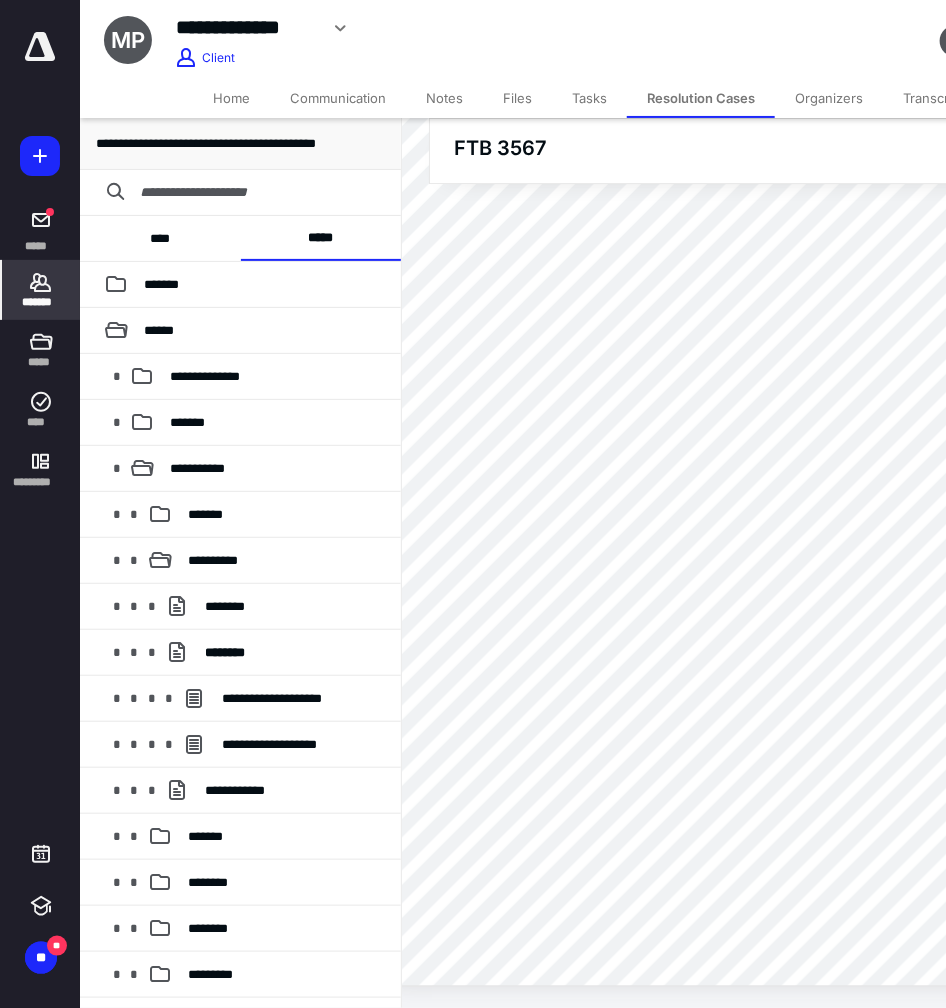 click on "*******" at bounding box center [41, 302] 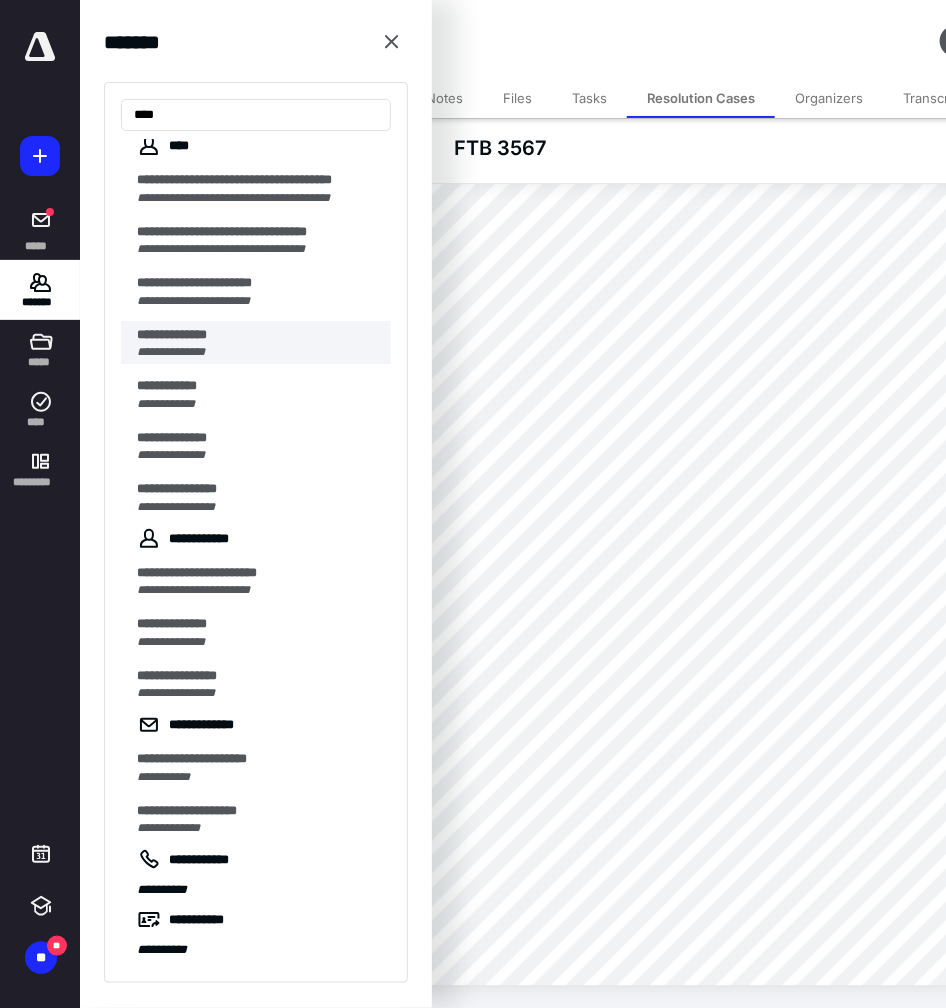 scroll, scrollTop: 0, scrollLeft: 0, axis: both 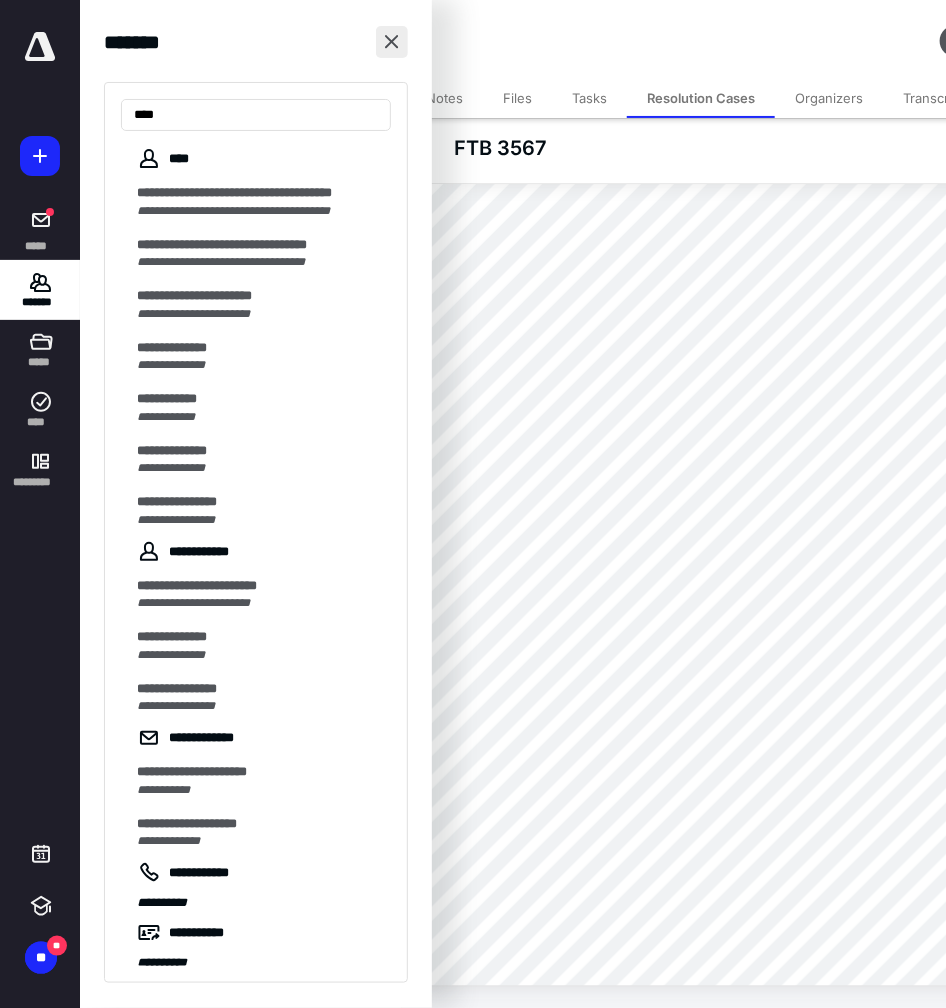 type on "****" 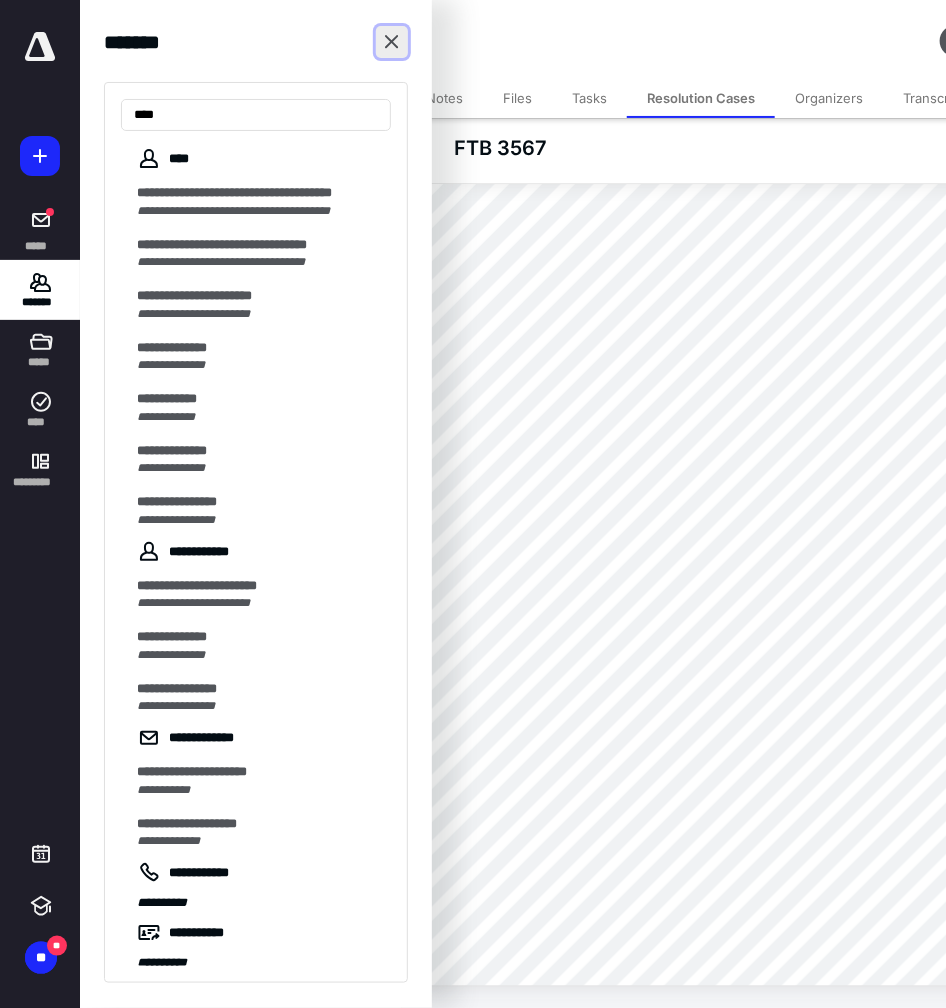 click at bounding box center [392, 42] 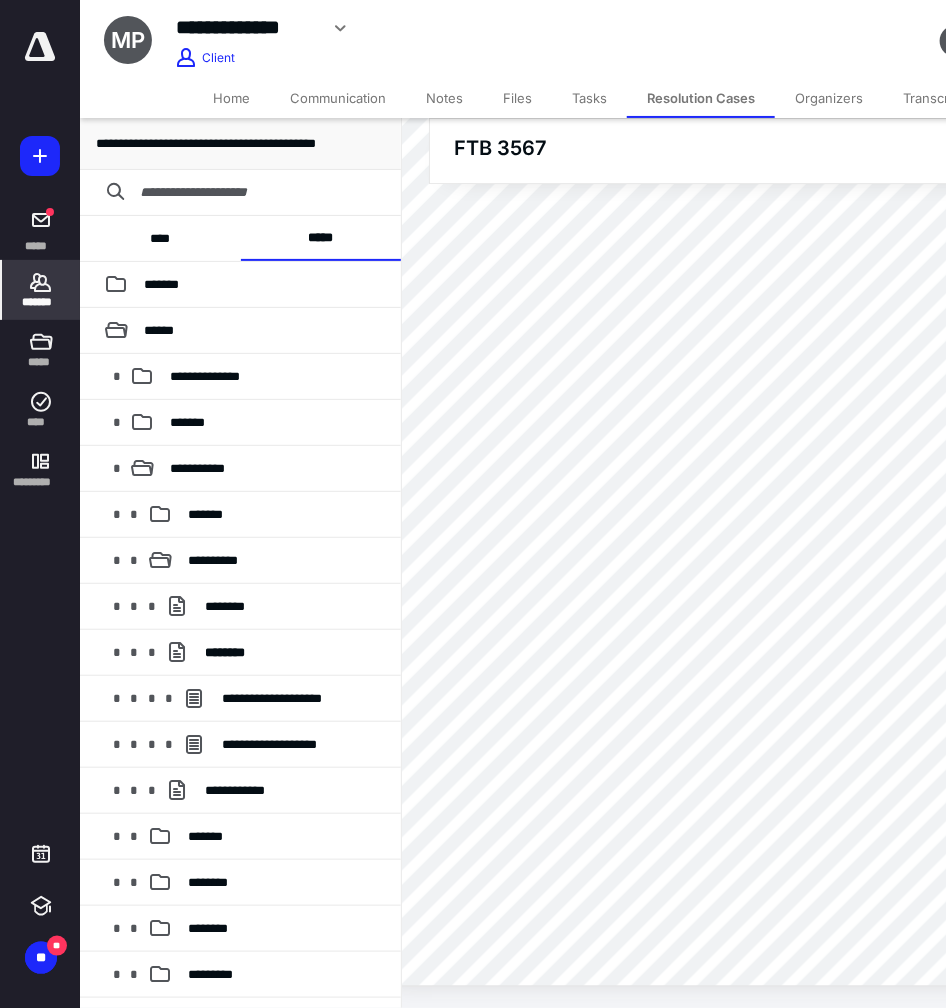 click on "*******" at bounding box center (41, 302) 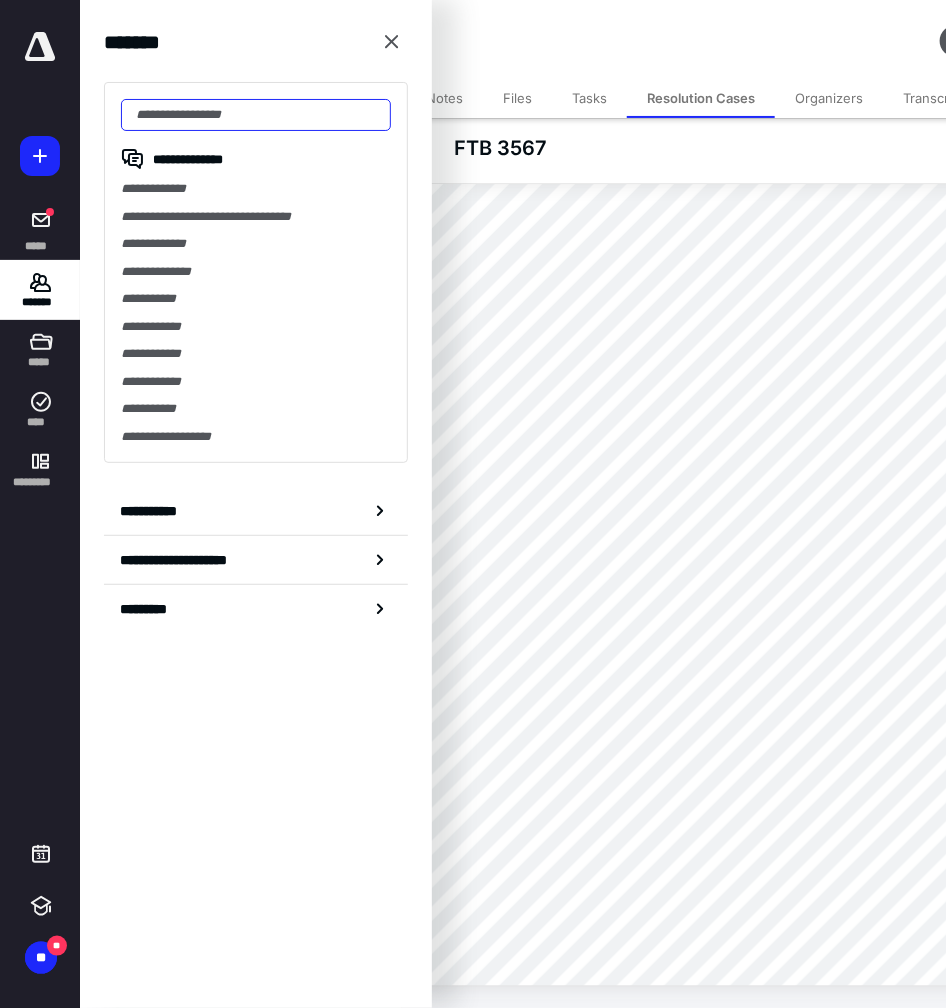 click at bounding box center [256, 115] 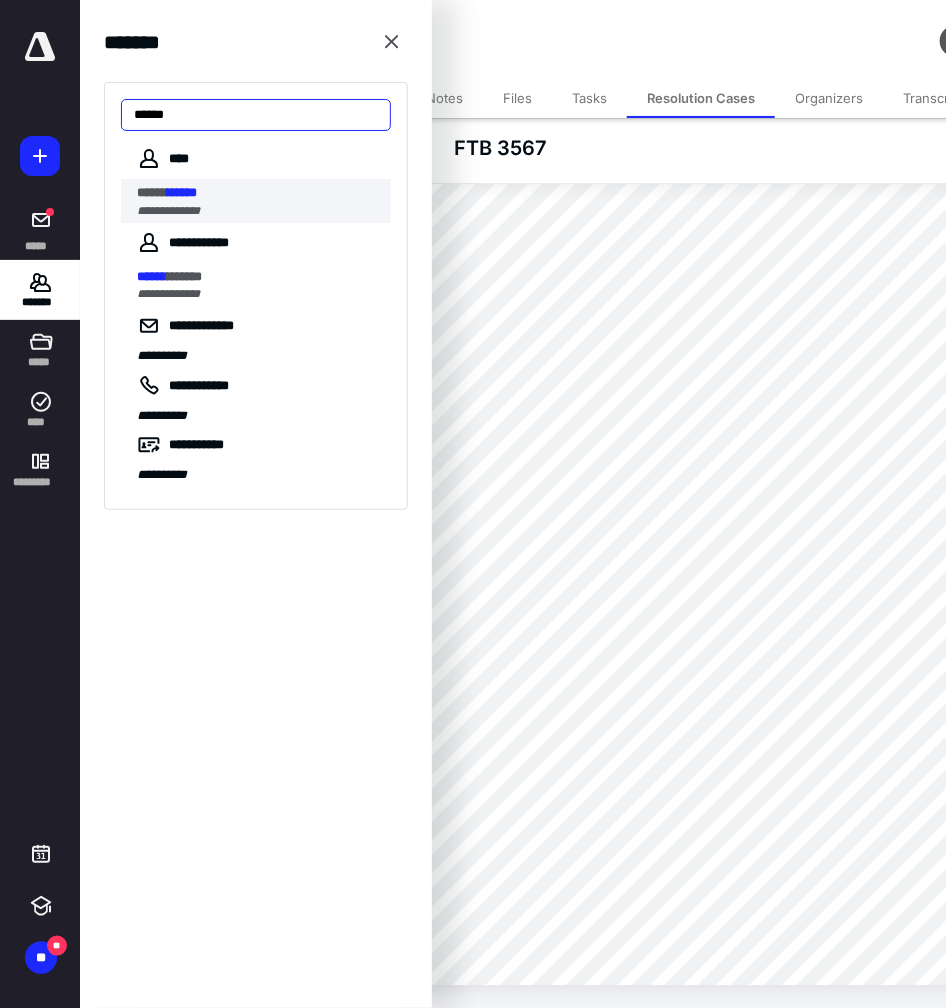 type on "******" 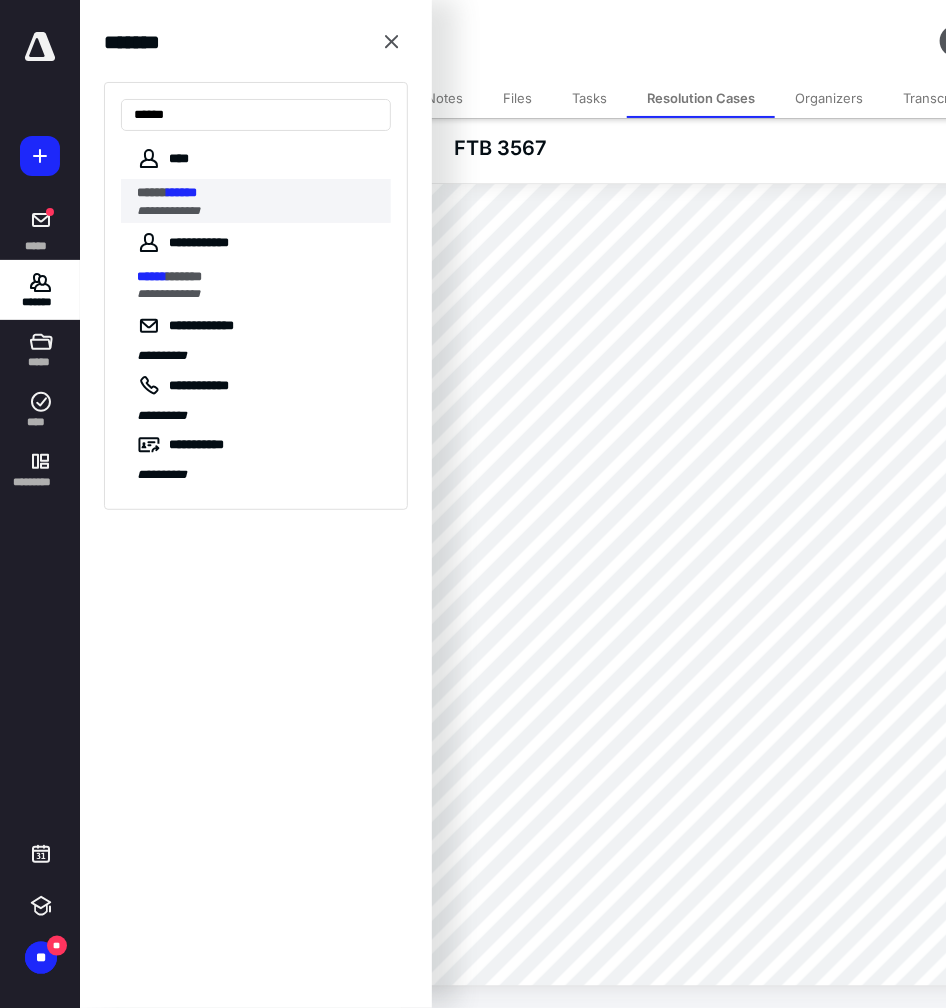 click on "******" at bounding box center (182, 192) 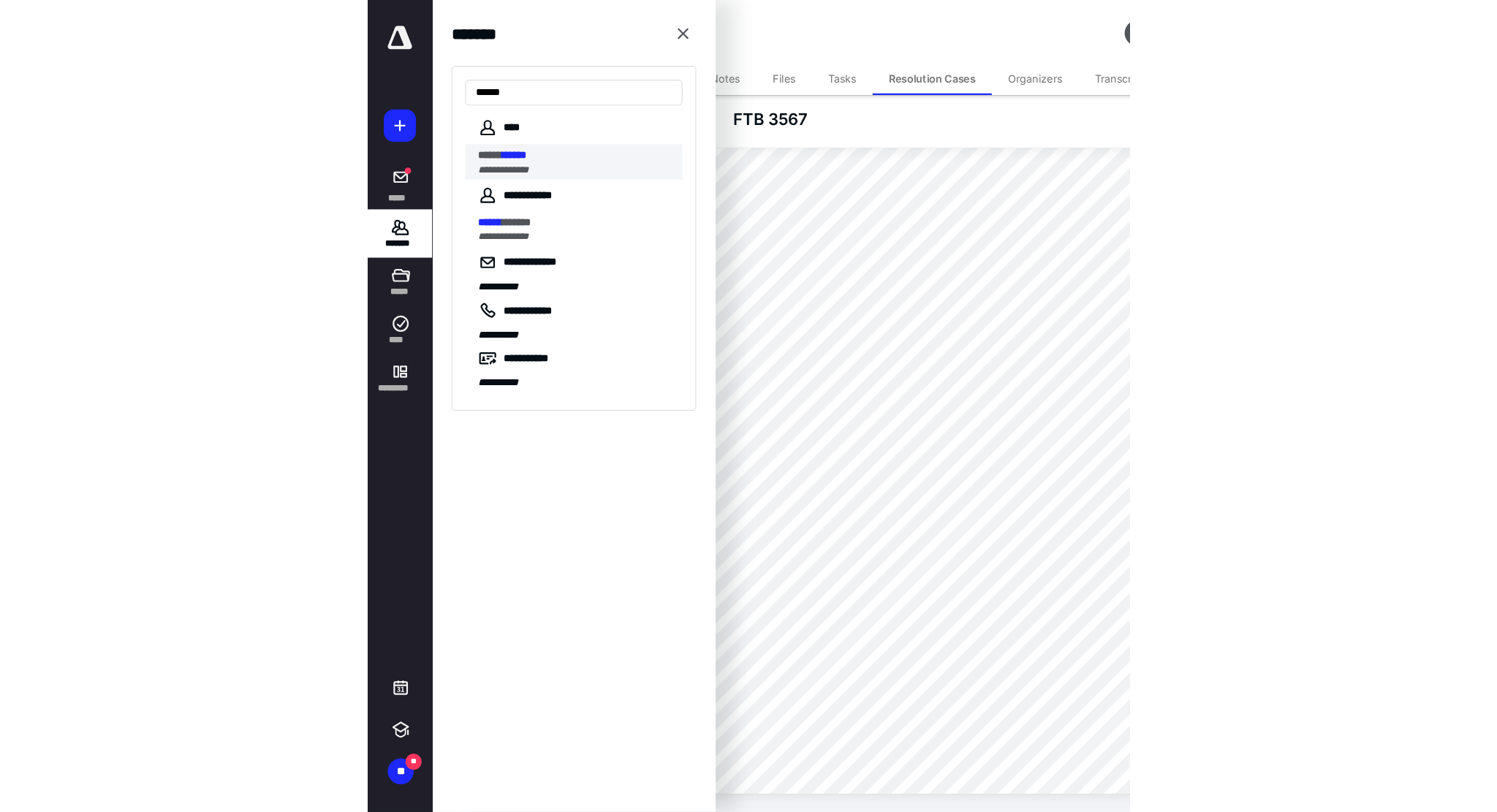 scroll, scrollTop: 0, scrollLeft: 0, axis: both 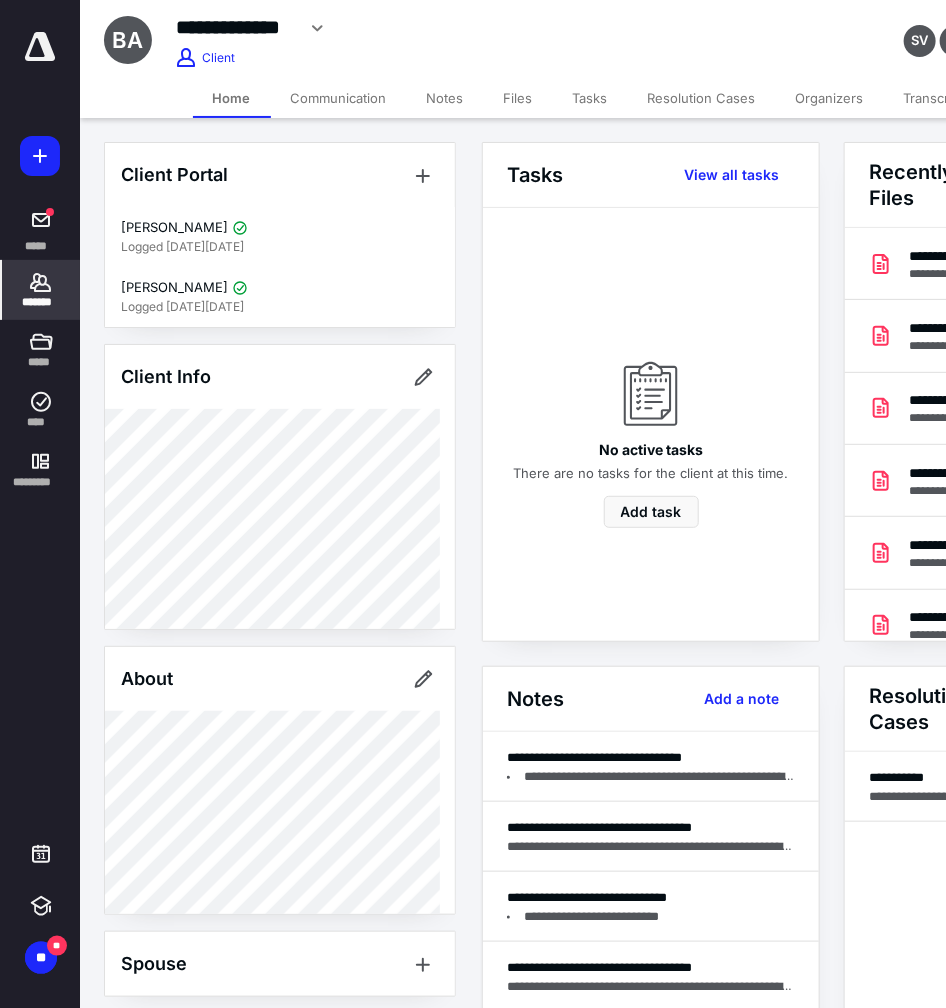 click on "Files" at bounding box center (518, 98) 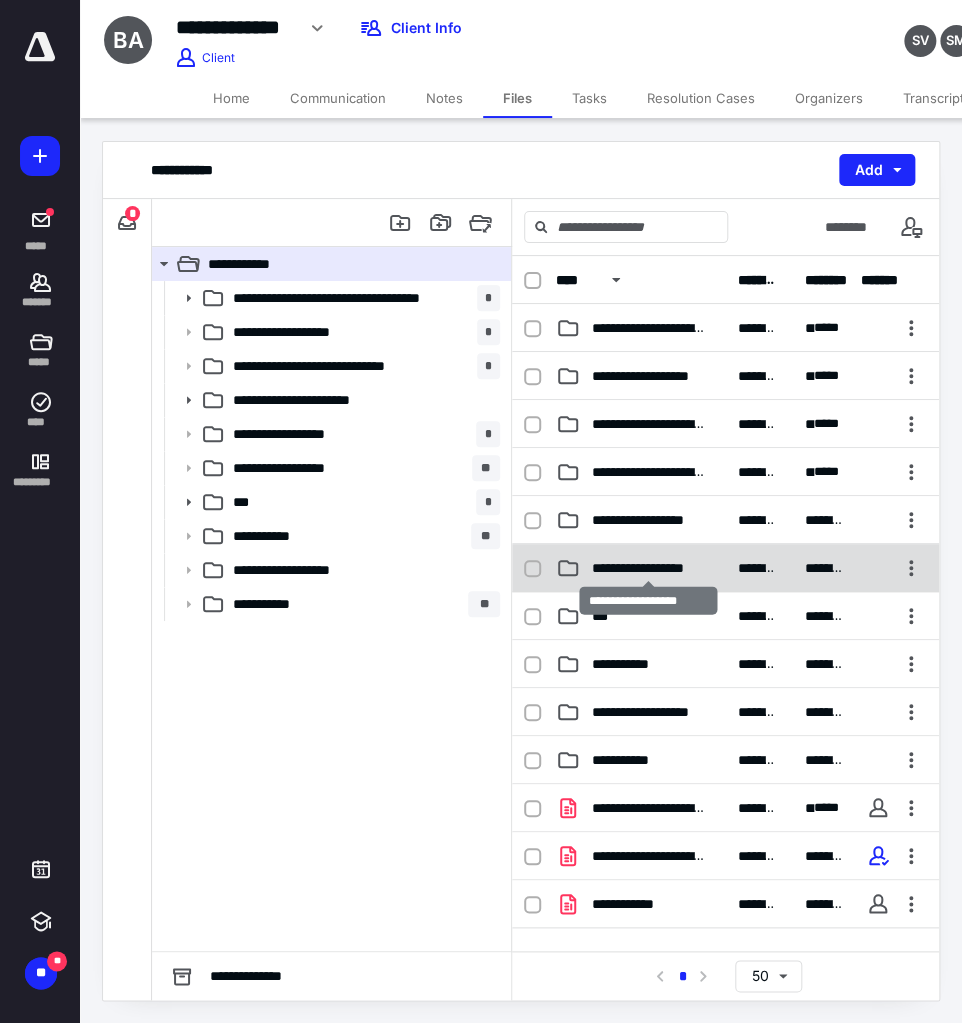 click on "**********" at bounding box center (649, 568) 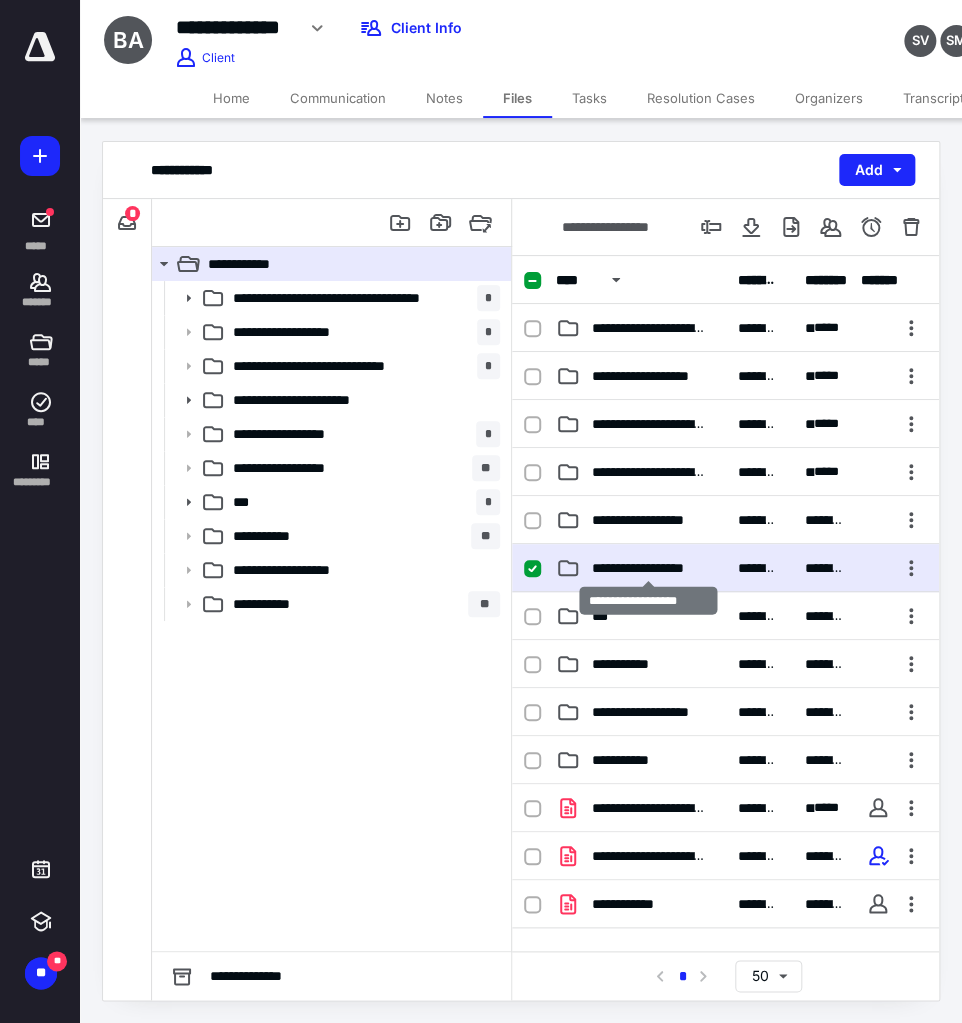 click on "**********" at bounding box center (649, 568) 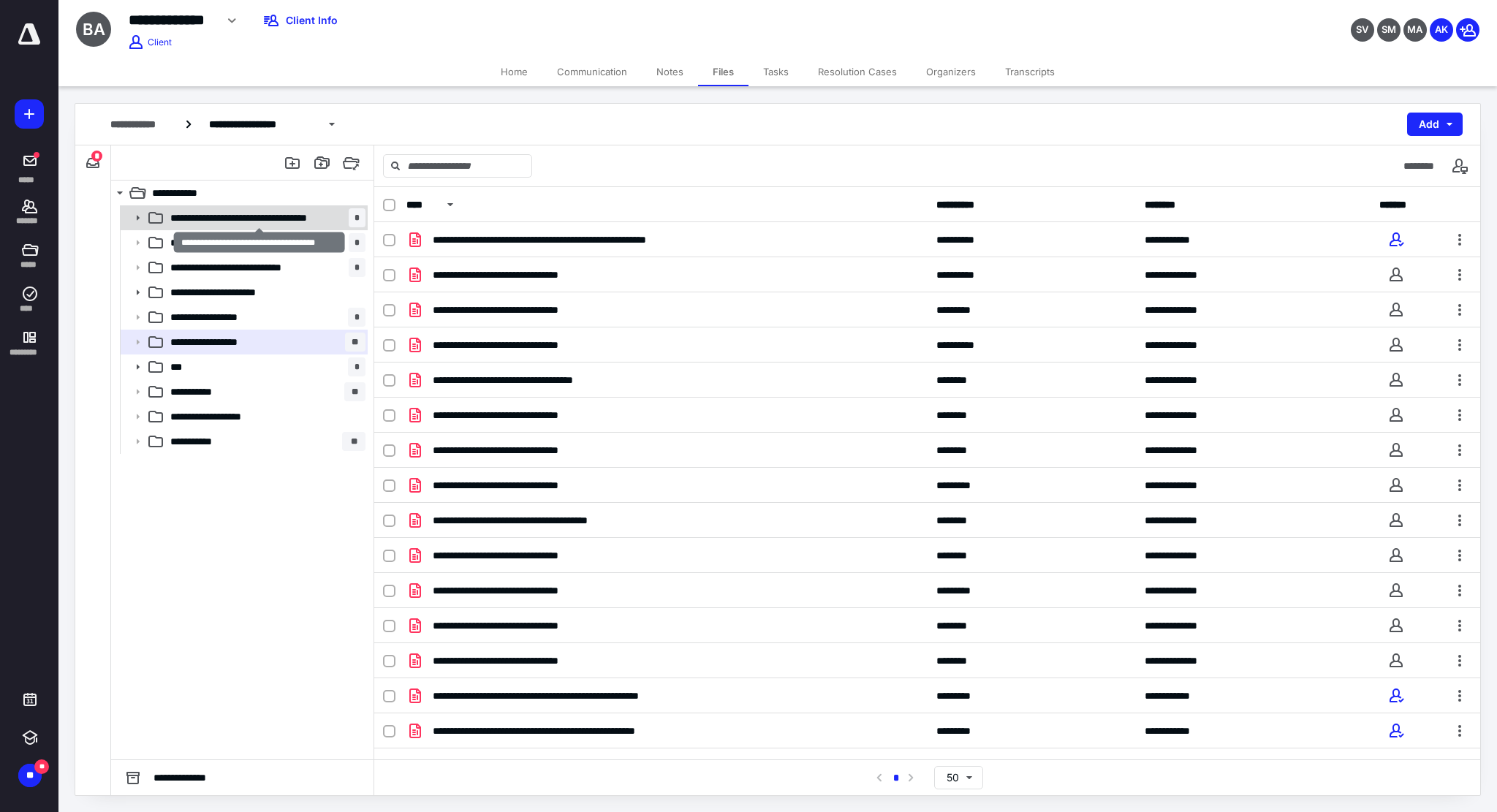 click on "**********" at bounding box center [259, 218] 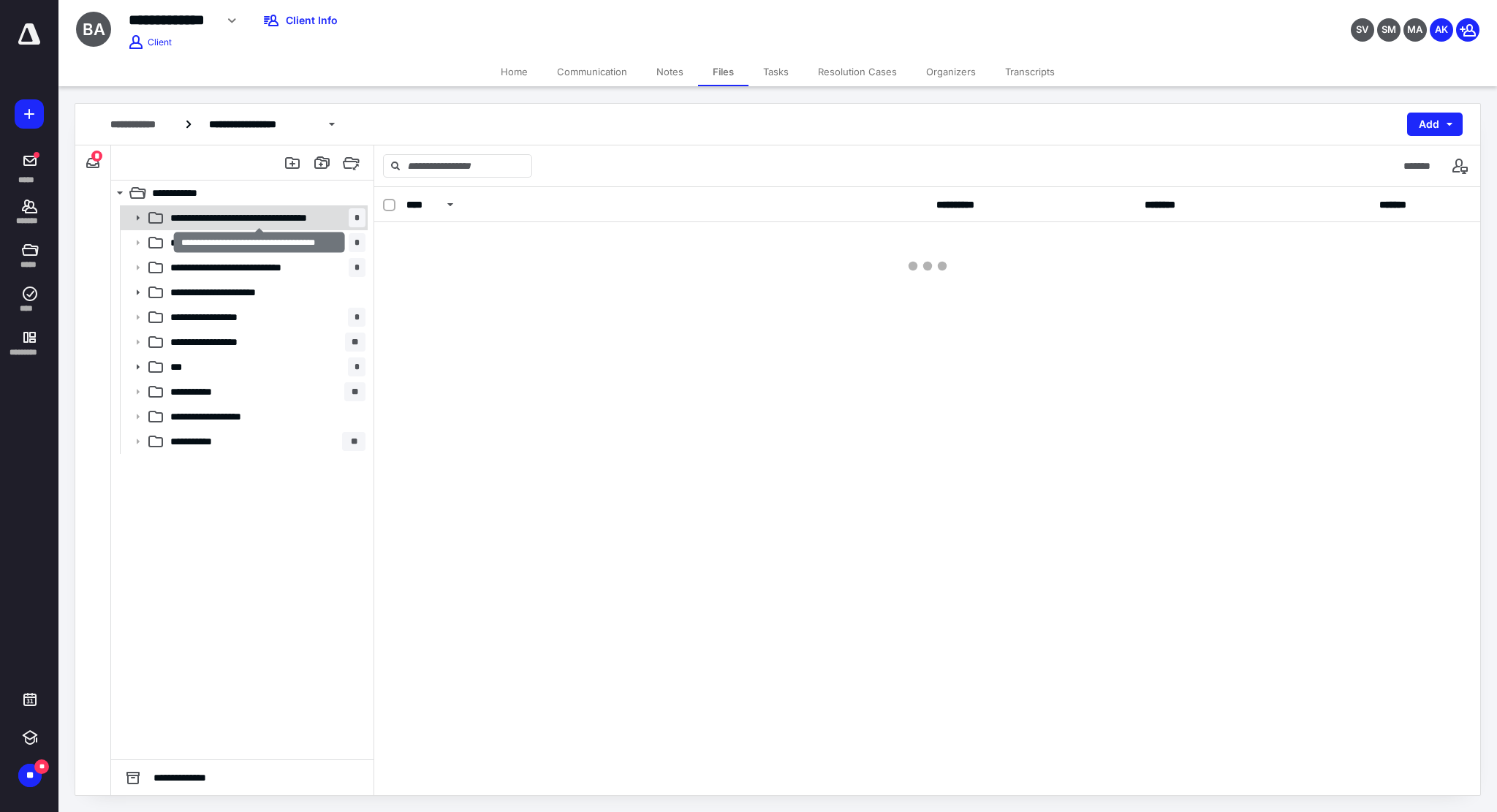 click on "**********" at bounding box center (259, 218) 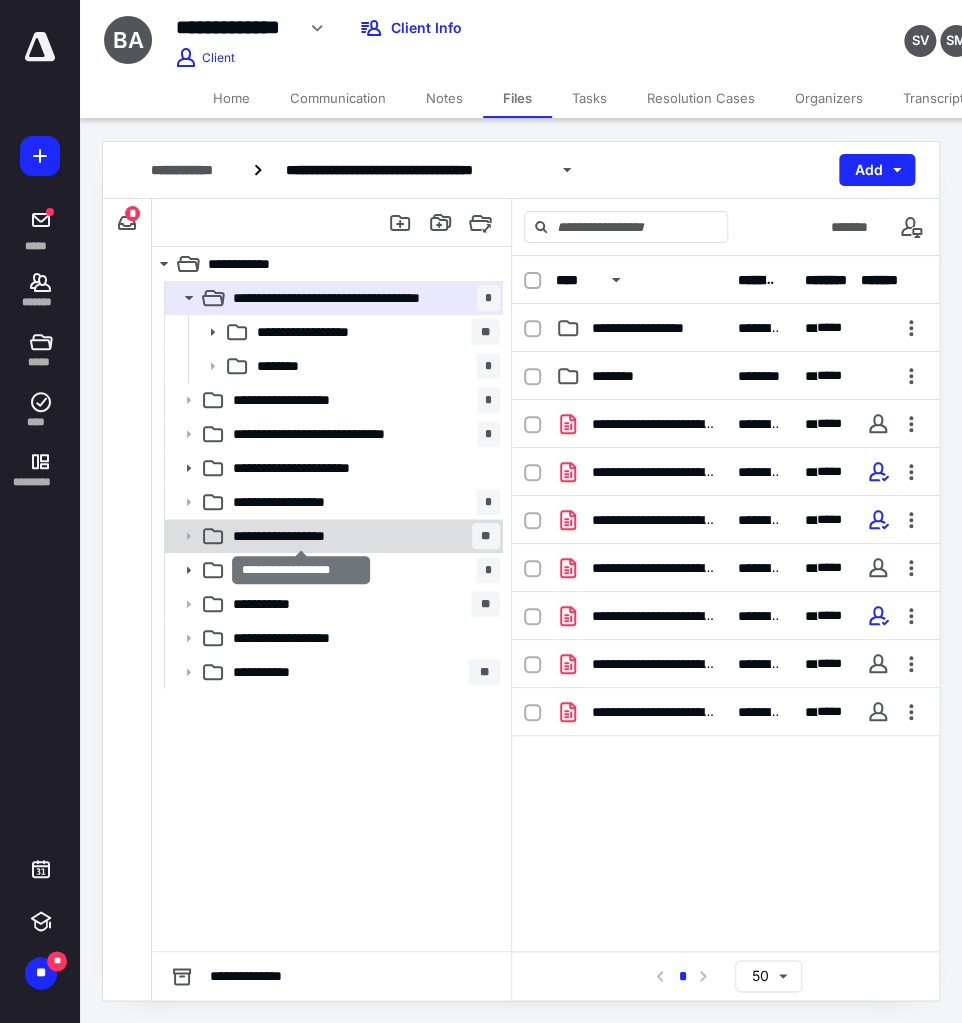 click on "**********" at bounding box center [301, 536] 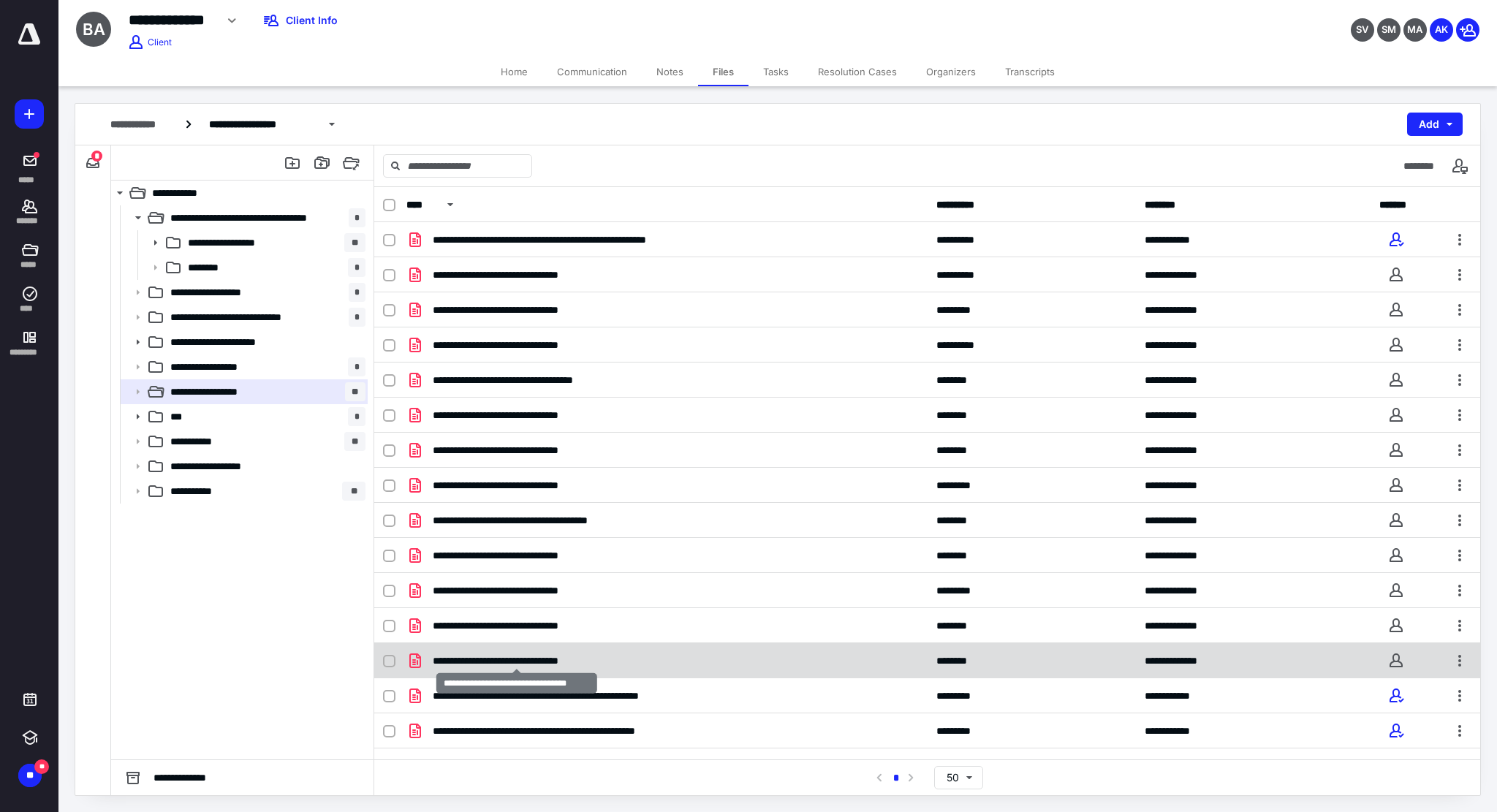 click on "**********" at bounding box center [517, 661] 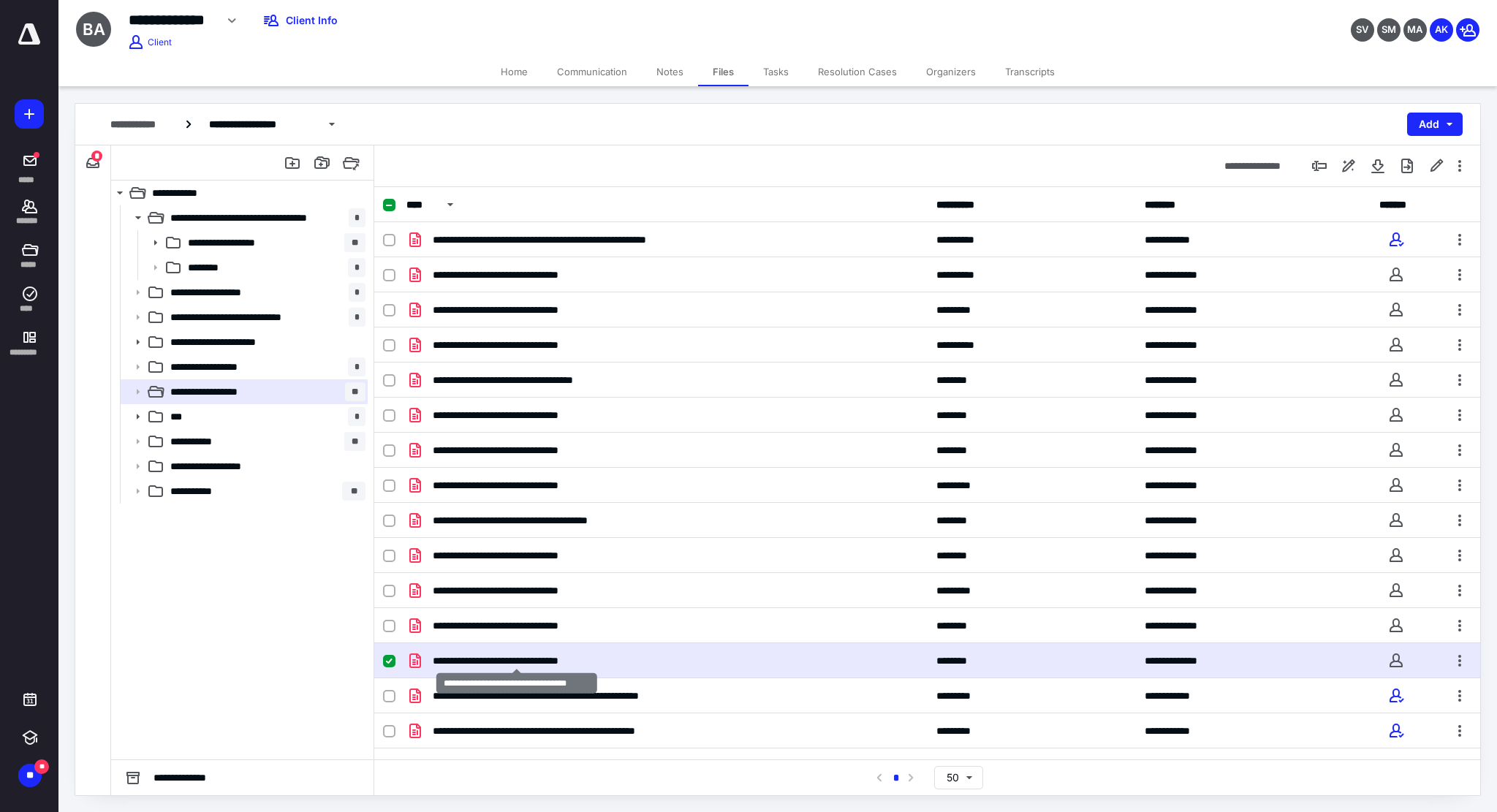 click on "**********" at bounding box center (517, 661) 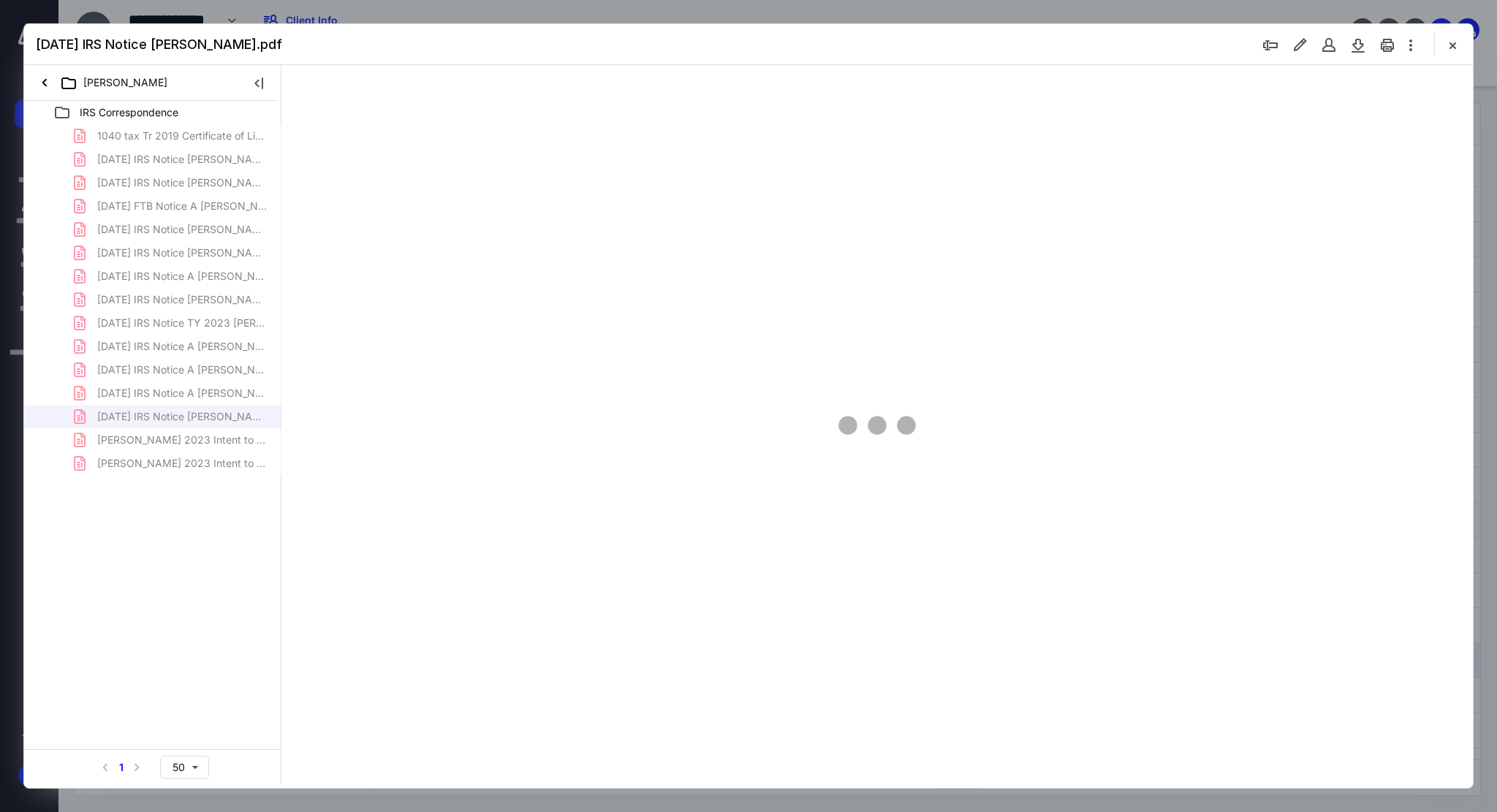 scroll, scrollTop: 0, scrollLeft: 0, axis: both 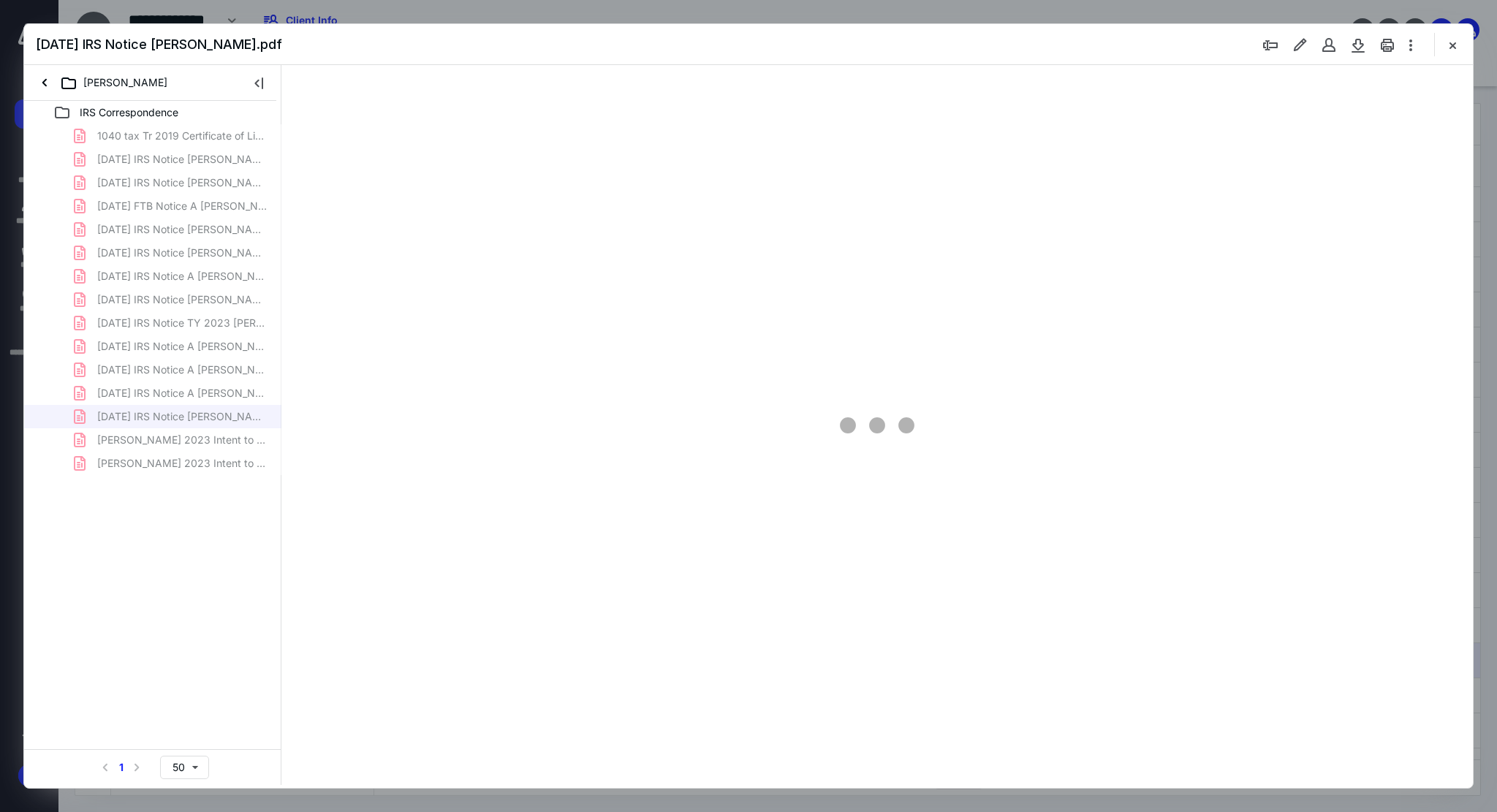 type on "117" 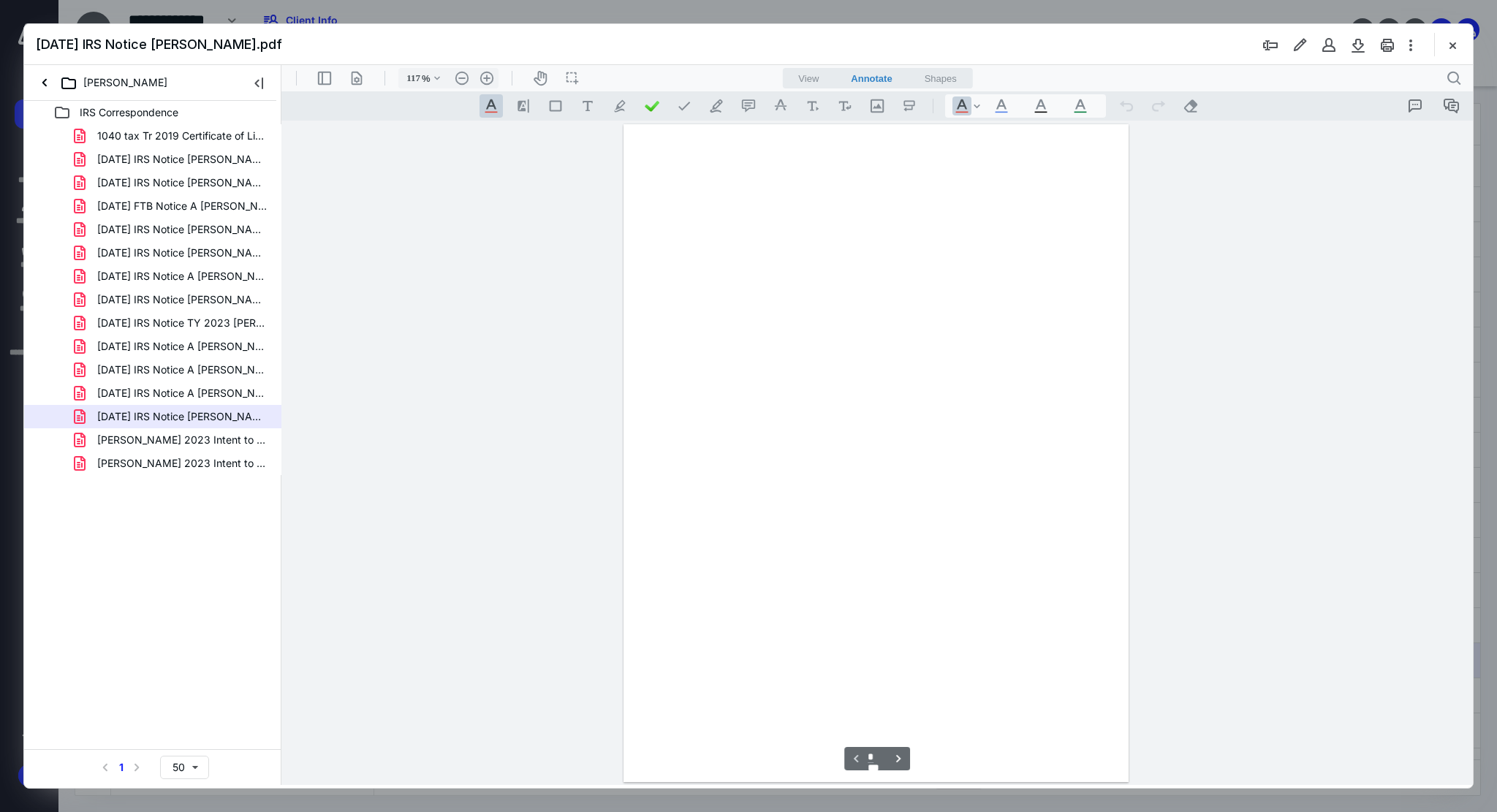 scroll, scrollTop: 58, scrollLeft: 0, axis: vertical 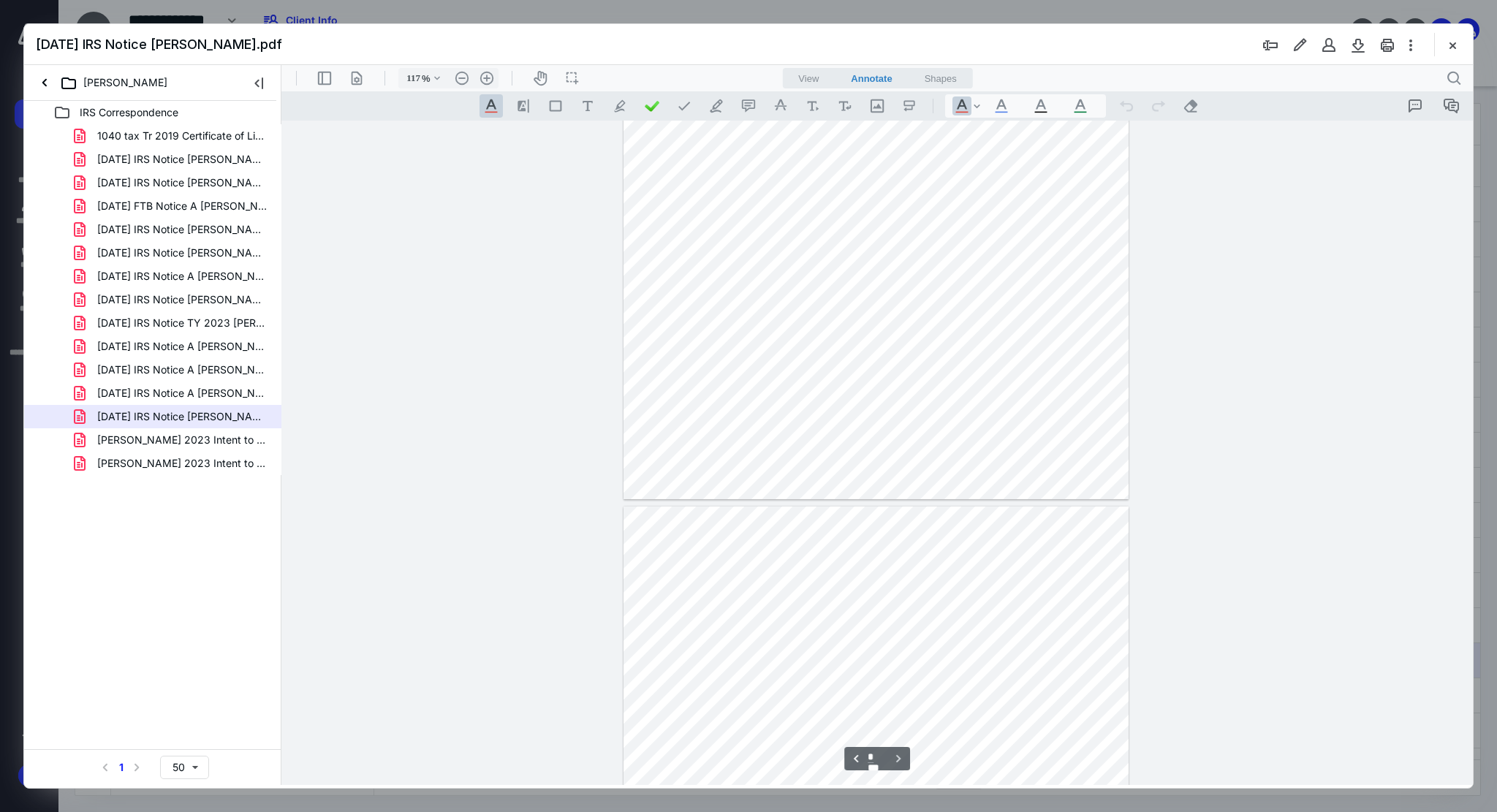 type on "*" 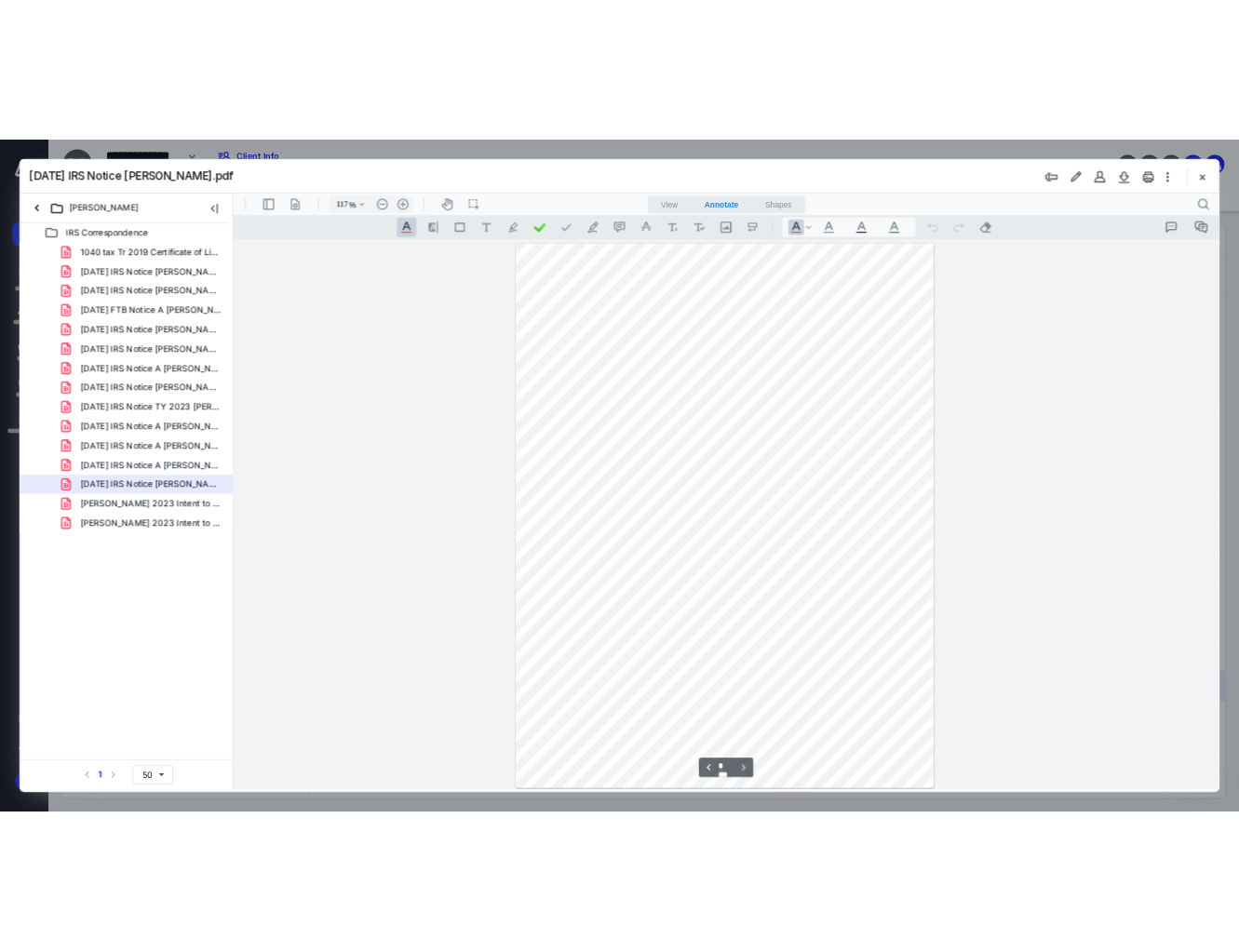 scroll, scrollTop: 847, scrollLeft: 0, axis: vertical 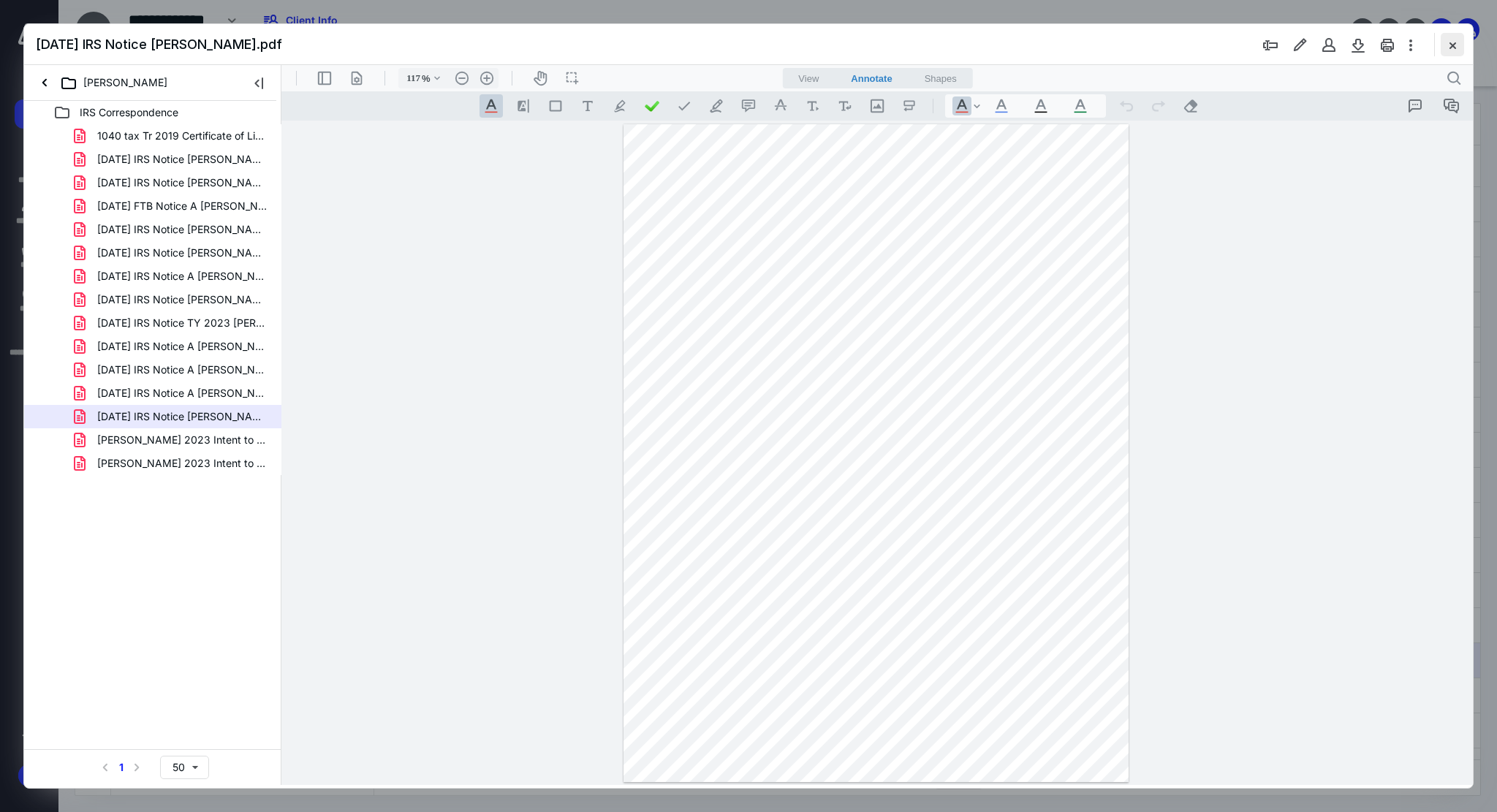 click at bounding box center (1452, 45) 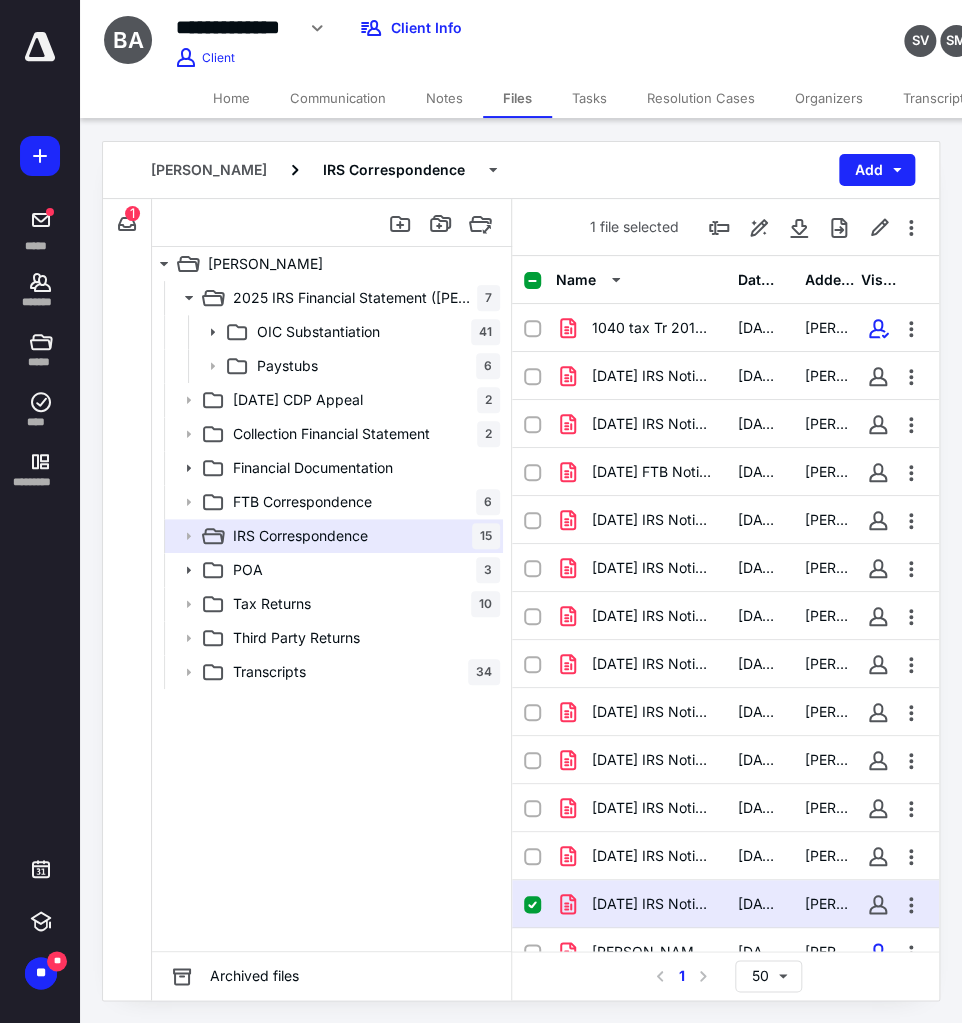 click on "Notes" at bounding box center (444, 98) 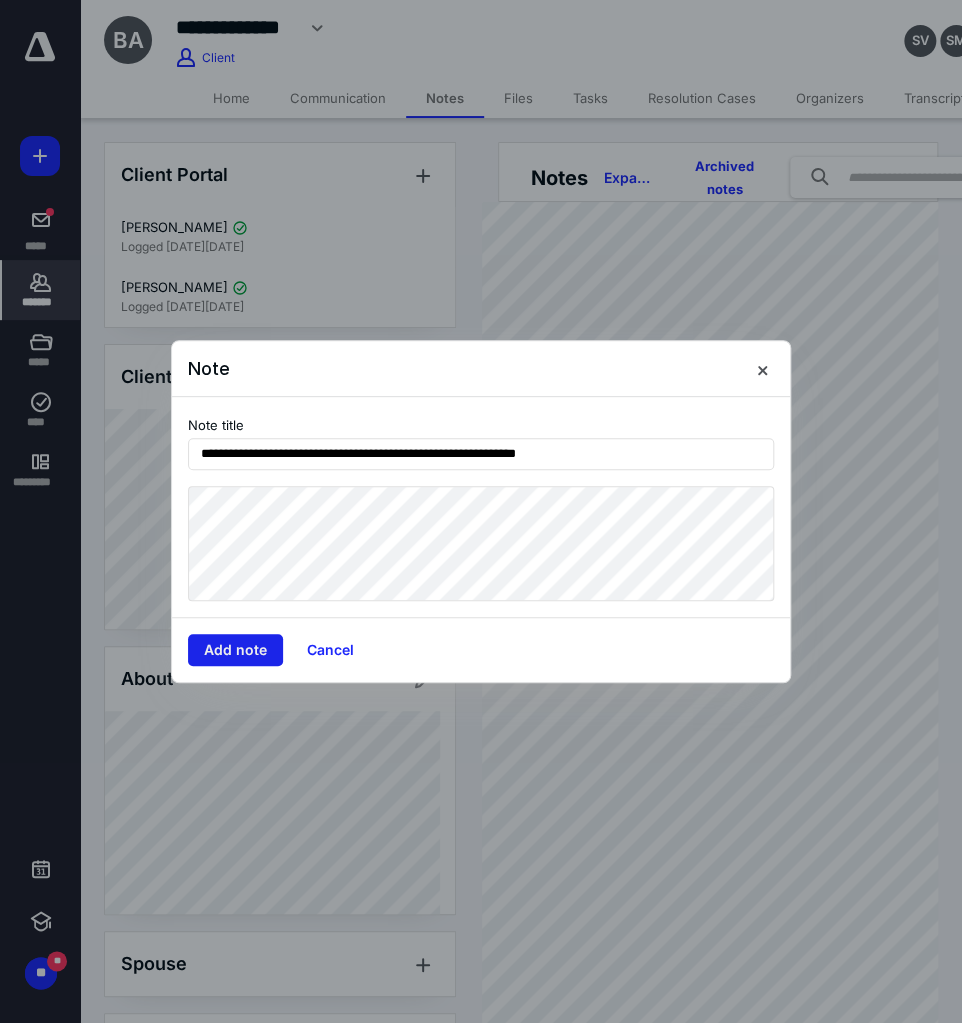 type on "**********" 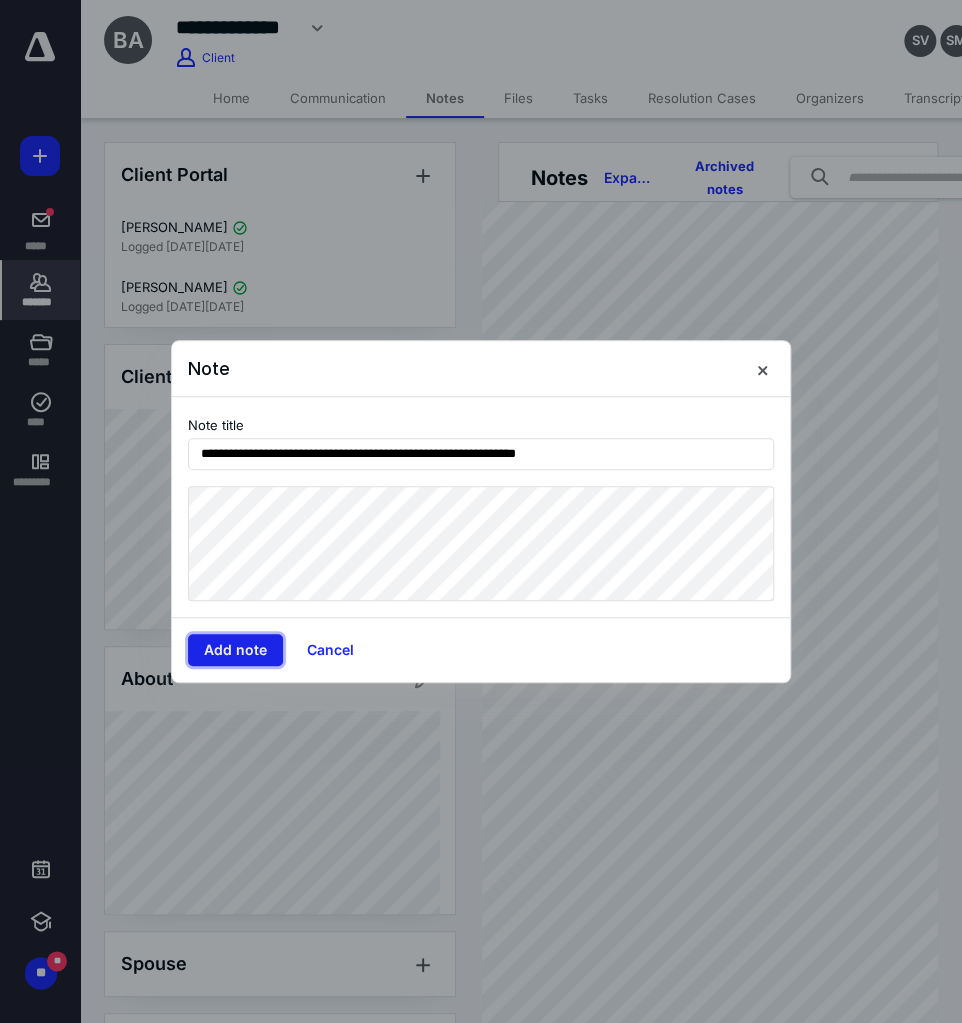 click on "Add note" at bounding box center (235, 650) 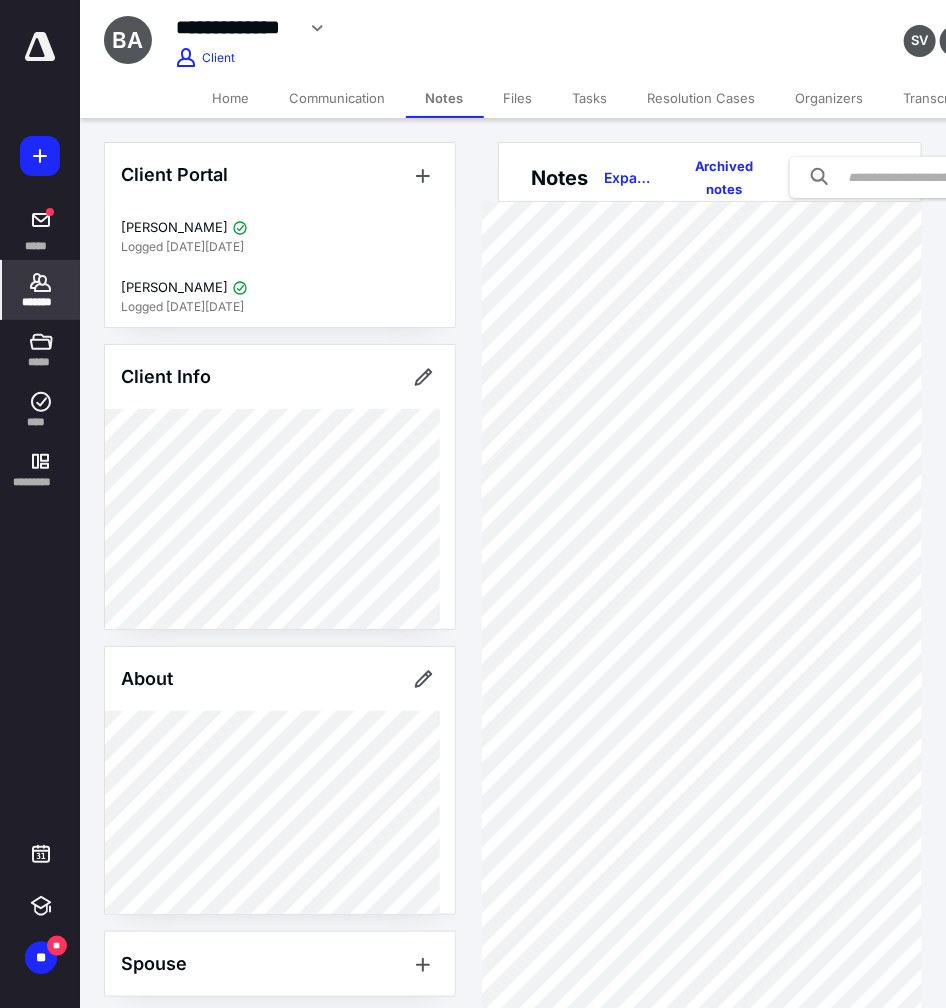 click on "*******" at bounding box center (41, 302) 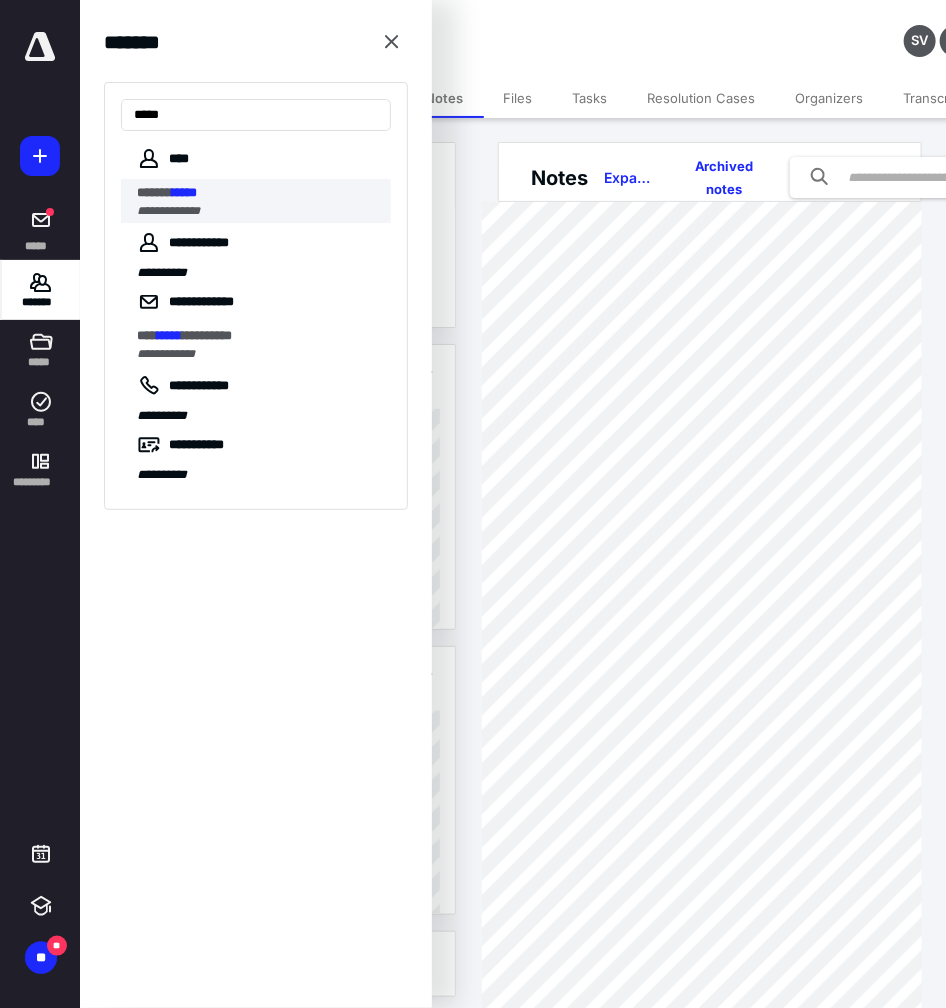 type on "*****" 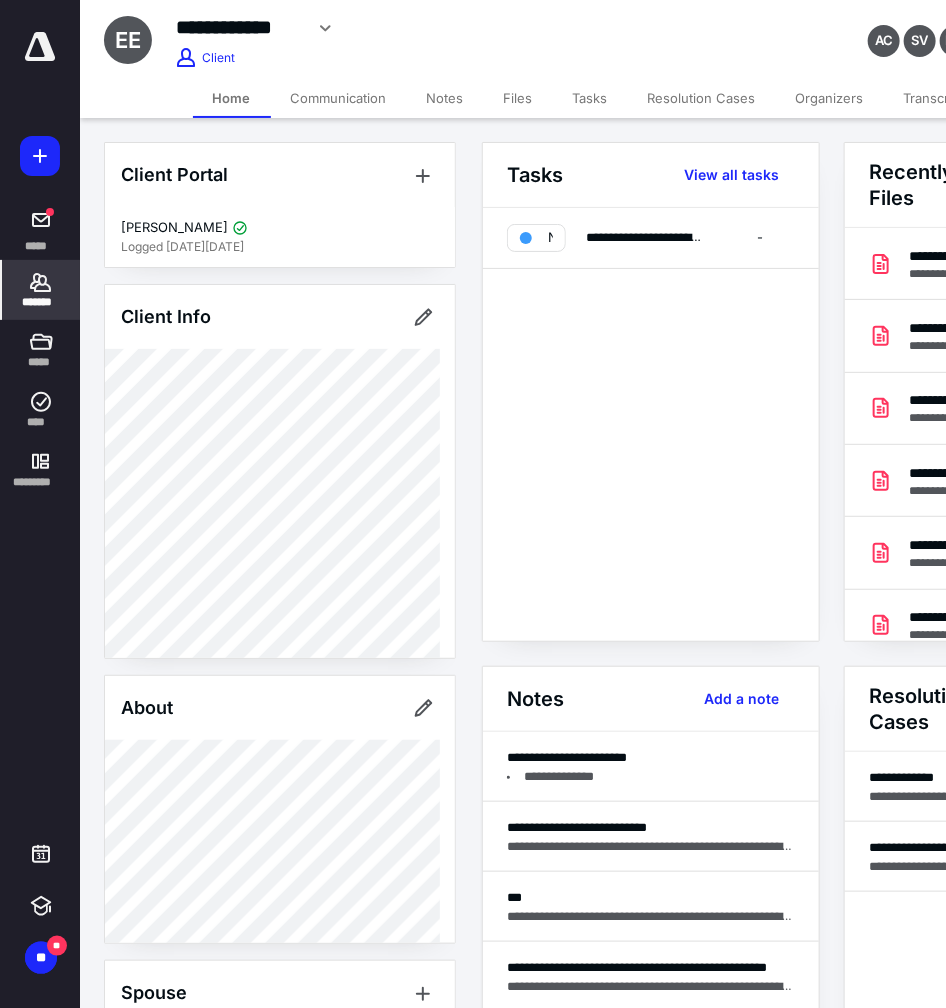 click on "Files" at bounding box center [518, 98] 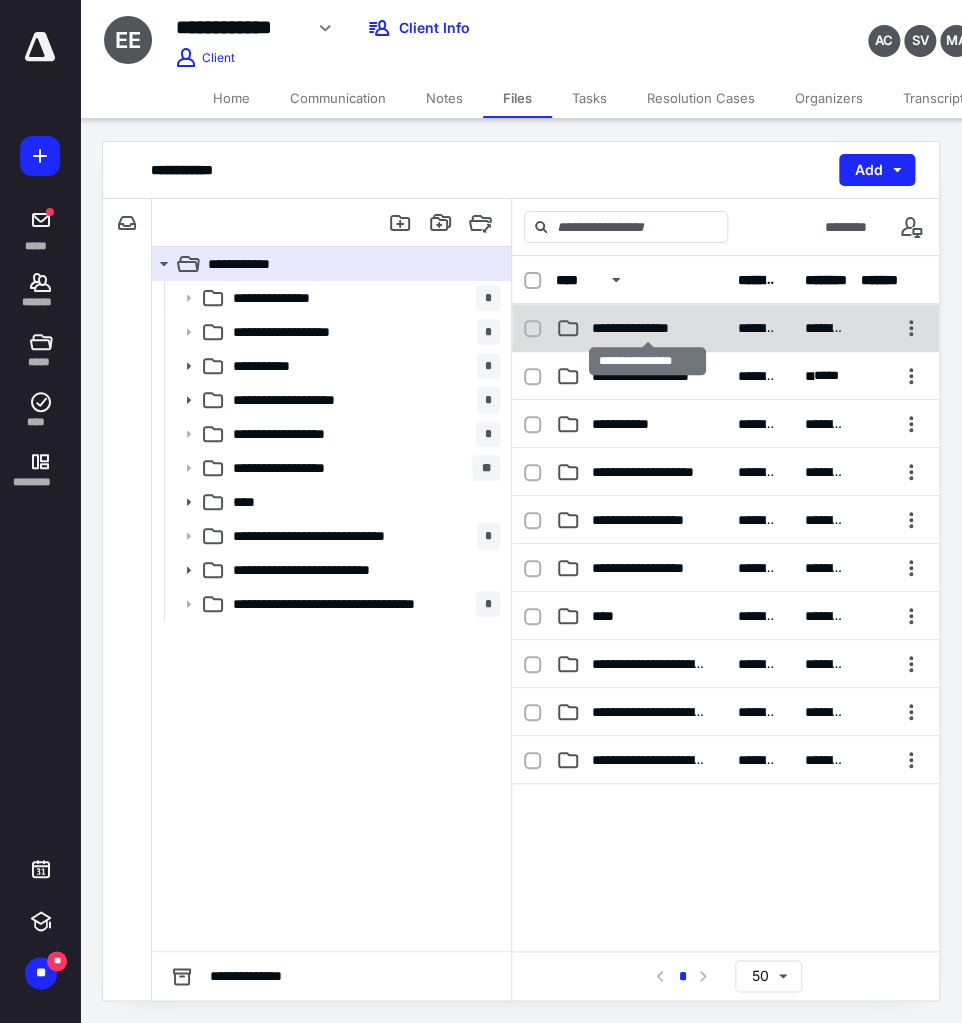 click on "**********" at bounding box center [648, 328] 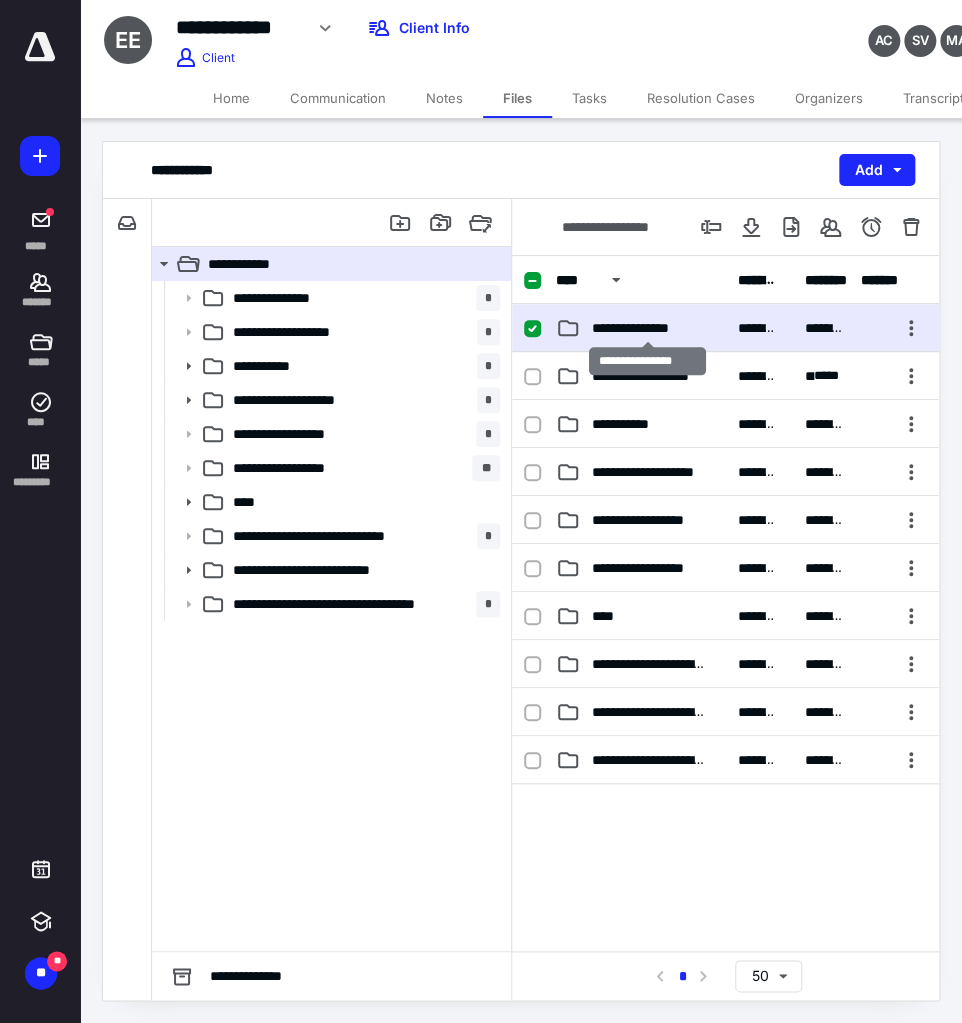 click on "**********" at bounding box center (648, 328) 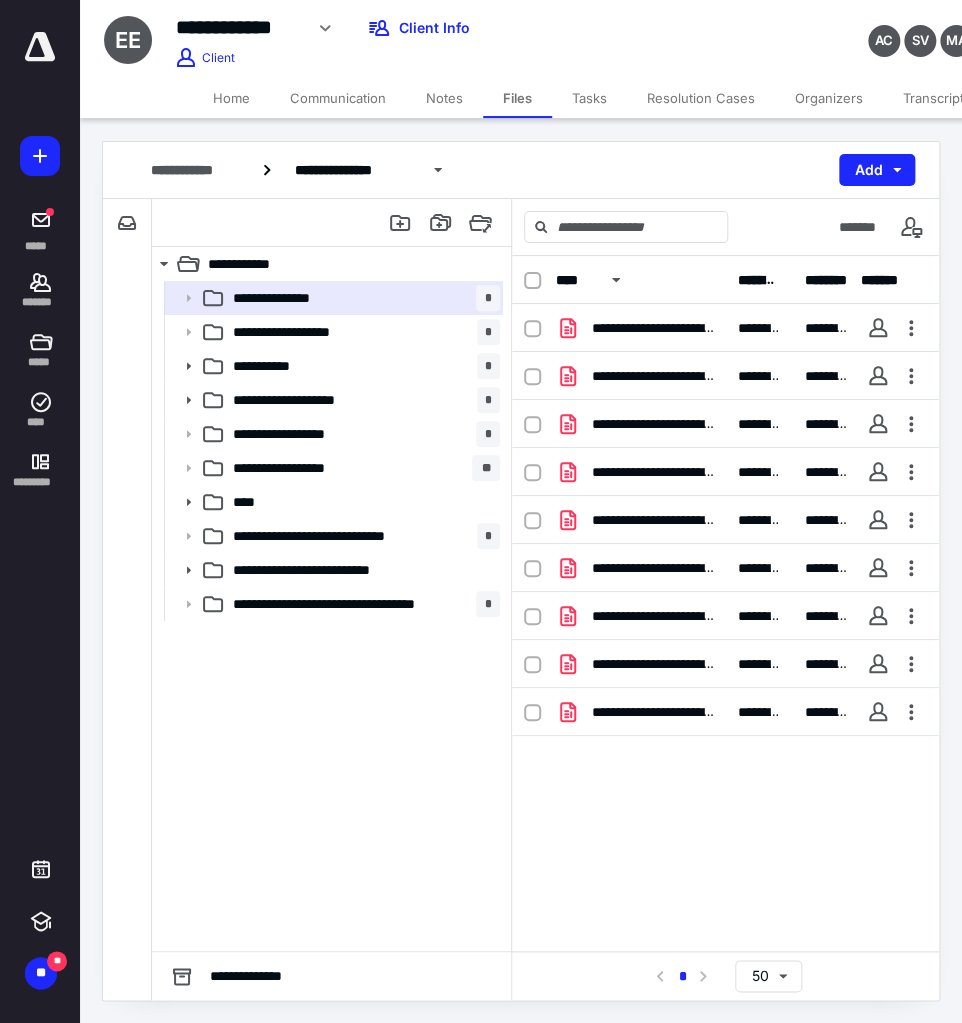 click on "Resolution Cases" at bounding box center [701, 98] 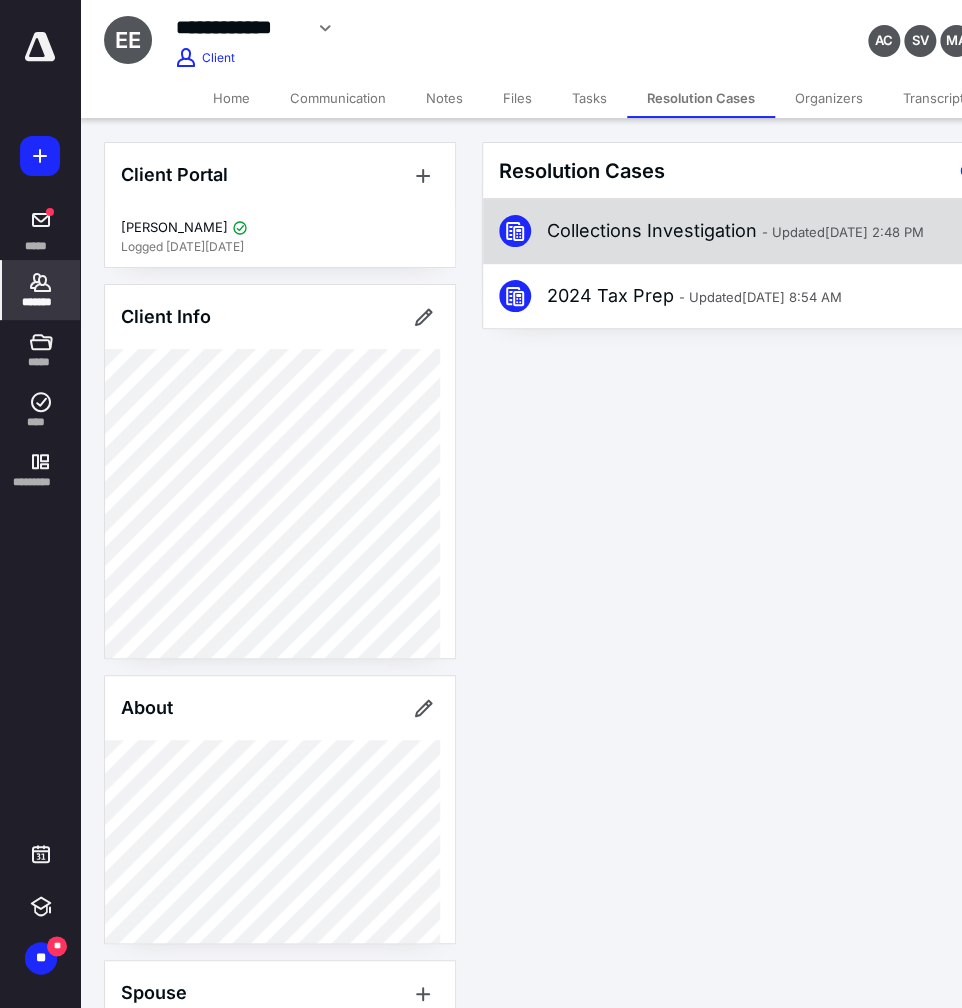 click on "Collections Investigation   - Updated  [DATE] 2:48 PM" at bounding box center (735, 231) 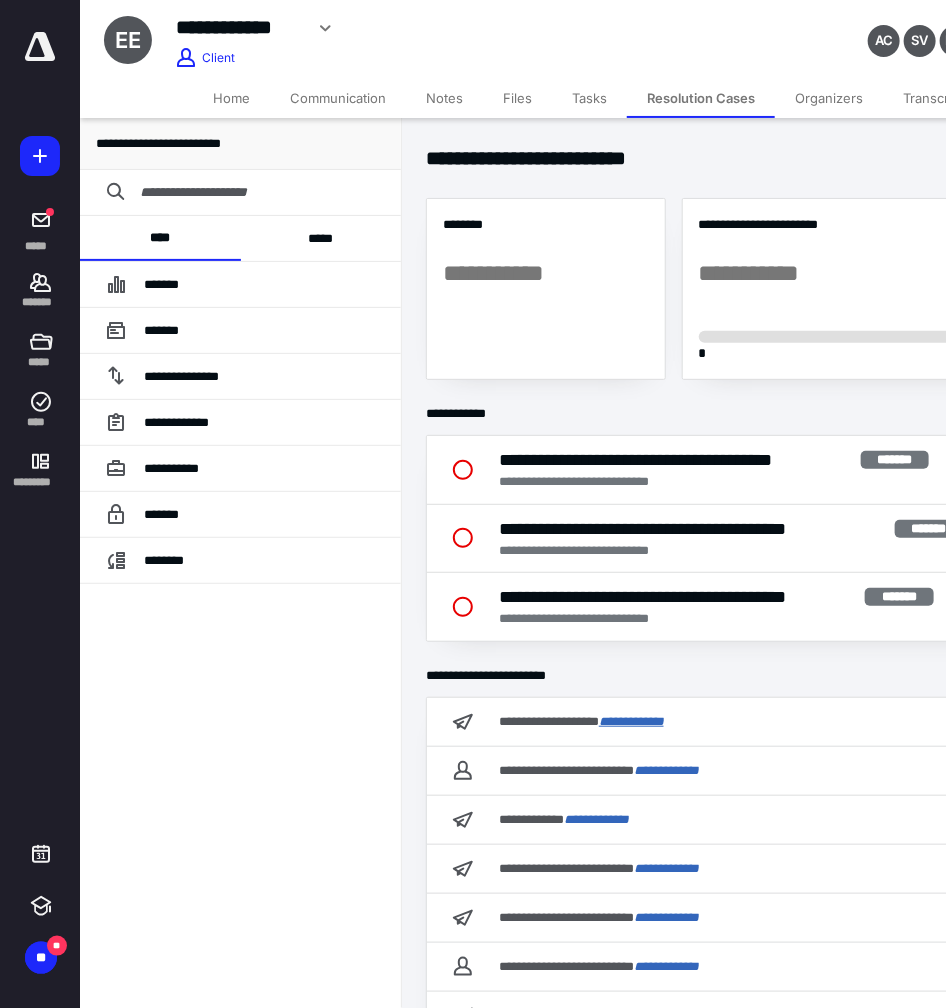 click on "**********" at bounding box center (631, 721) 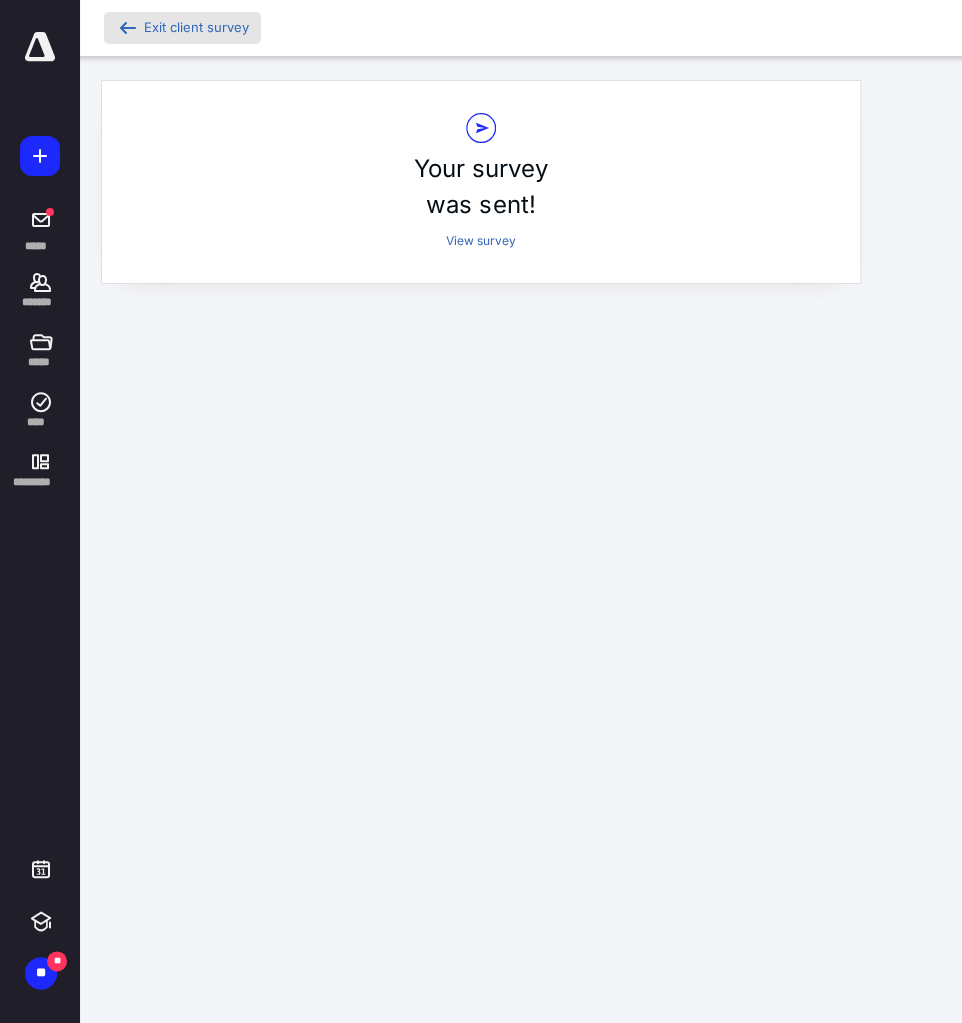 click on "Exit client survey" at bounding box center [196, 27] 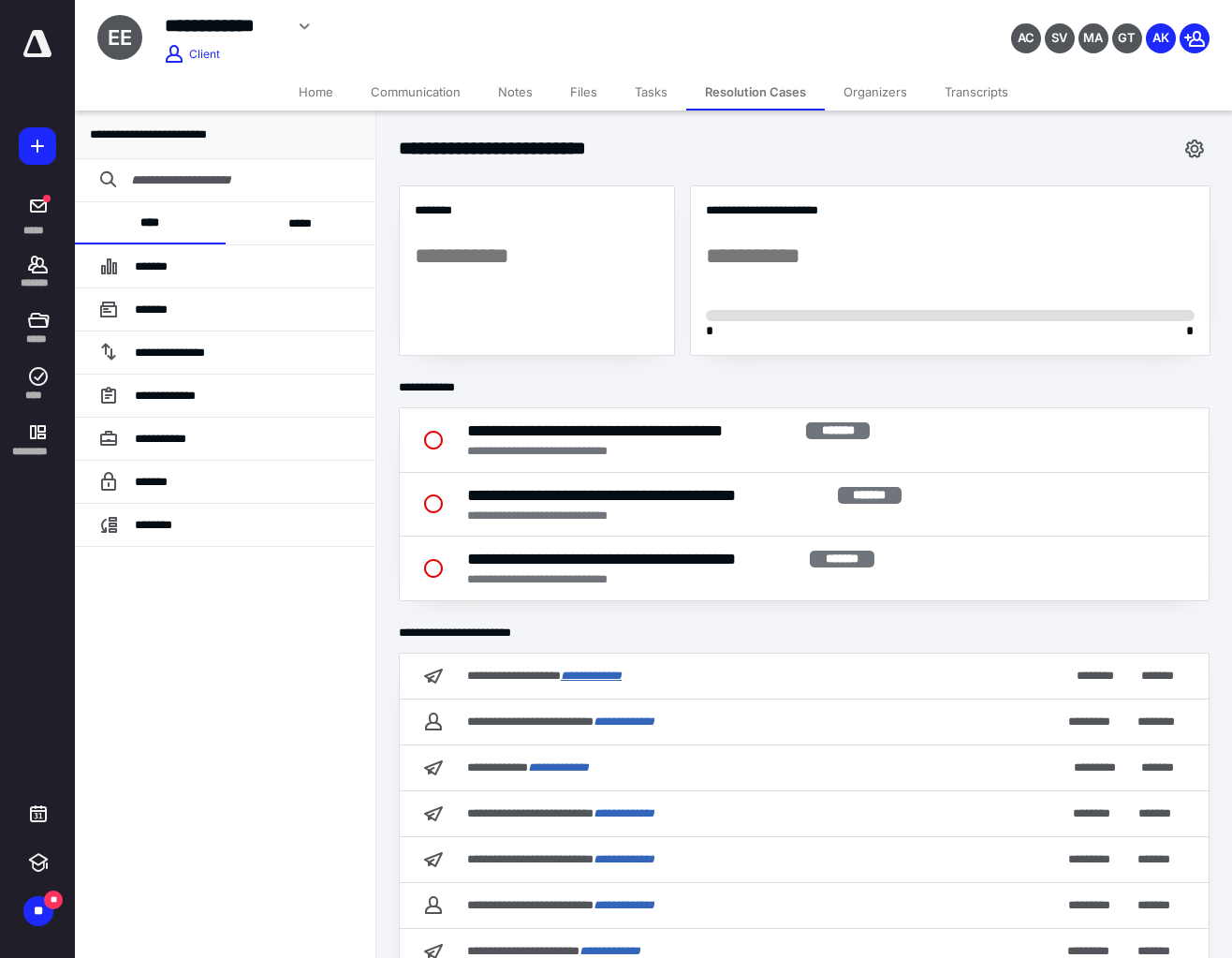 click on "**********" at bounding box center (591, 675) 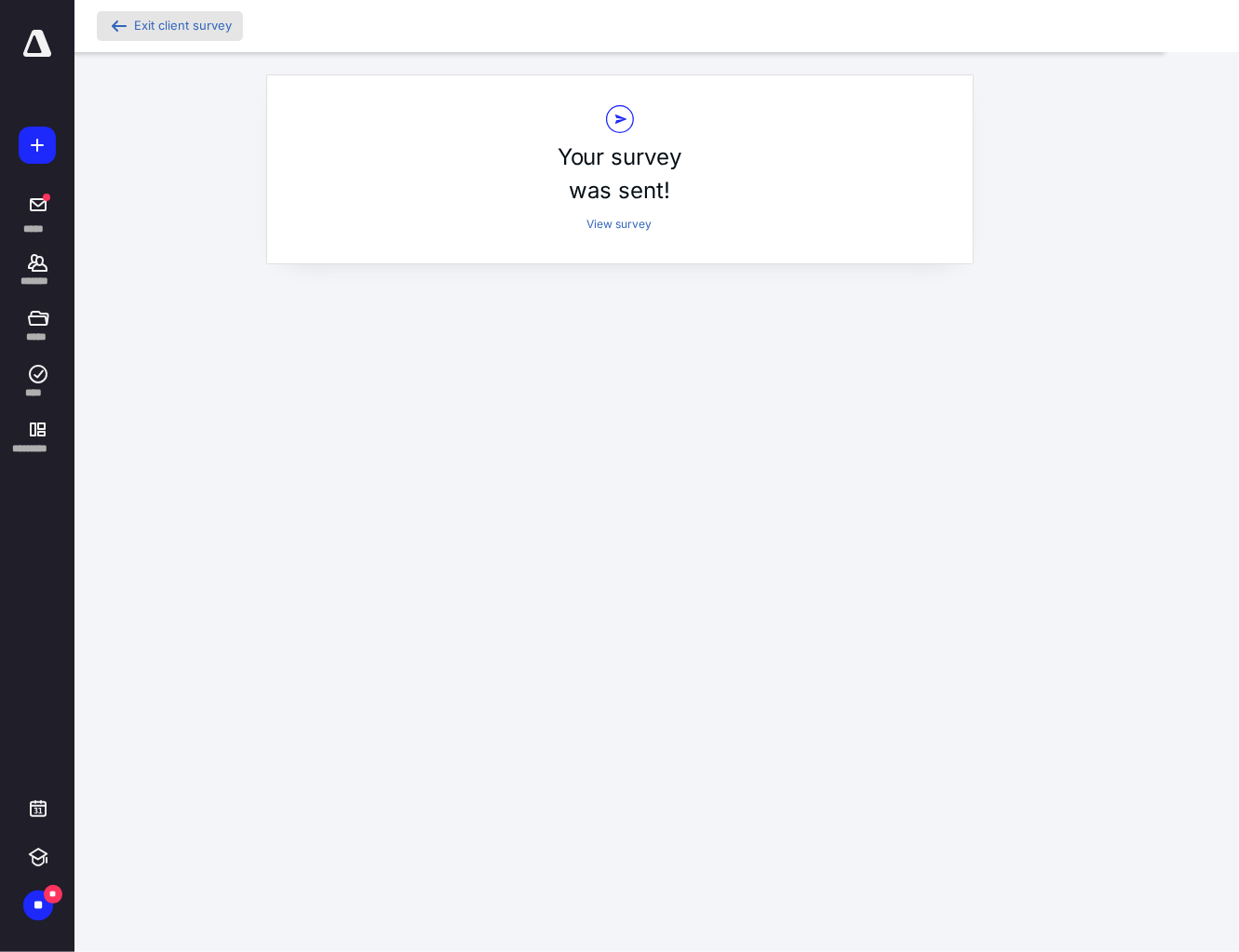 click on "Exit client survey" at bounding box center (182, 25) 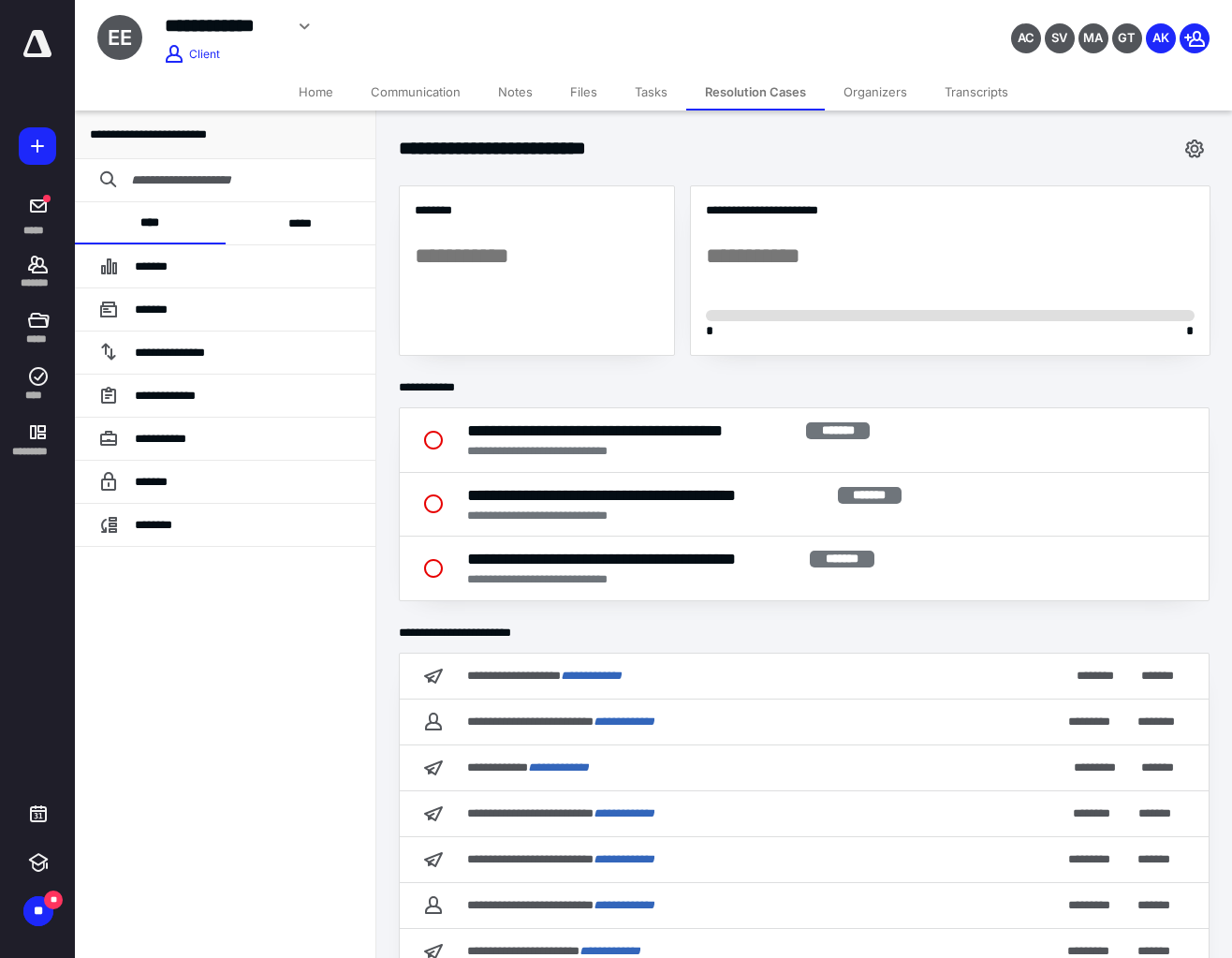click on "Files" at bounding box center [583, 92] 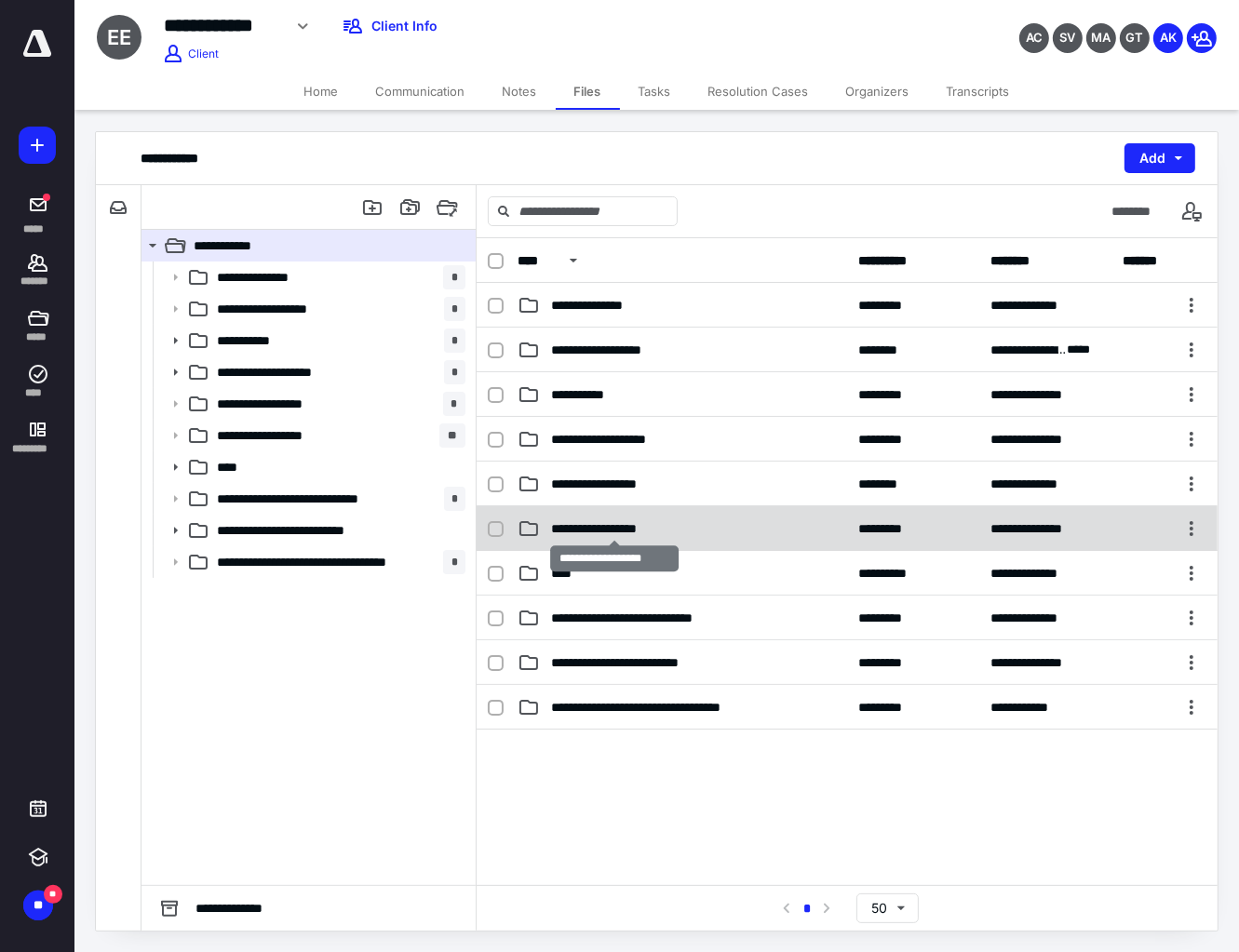 click on "**********" at bounding box center [614, 529] 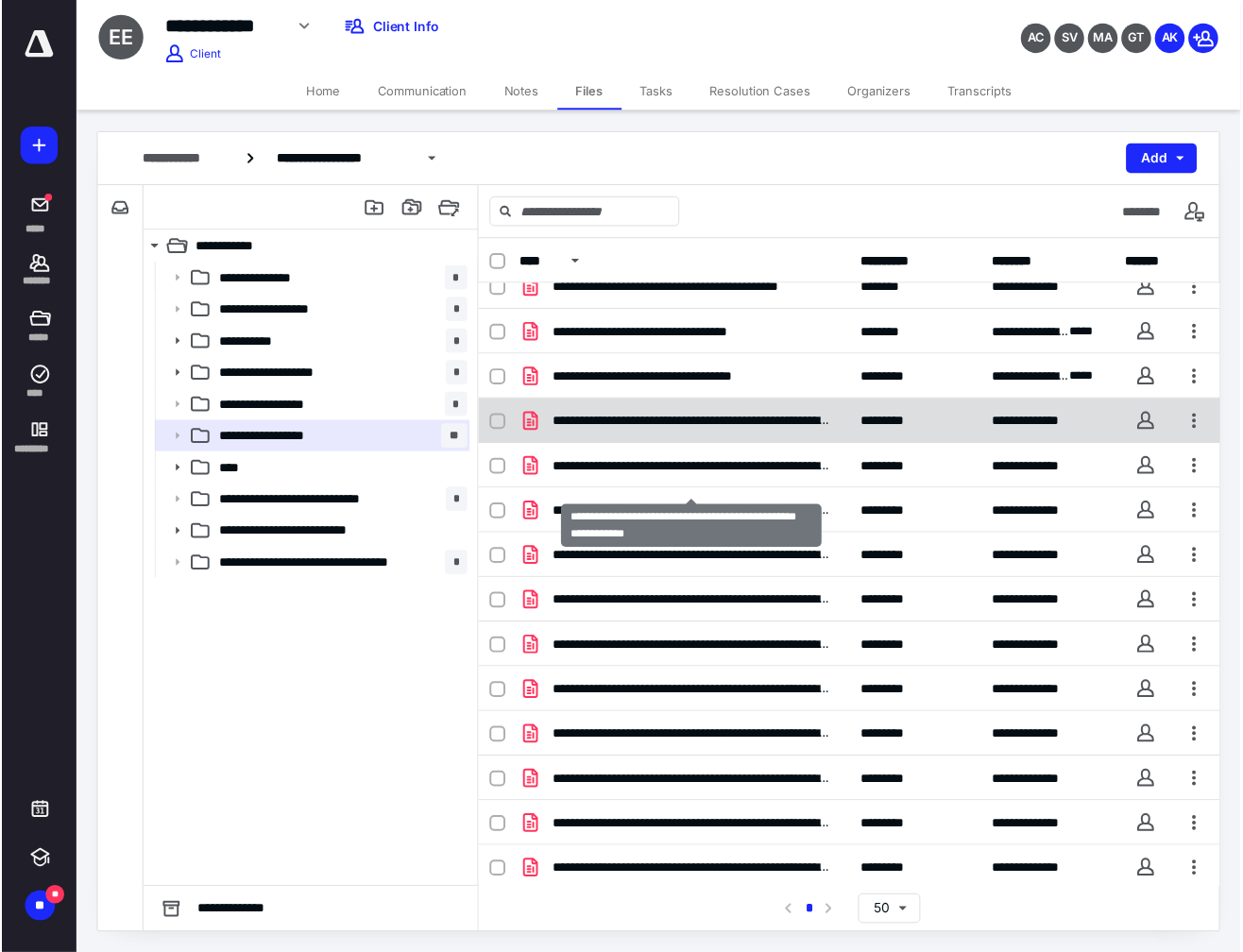 scroll, scrollTop: 0, scrollLeft: 0, axis: both 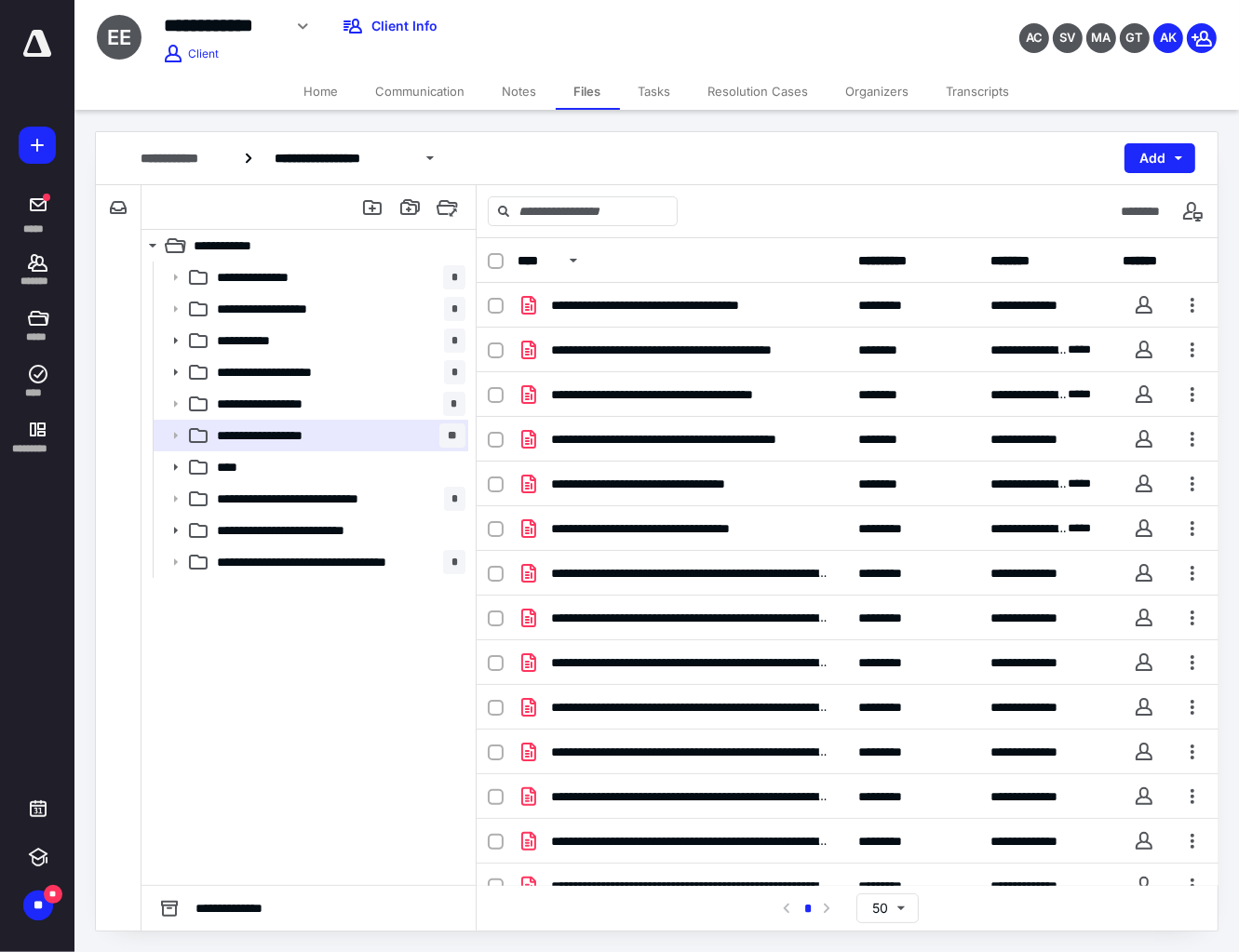 click on "Files" at bounding box center [587, 91] 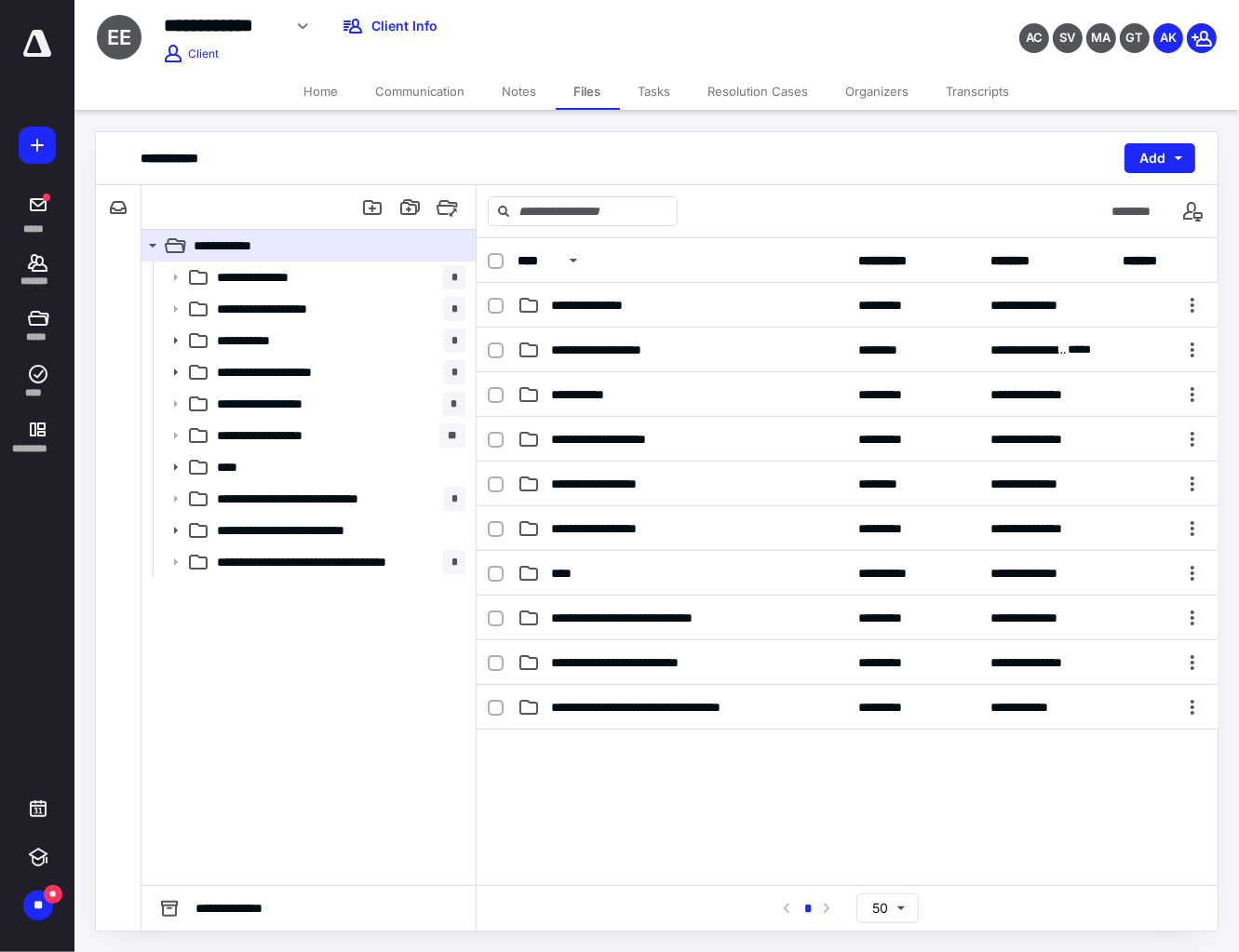 click on "Resolution Cases" at bounding box center [759, 91] 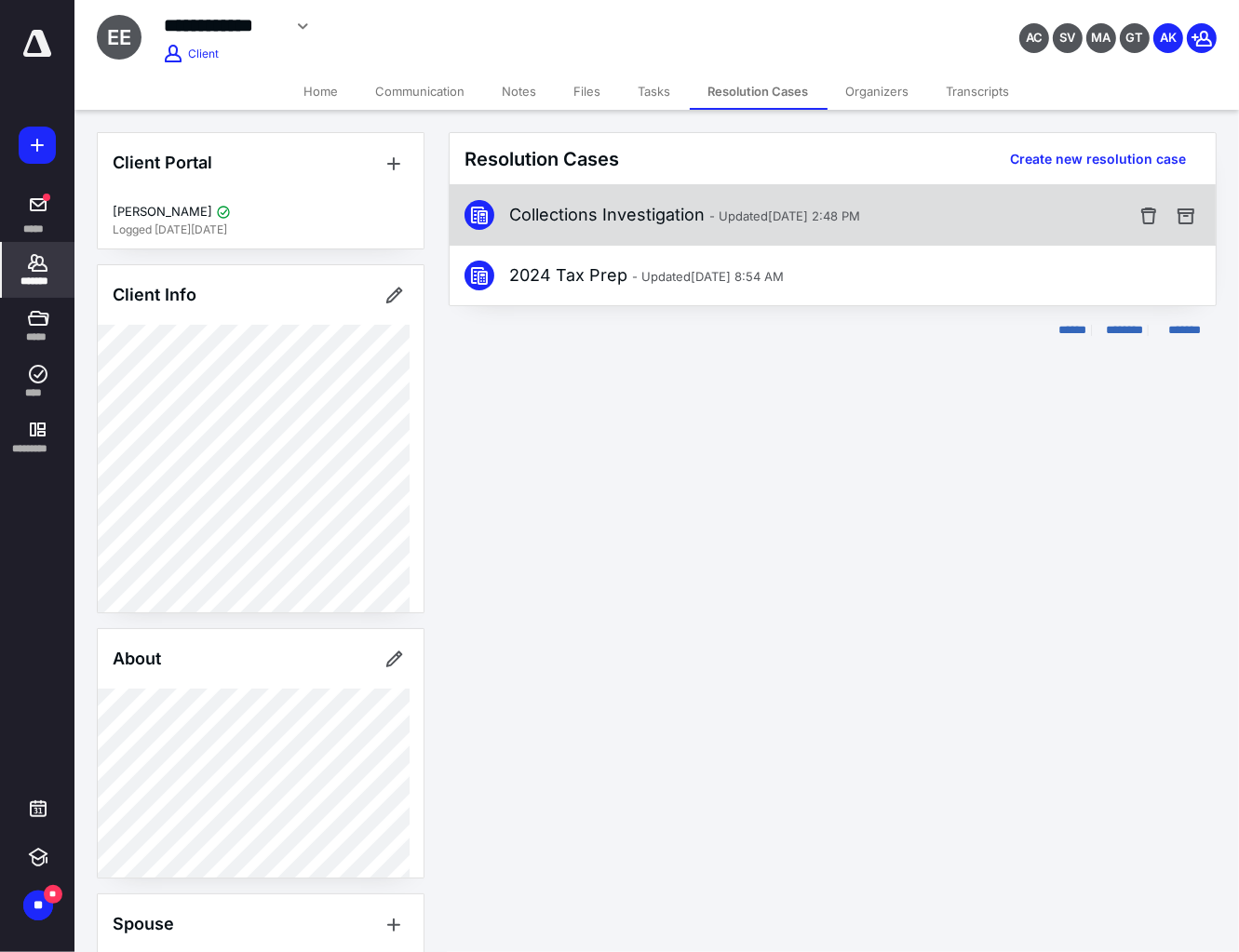 click on "Collections Investigation   - Updated  [DATE] 2:48 PM" at bounding box center (684, 215) 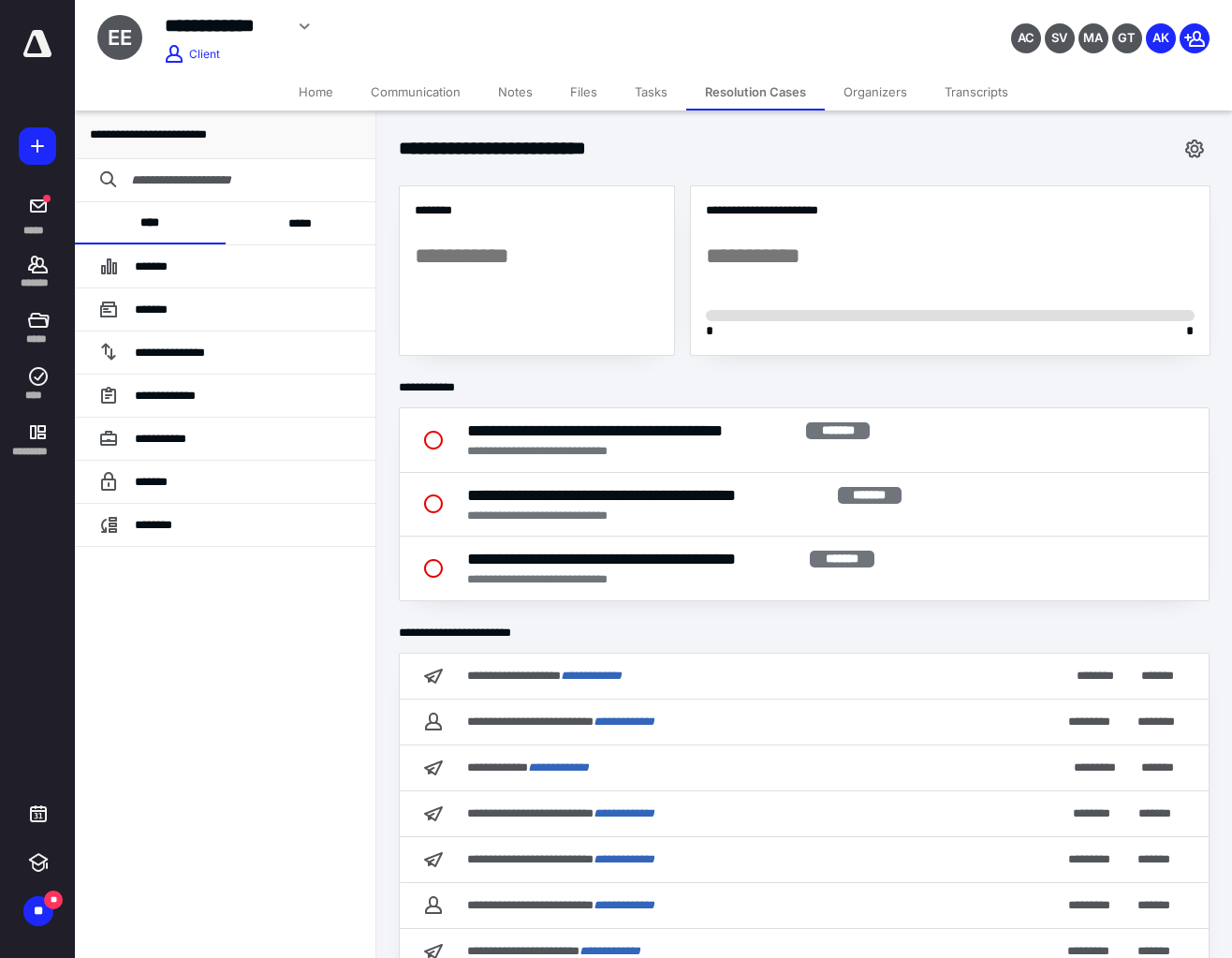 click on "*****" at bounding box center (301, 223) 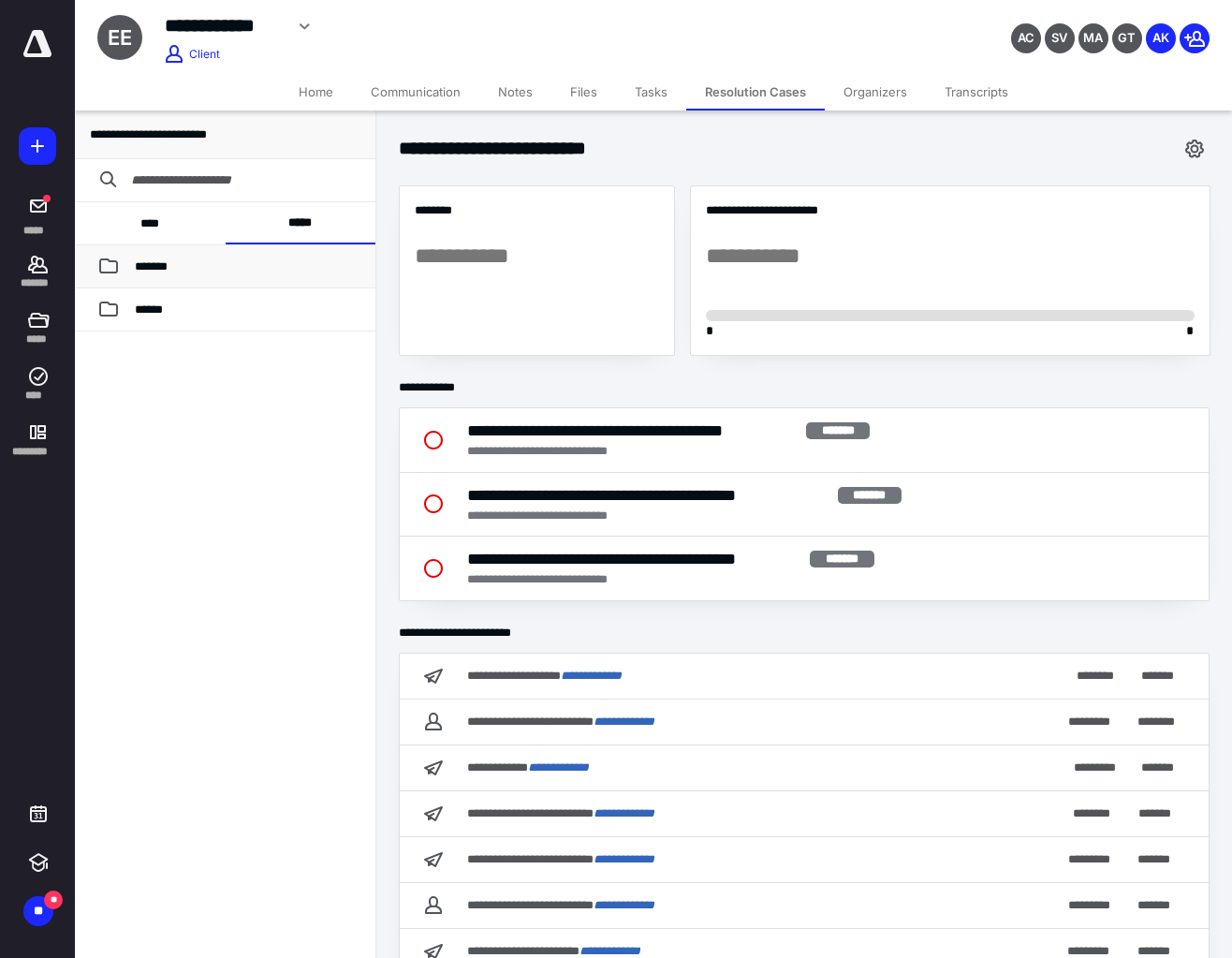 click on "*******" at bounding box center [247, 267] 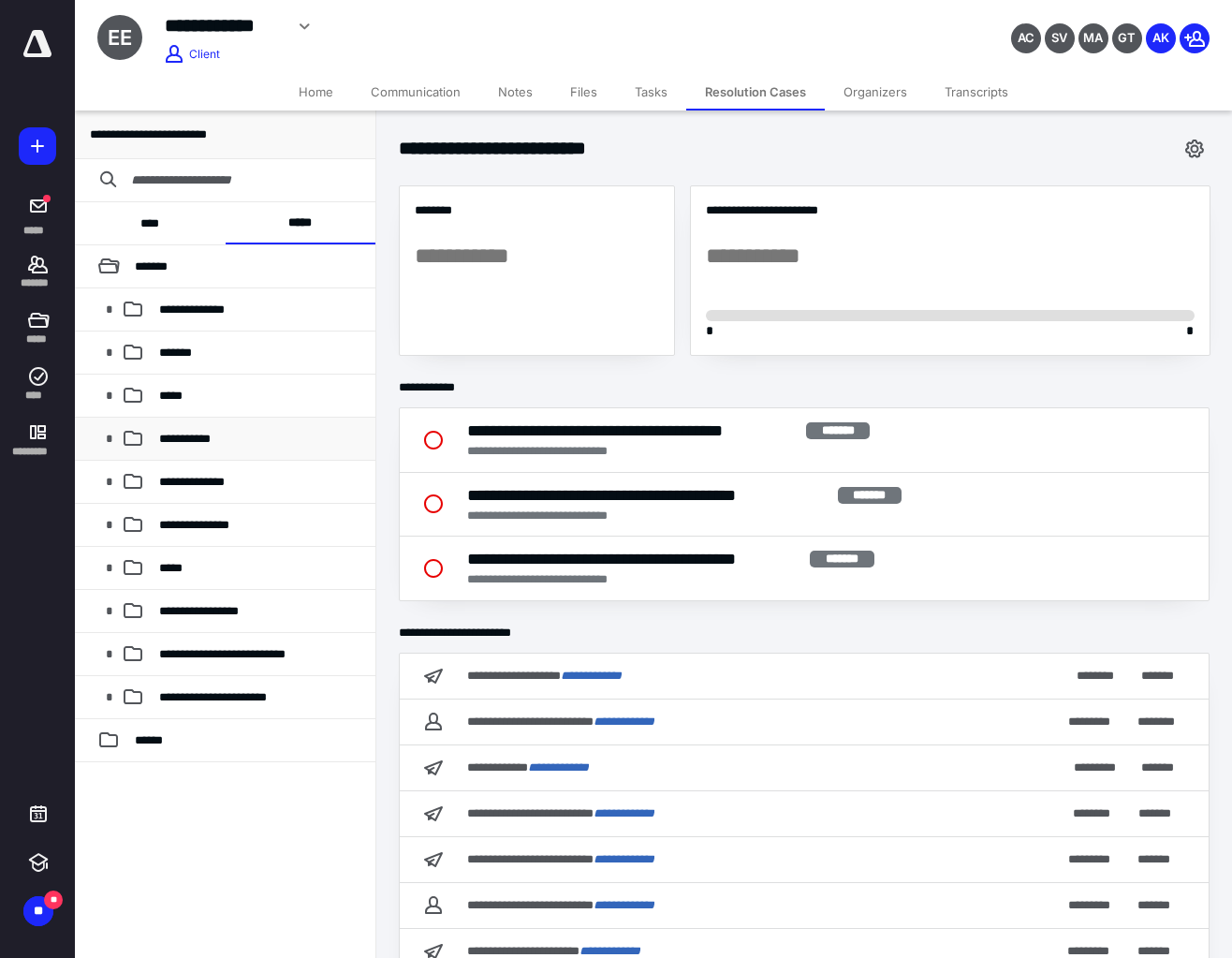 click on "**********" at bounding box center [184, 438] 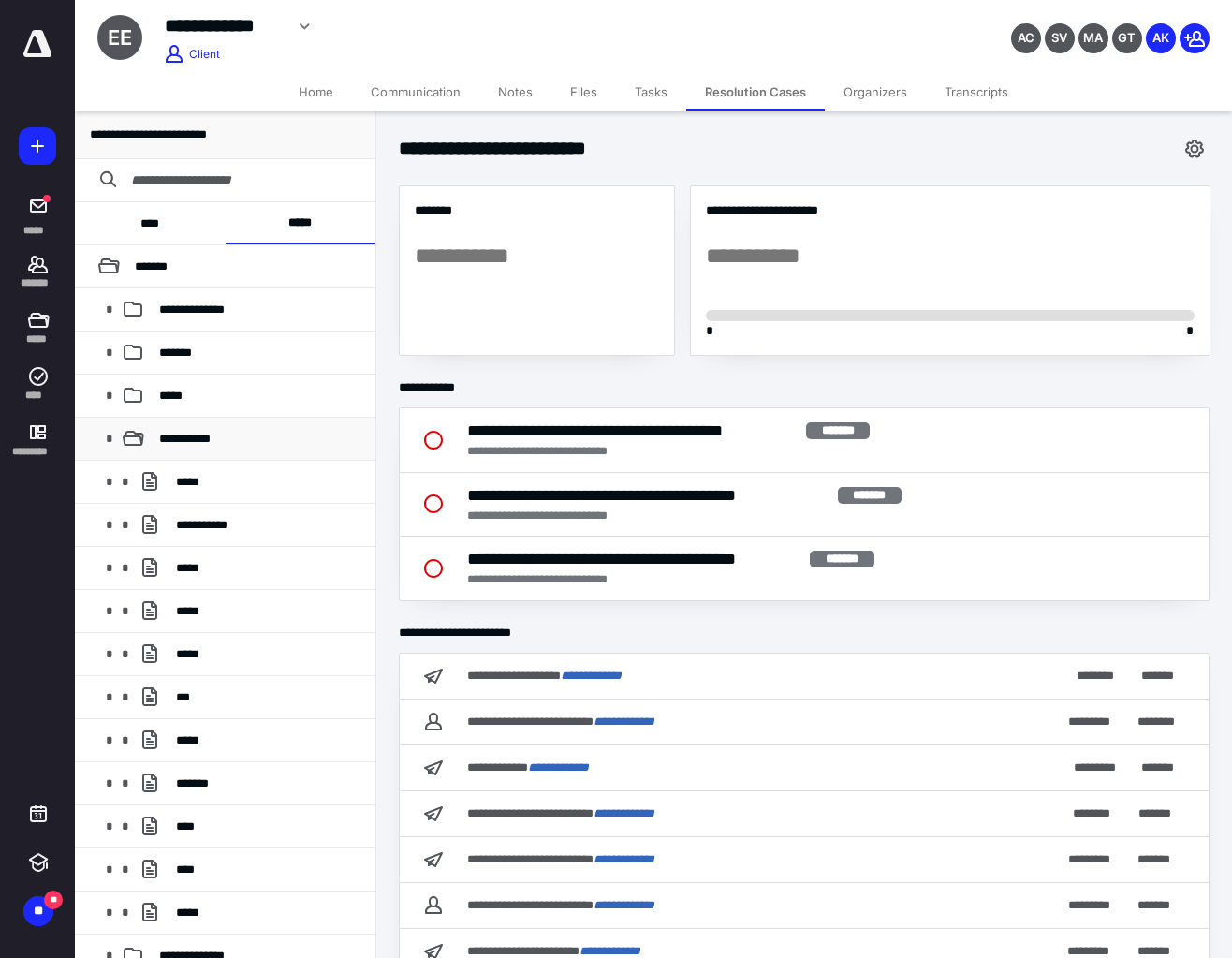 click on "**********" at bounding box center [184, 438] 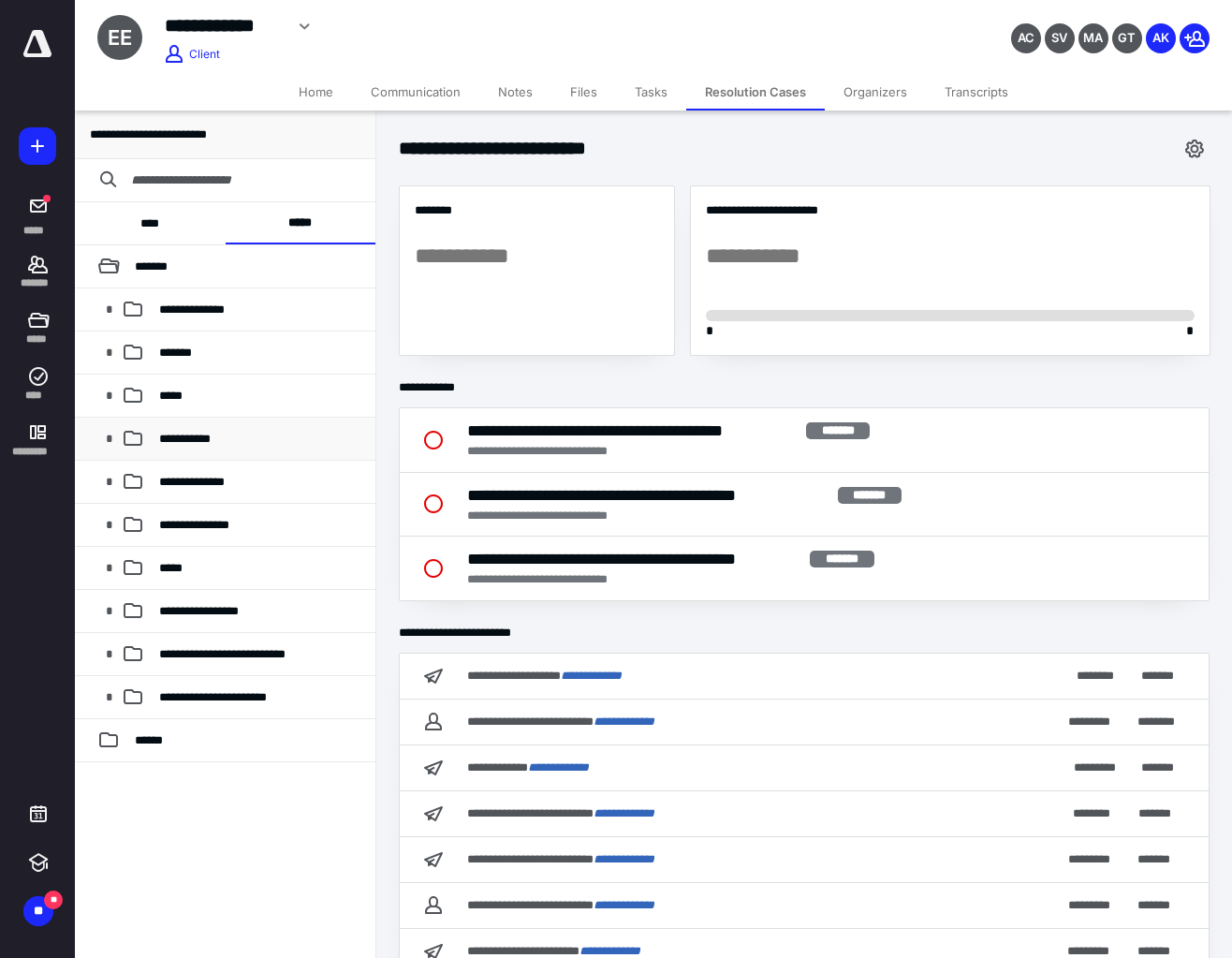 click on "**********" at bounding box center (184, 438) 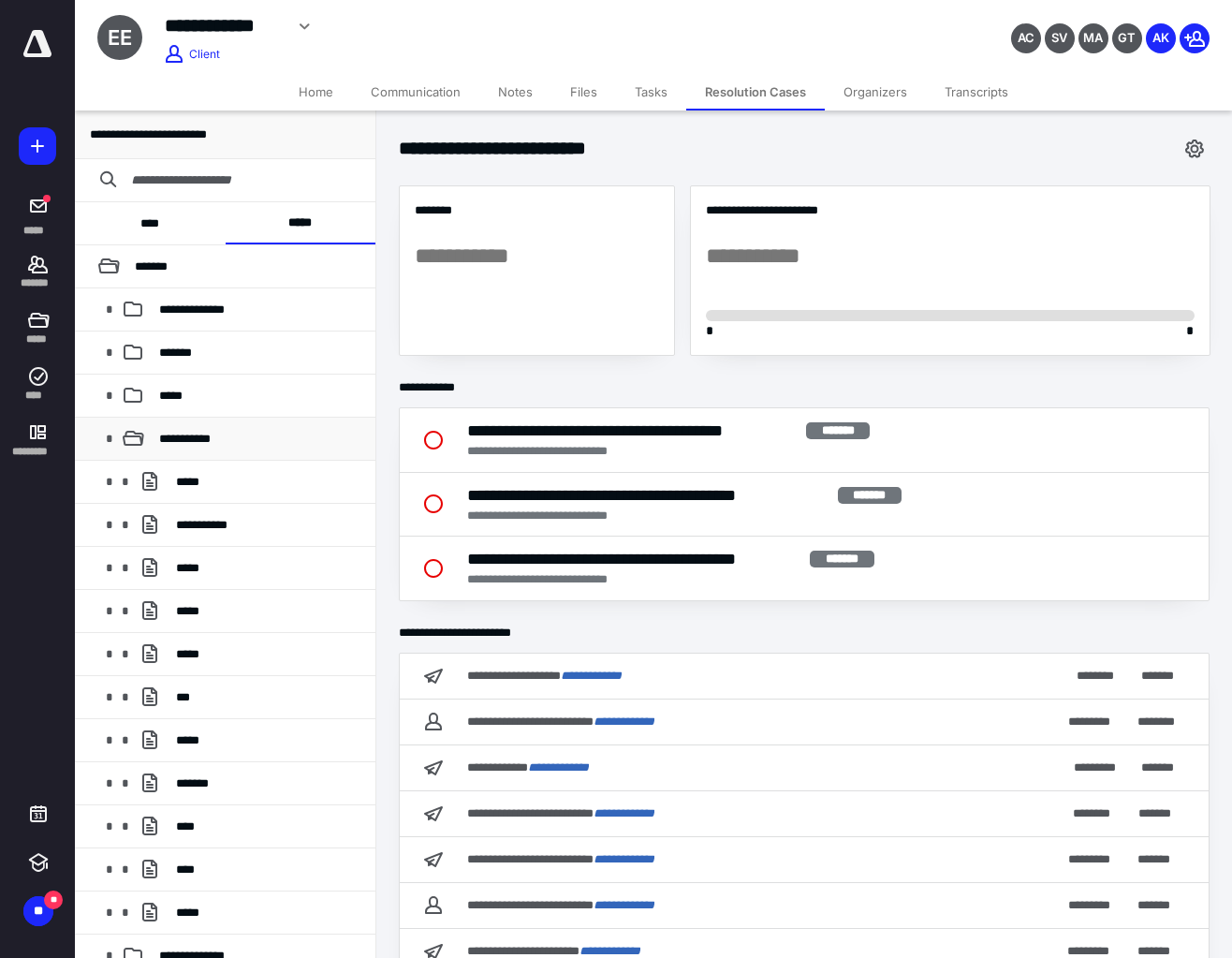 click on "**********" at bounding box center [184, 438] 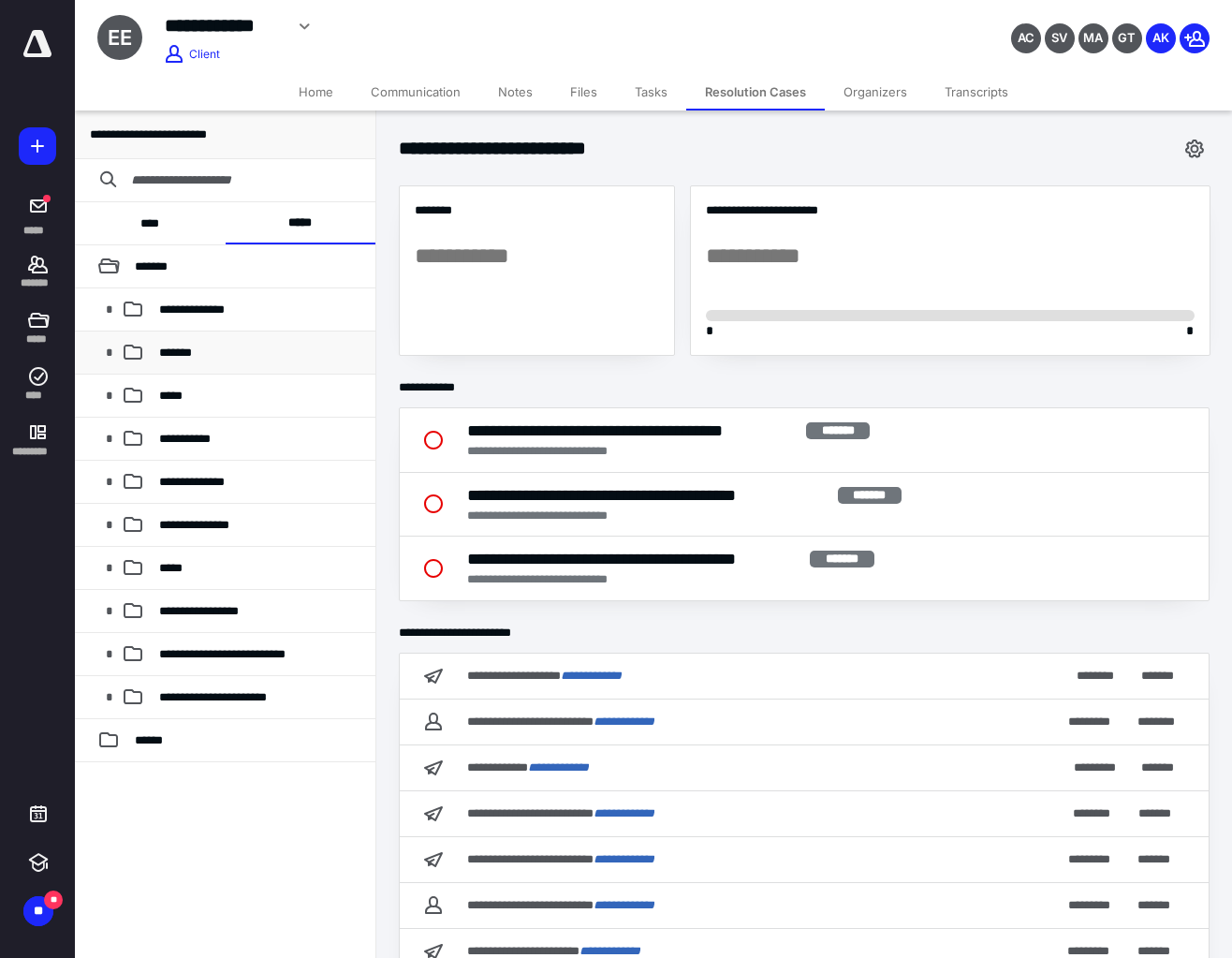 click on "*******" at bounding box center [175, 352] 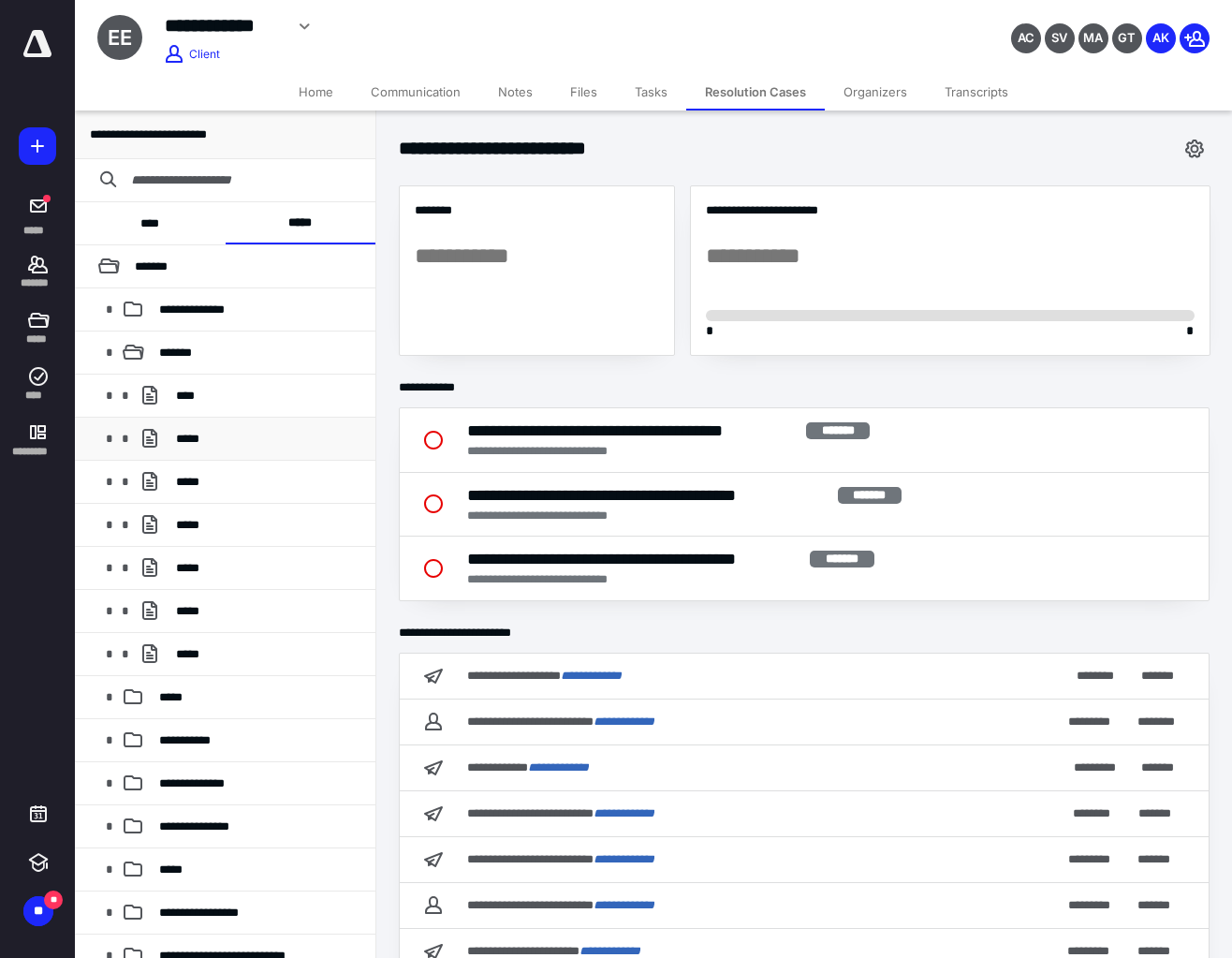 click on "*****" at bounding box center (268, 439) 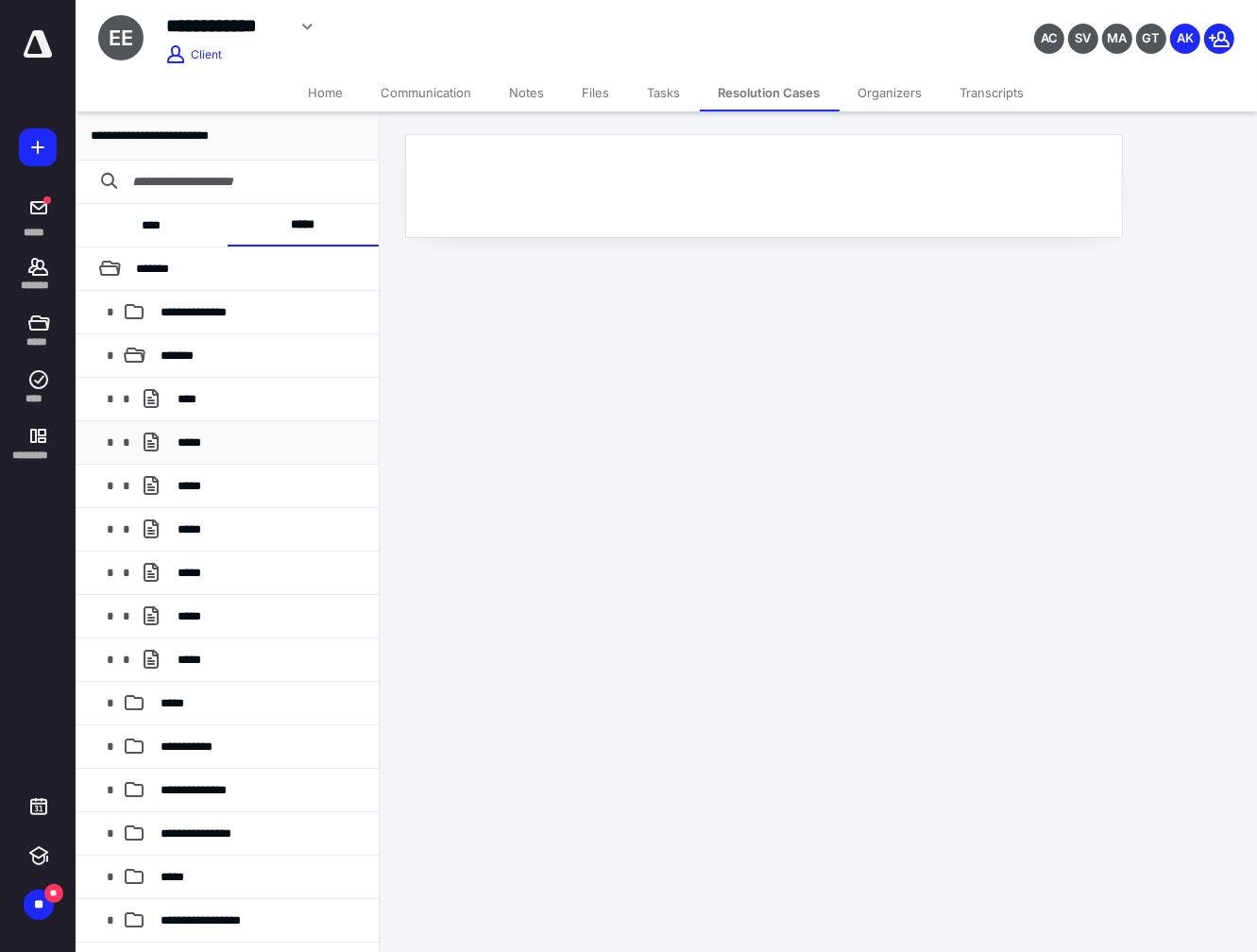 click on "*****" at bounding box center [270, 443] 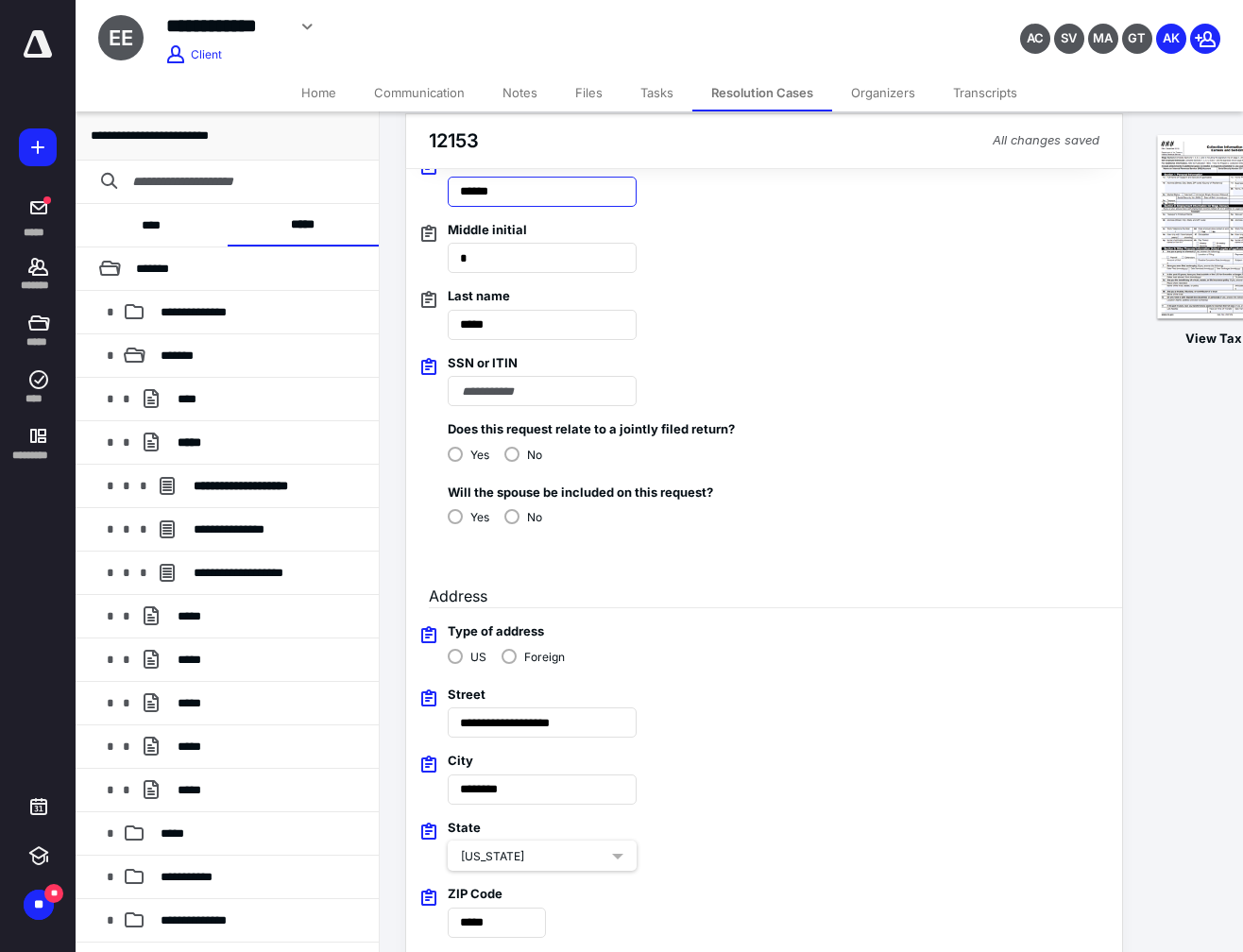 scroll, scrollTop: 147, scrollLeft: 0, axis: vertical 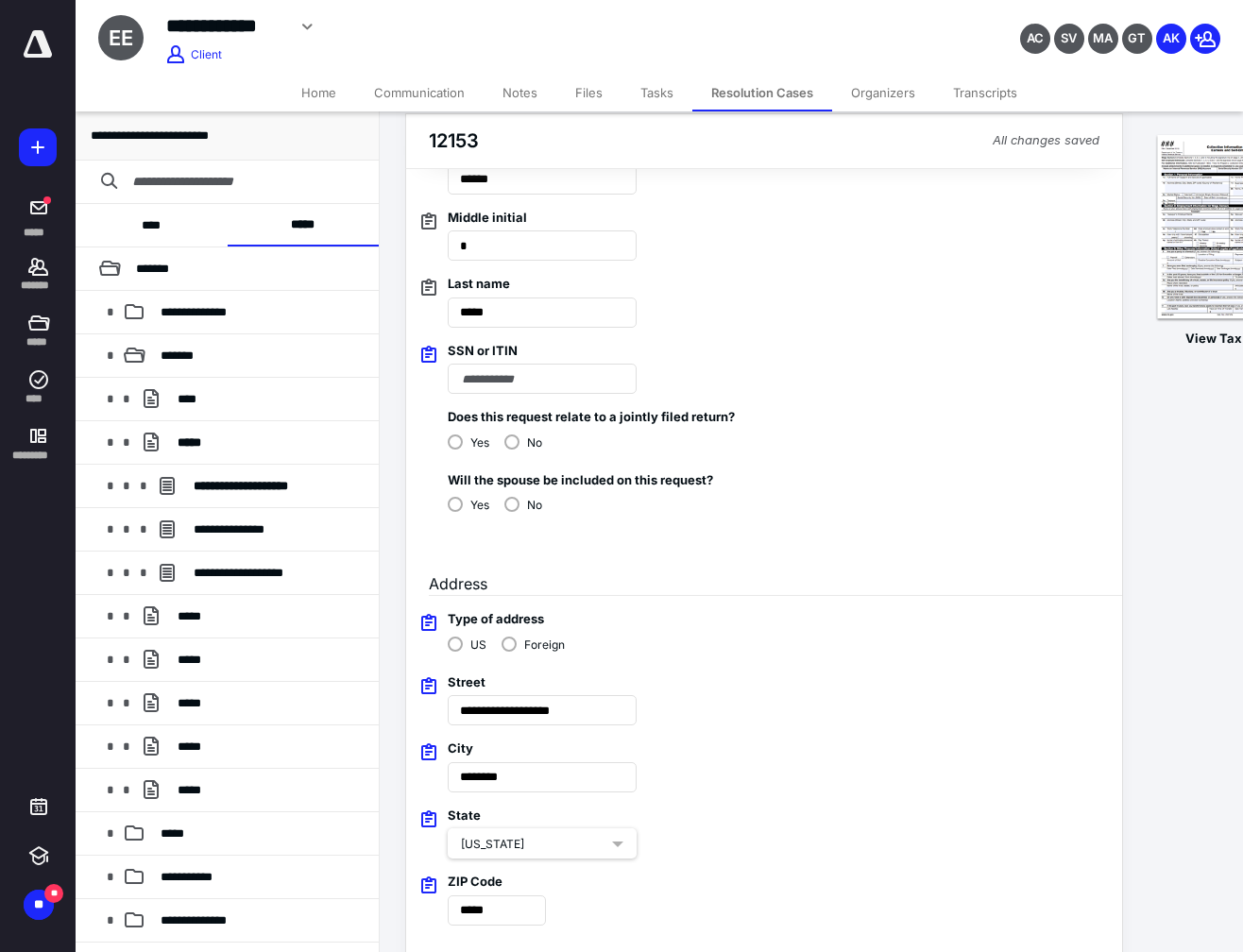 click on "Yes" at bounding box center (468, 503) 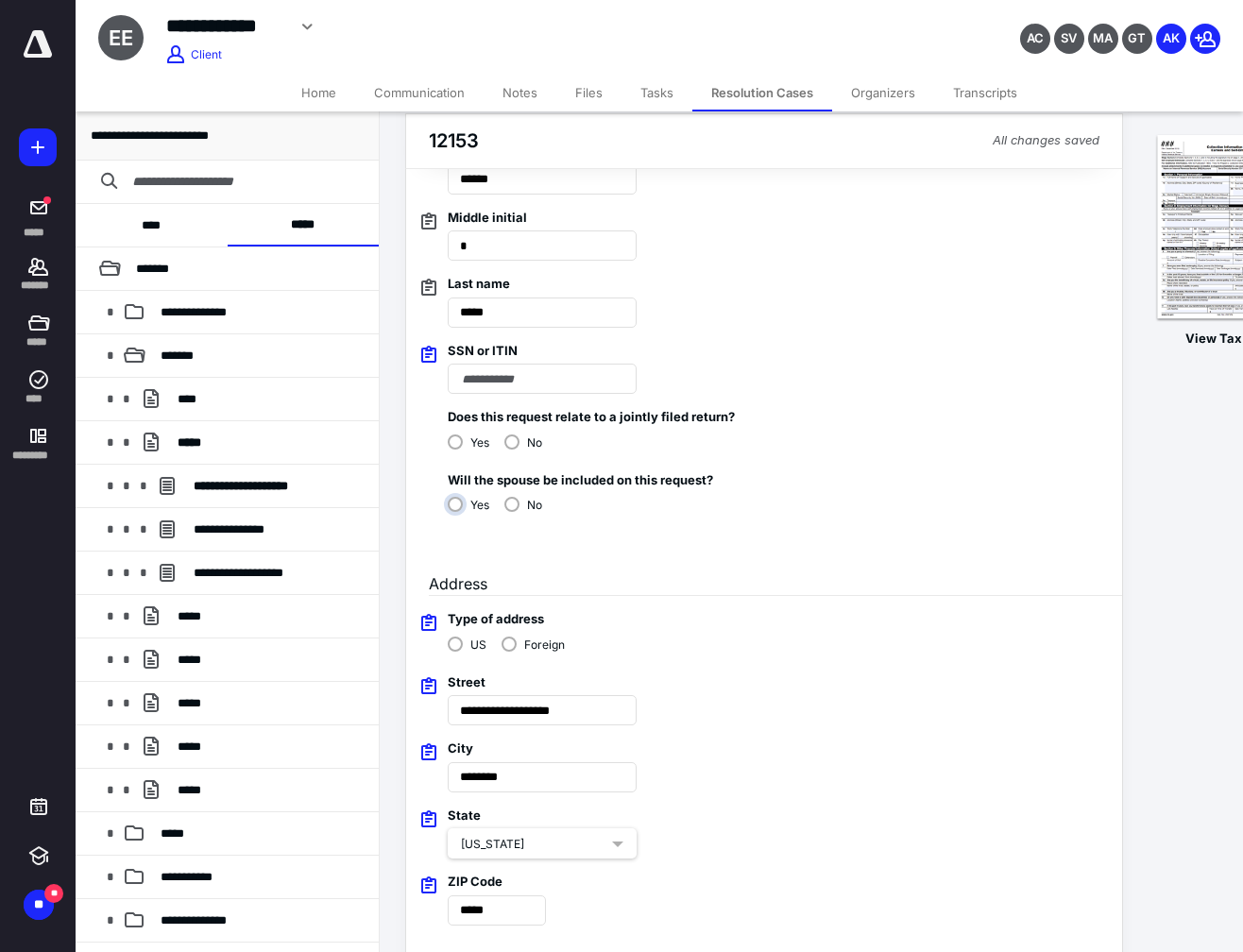click on "Yes" at bounding box center [473, 512] 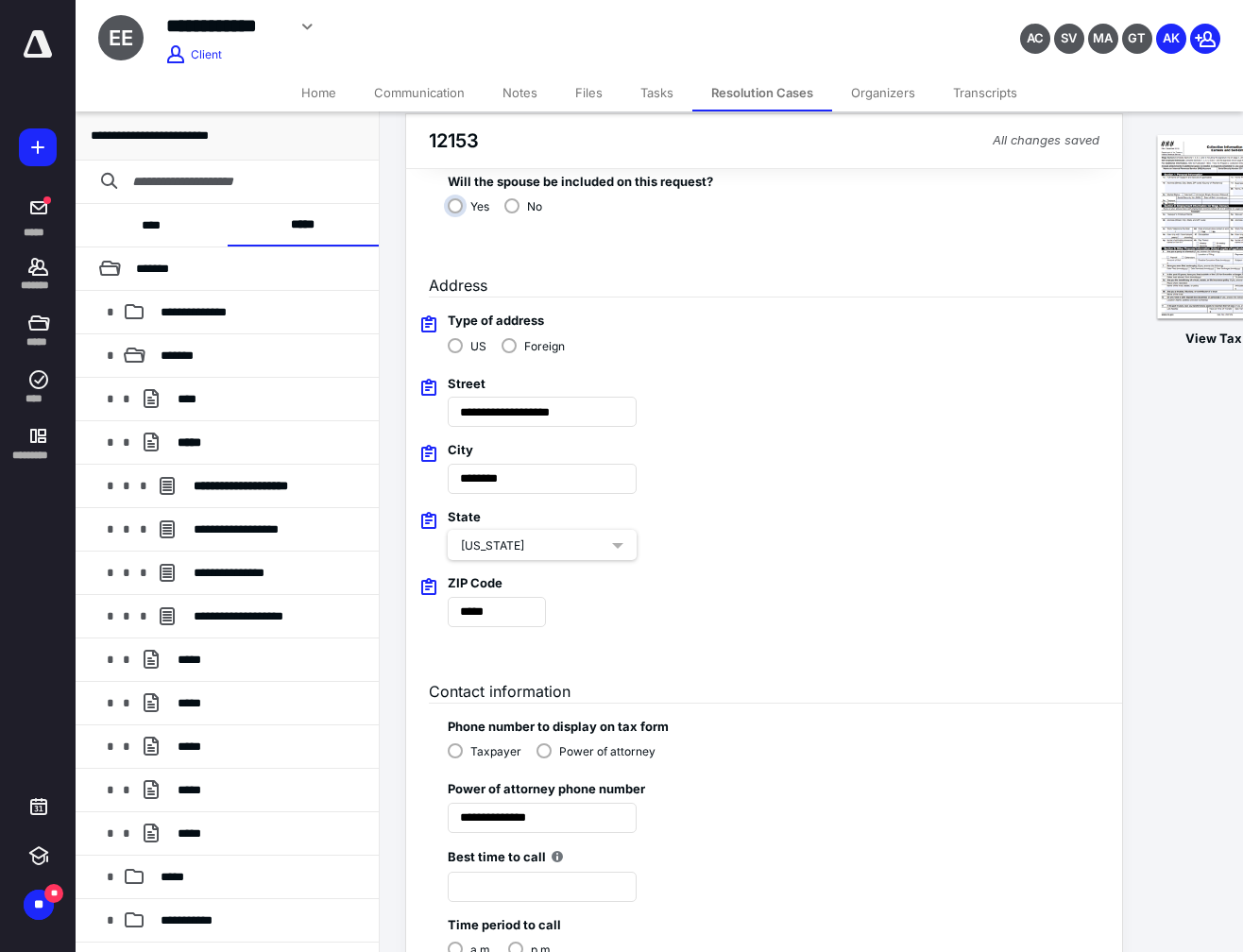 scroll, scrollTop: 594, scrollLeft: 0, axis: vertical 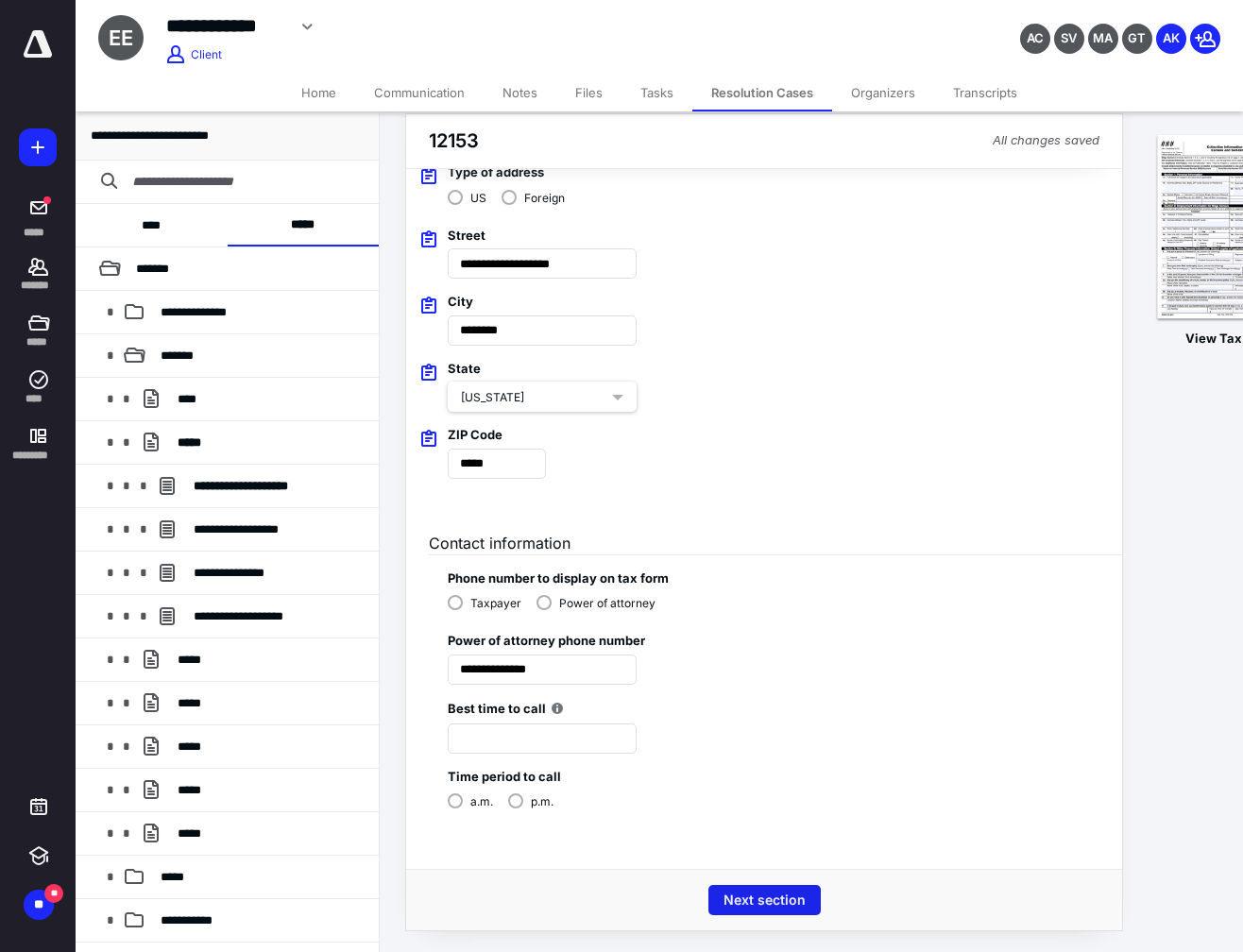 click on "Next section" at bounding box center [764, 900] 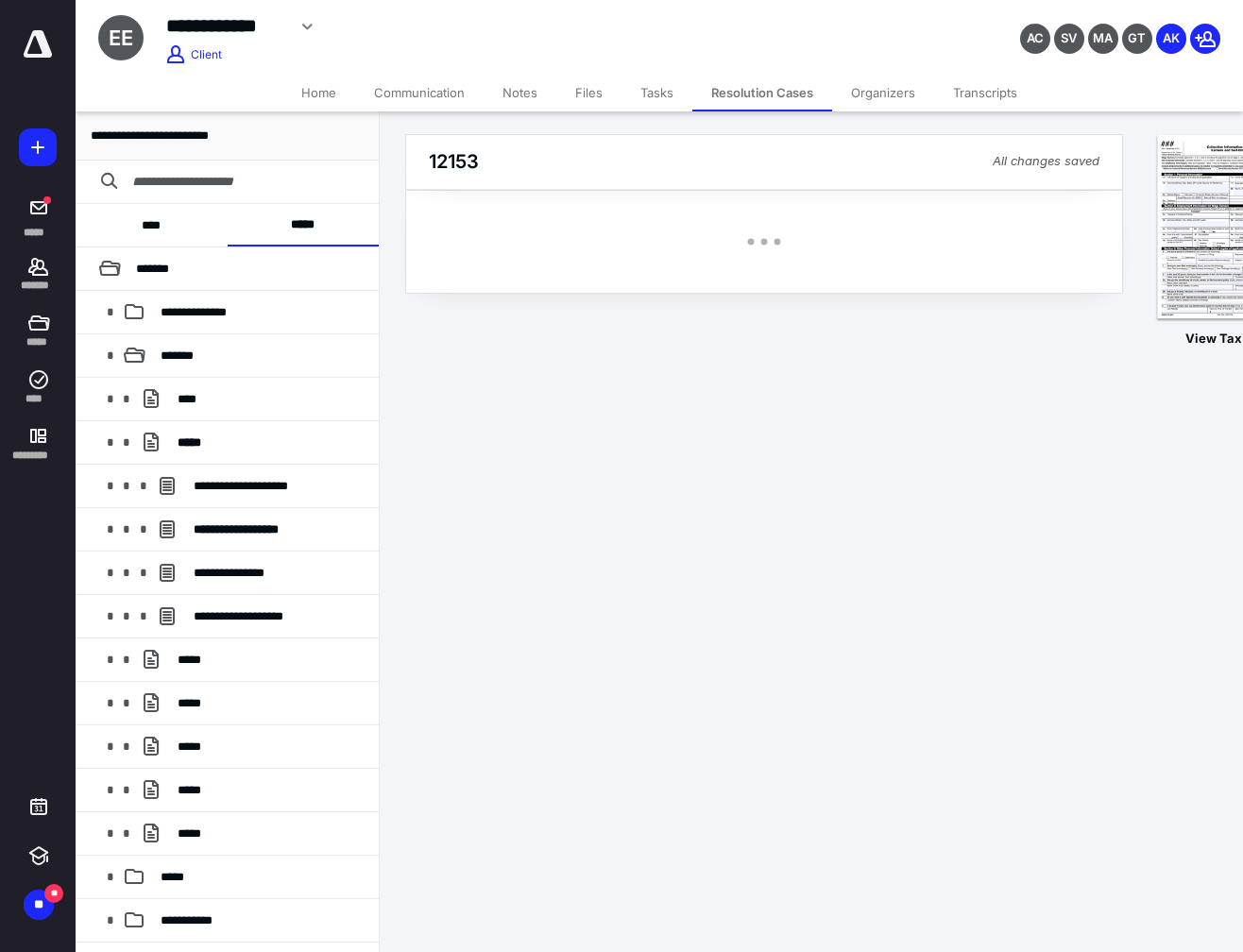 scroll, scrollTop: 0, scrollLeft: 0, axis: both 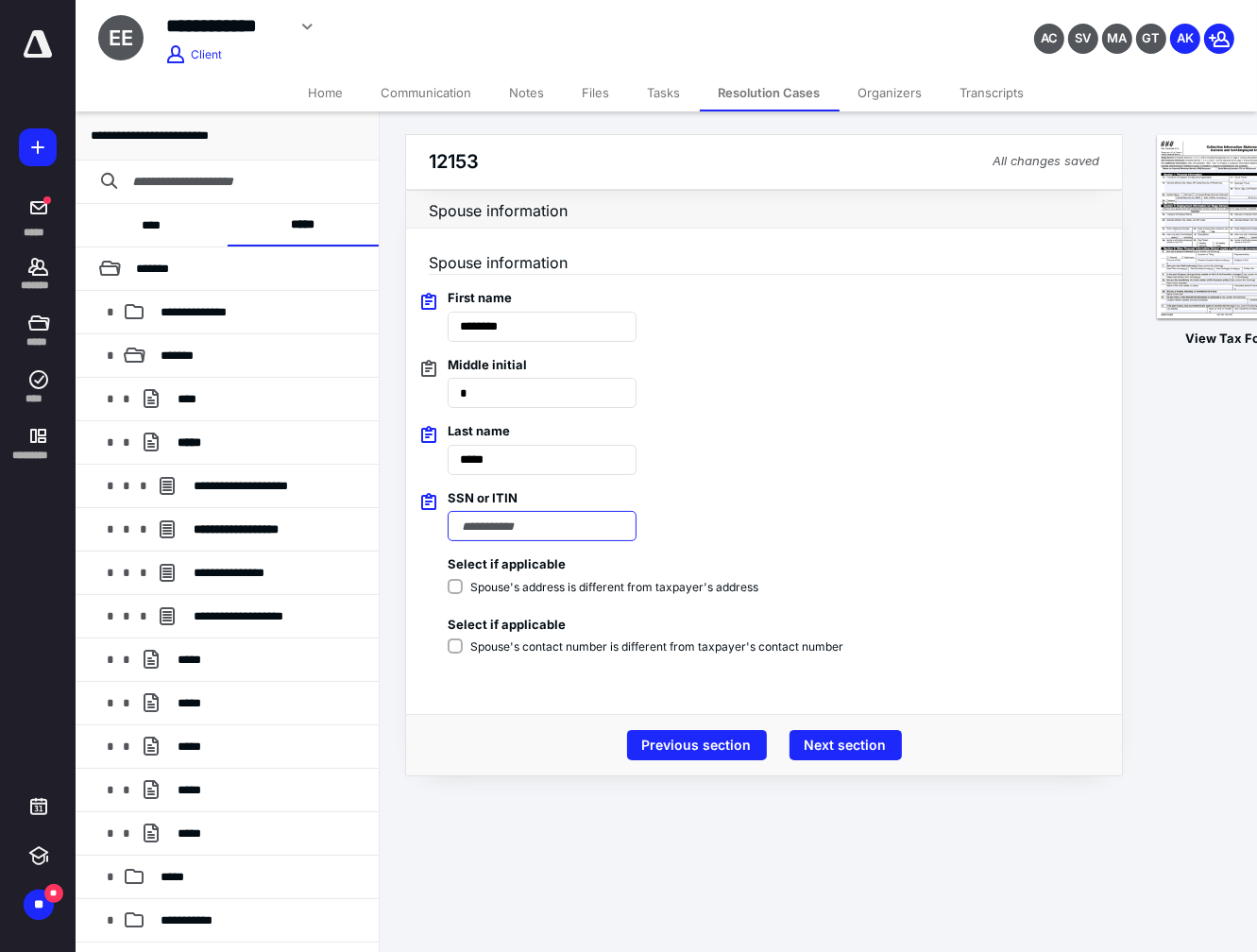 click at bounding box center (542, 526) 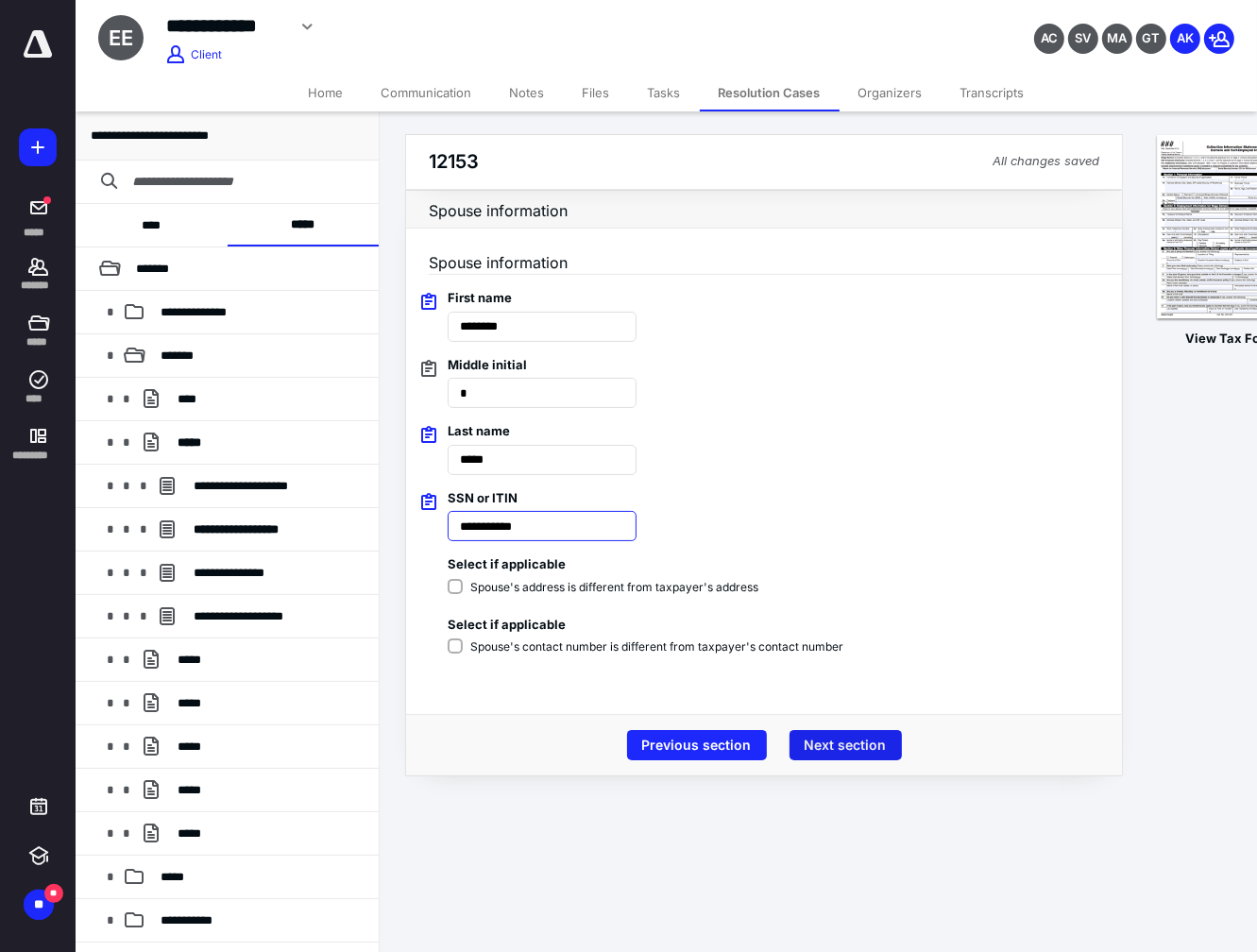 type on "**********" 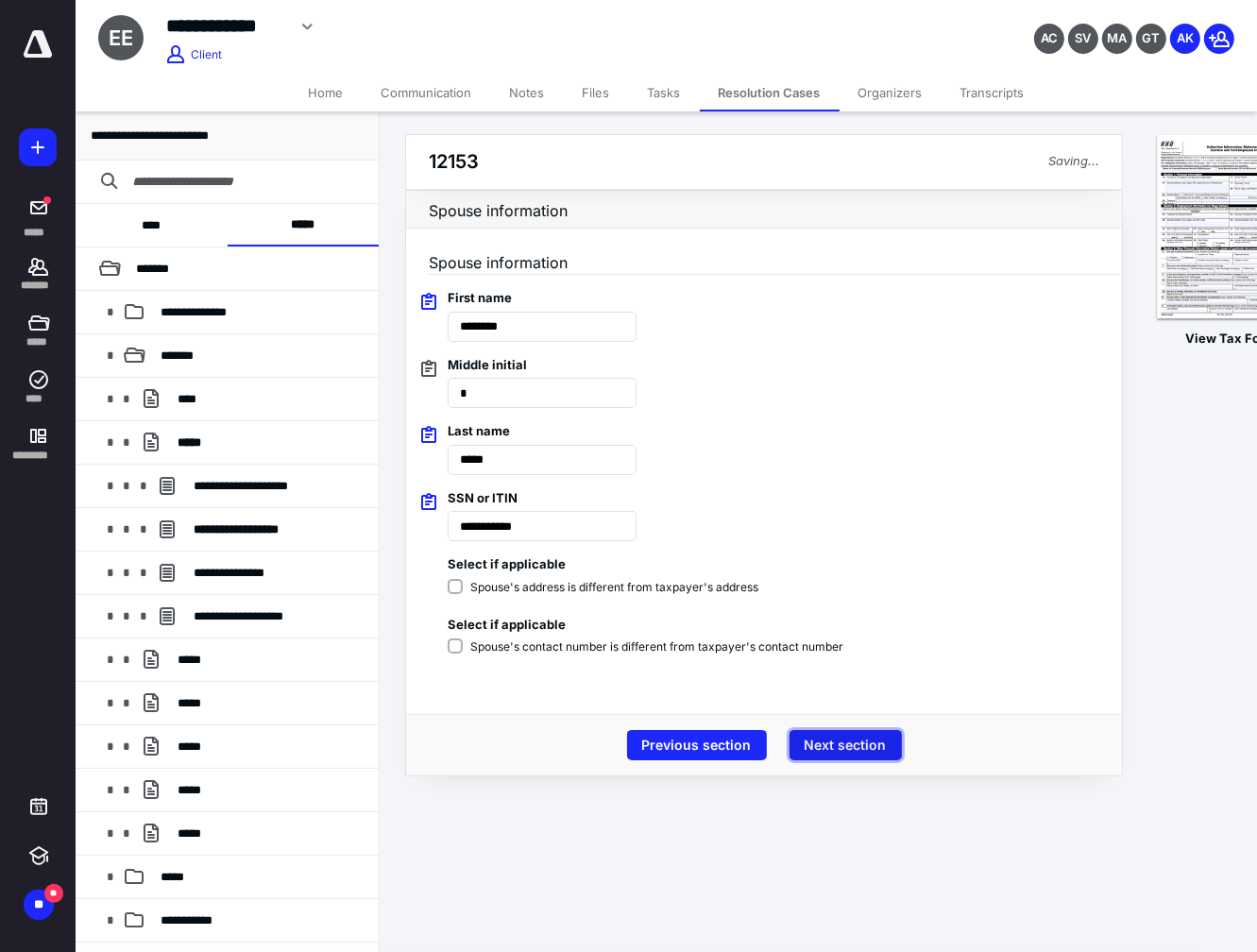 click on "Next section" at bounding box center [845, 745] 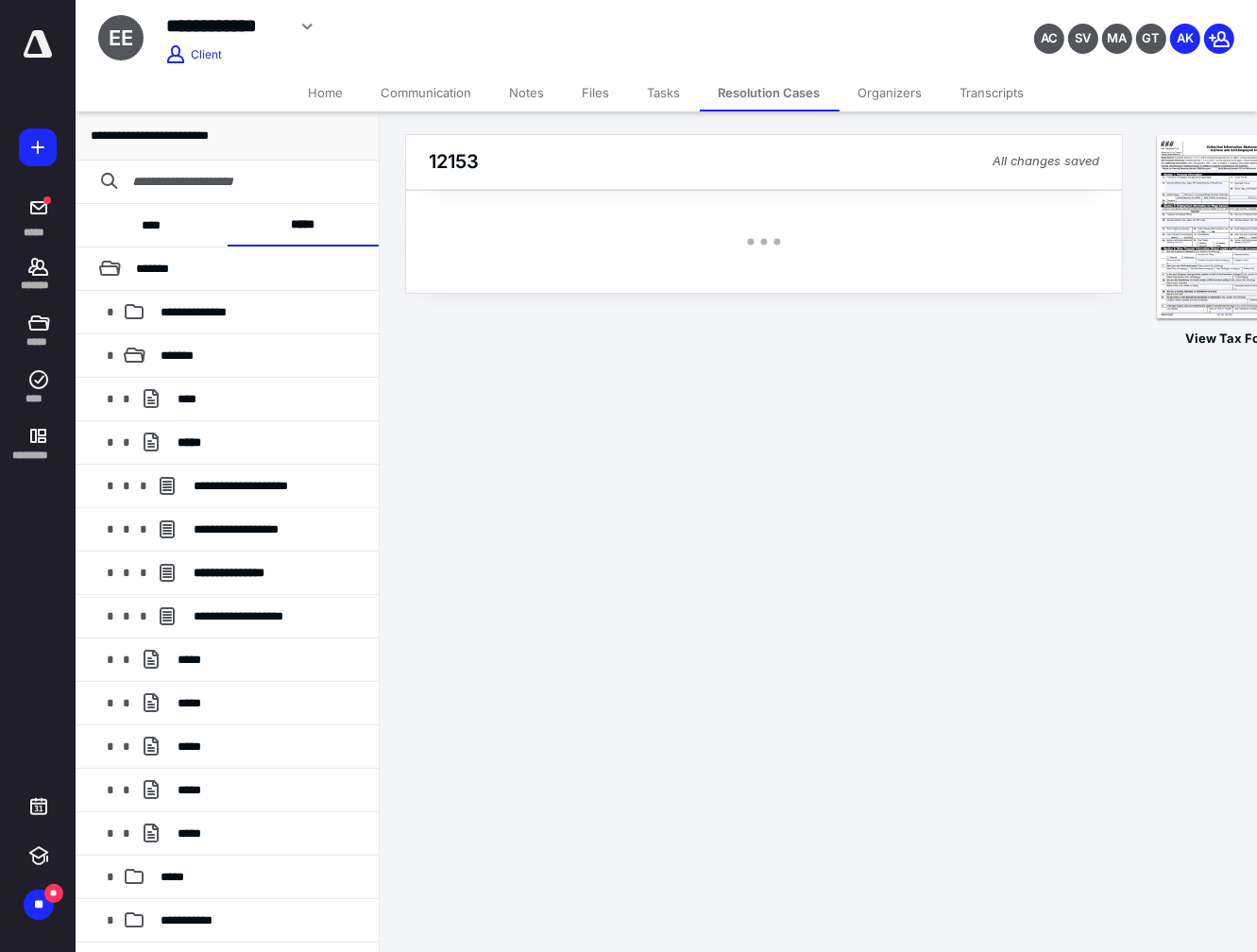 click on "**********" at bounding box center (628, 476) 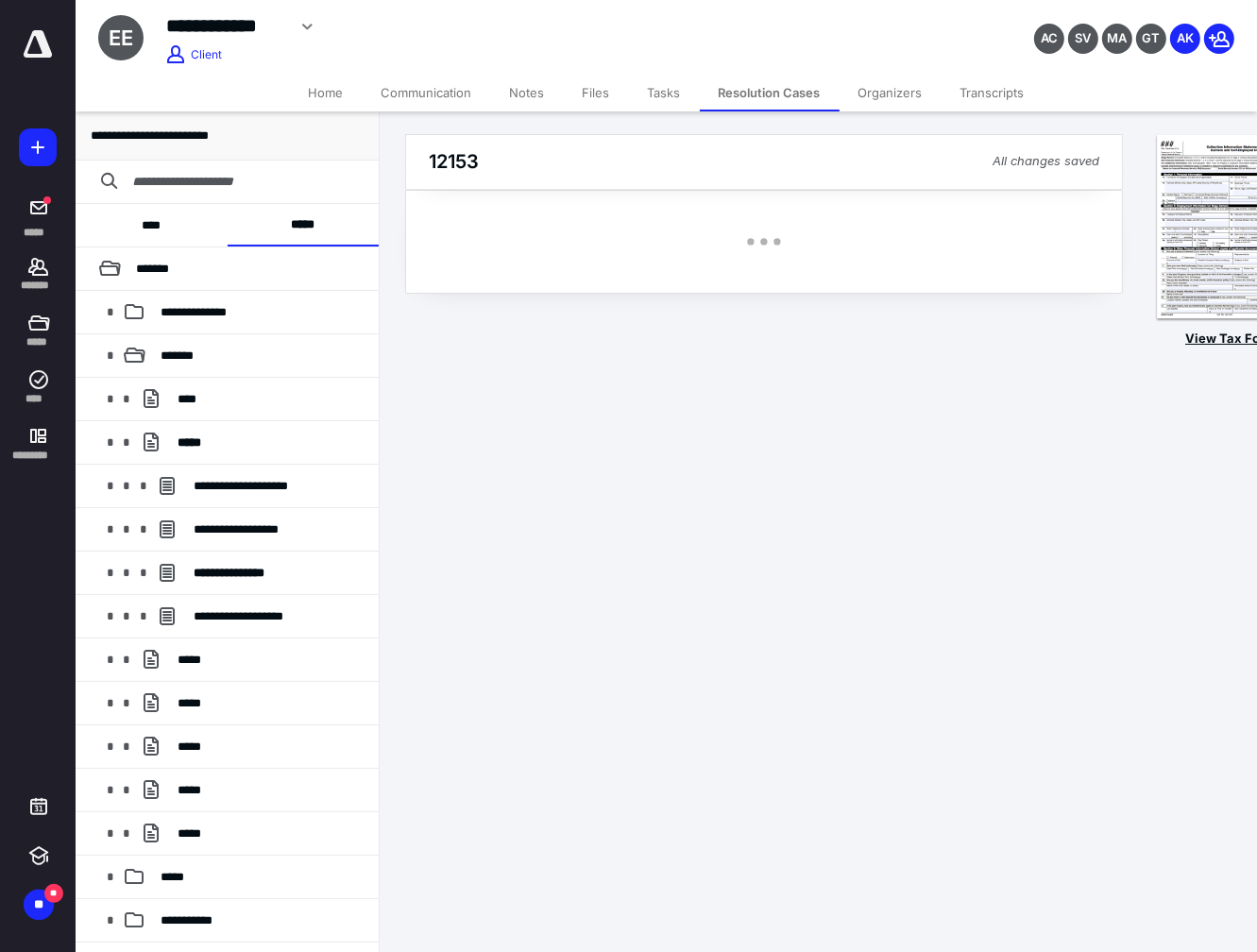 click at bounding box center (1231, 228) 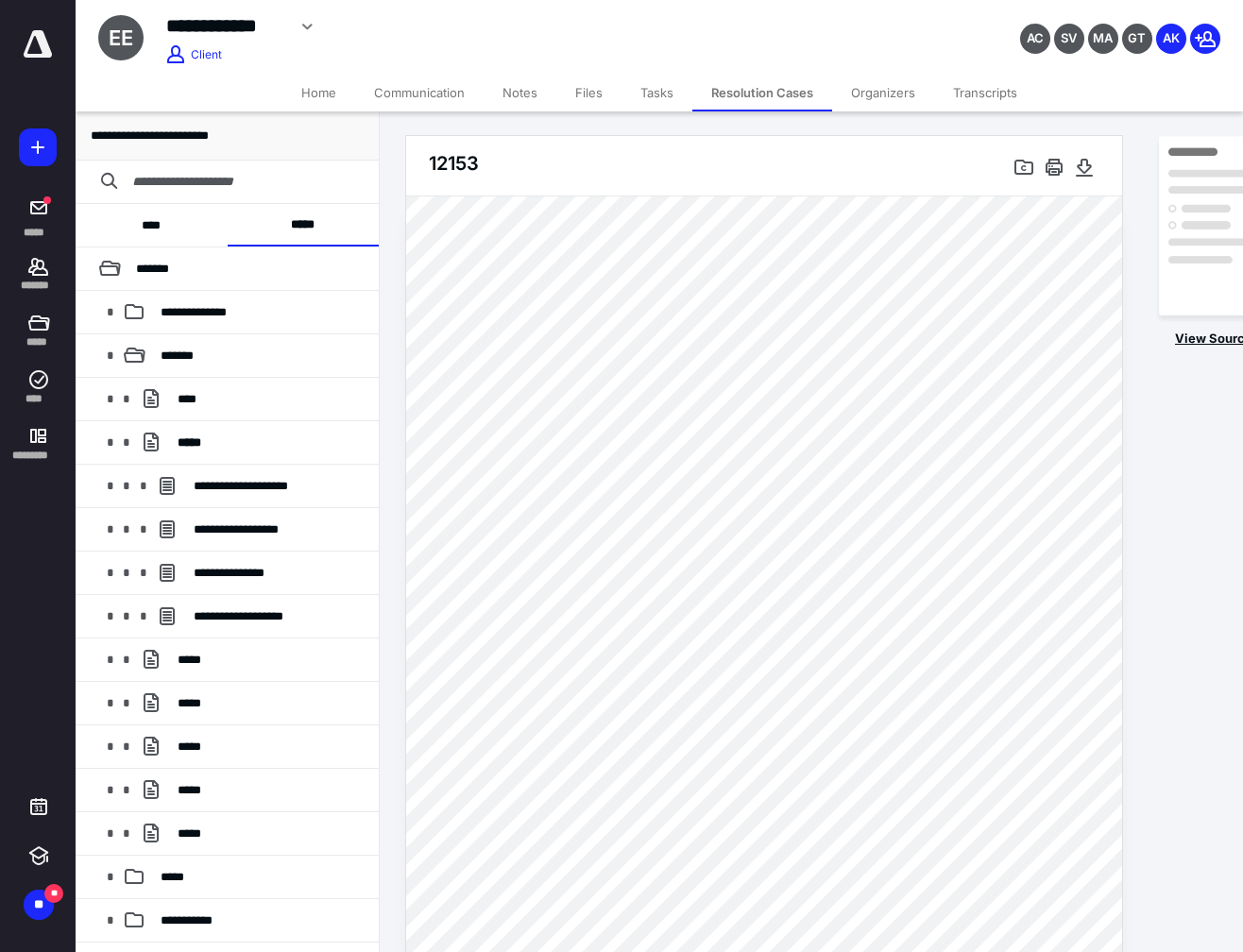 click at bounding box center [1231, 228] 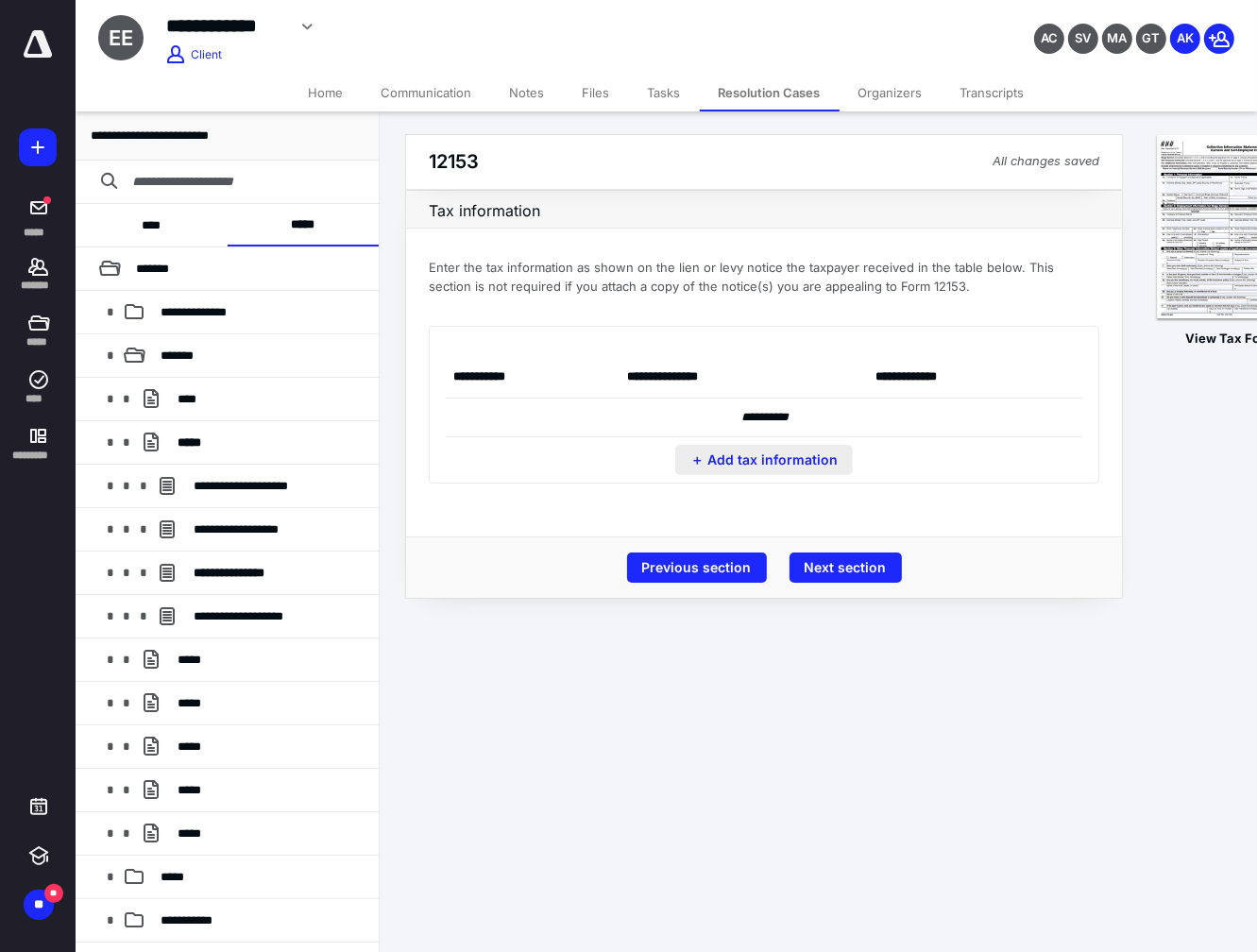 click on "＋ Add tax information" at bounding box center [764, 460] 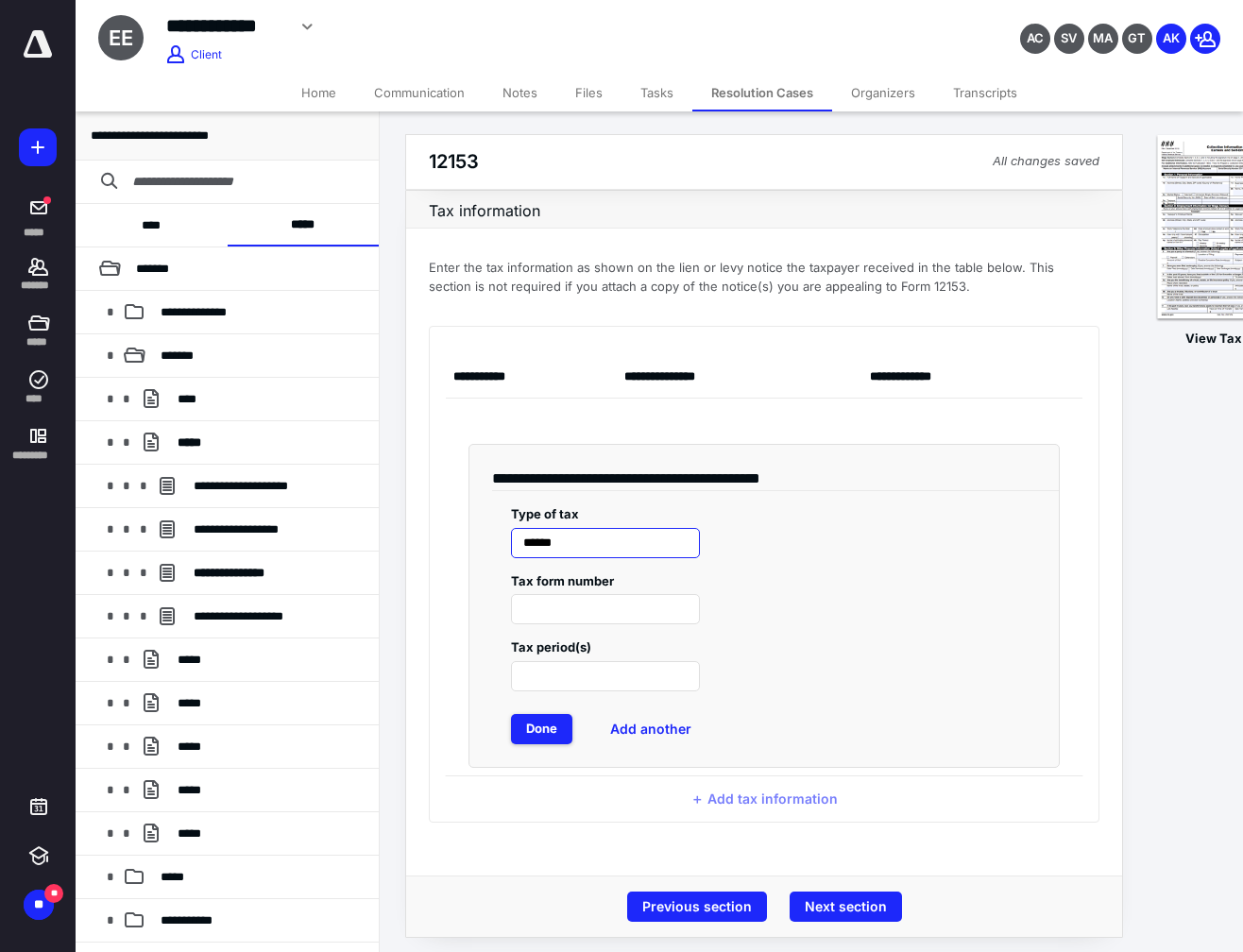 type on "******" 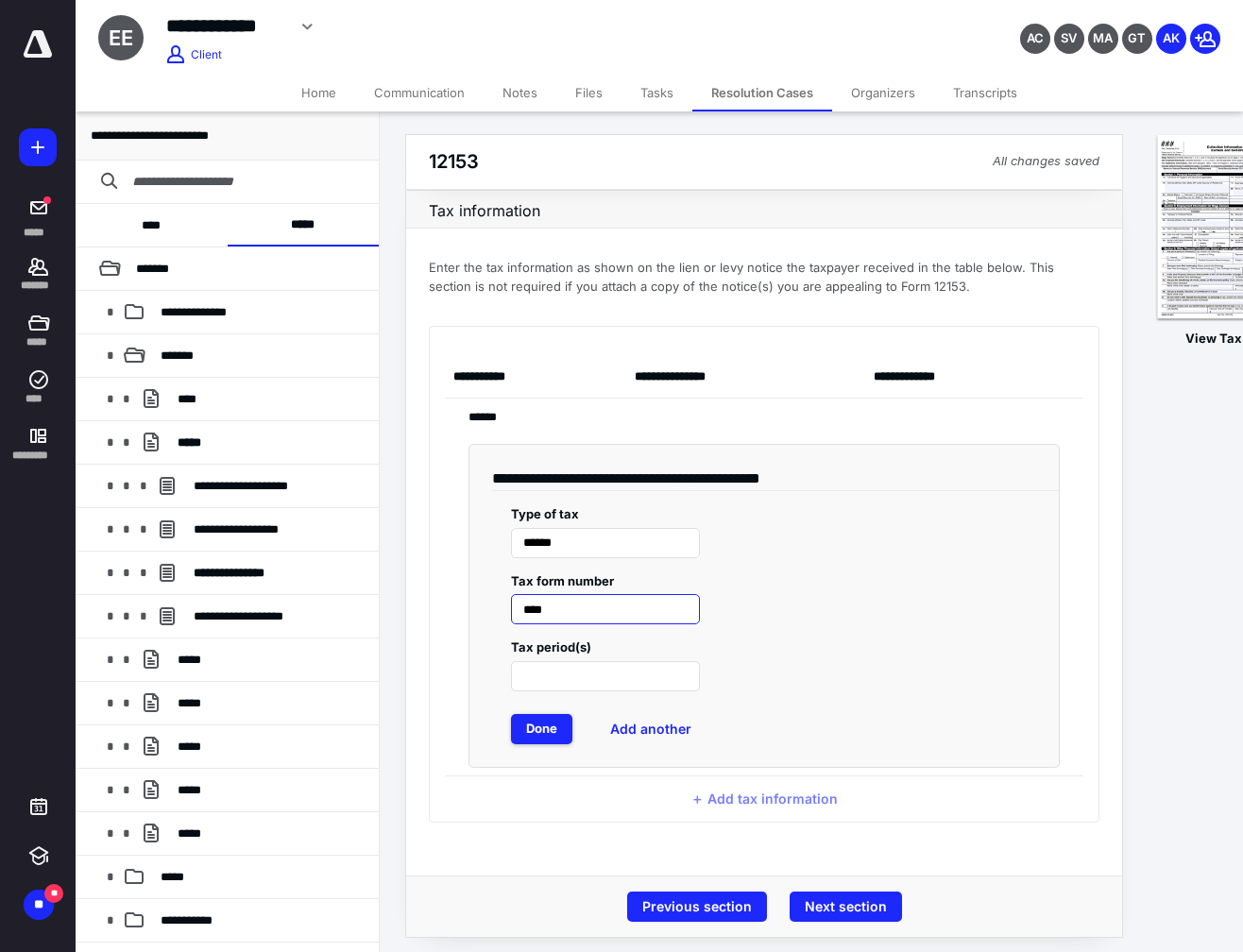 type on "****" 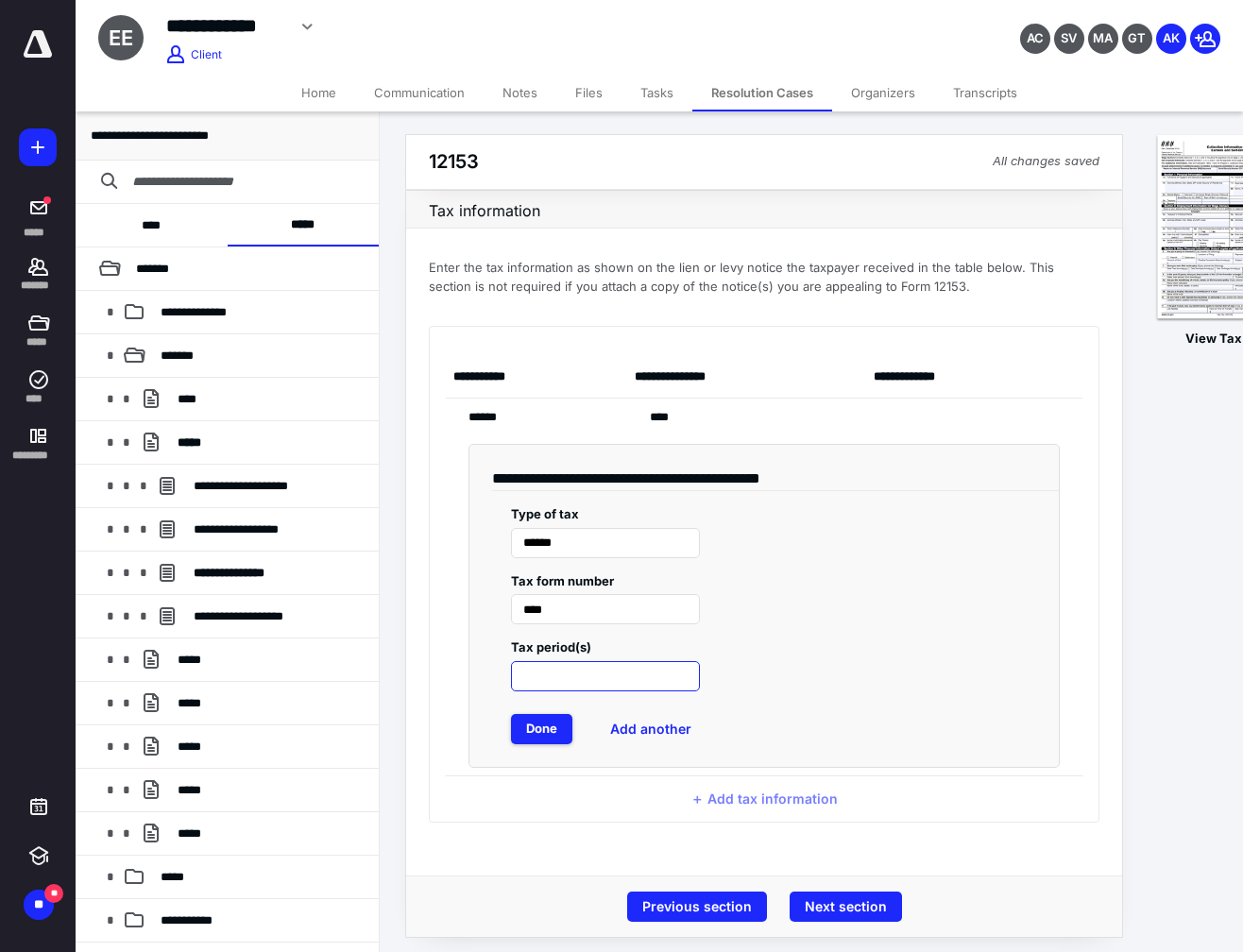click at bounding box center [605, 676] 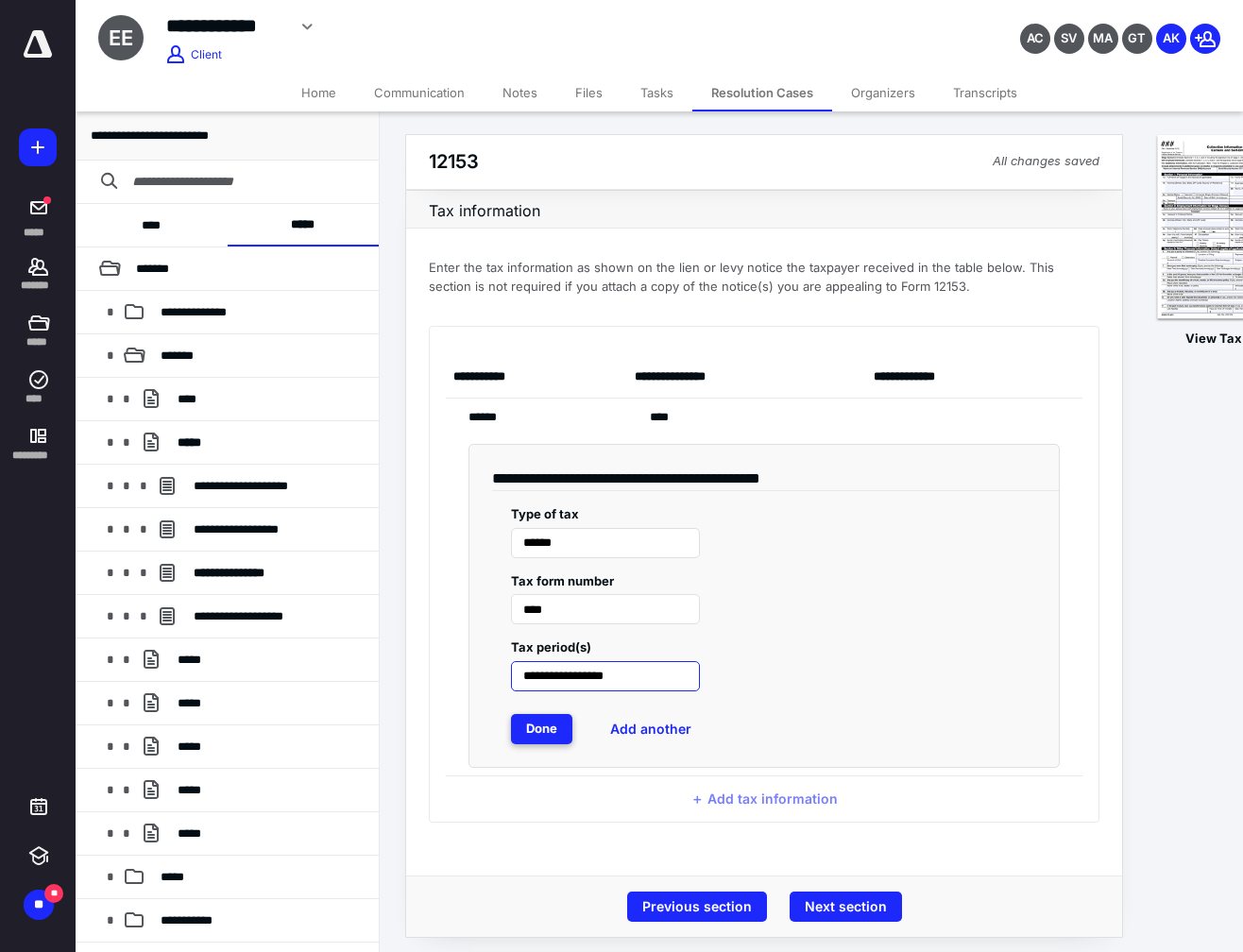 type on "**********" 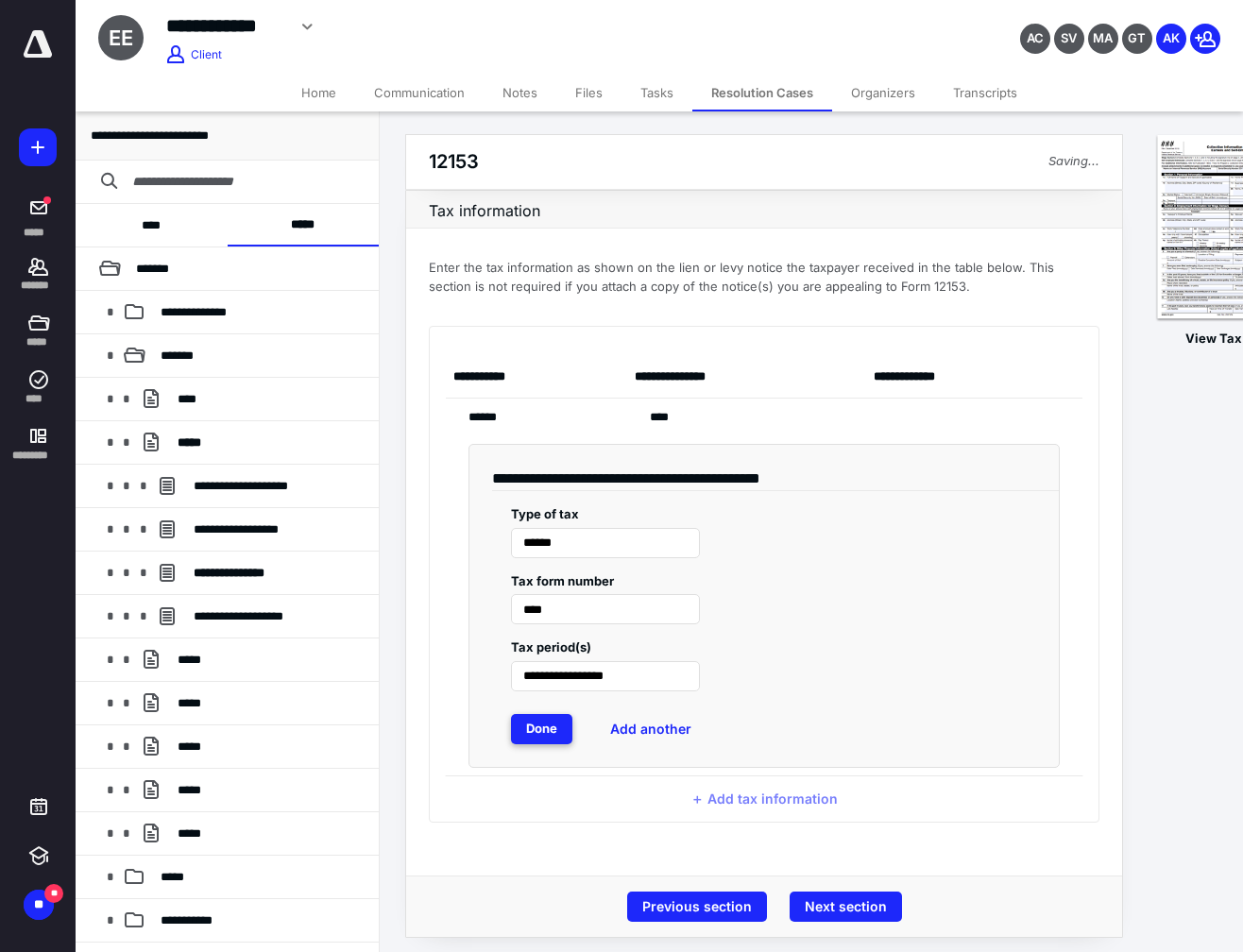 click on "Done" at bounding box center (541, 729) 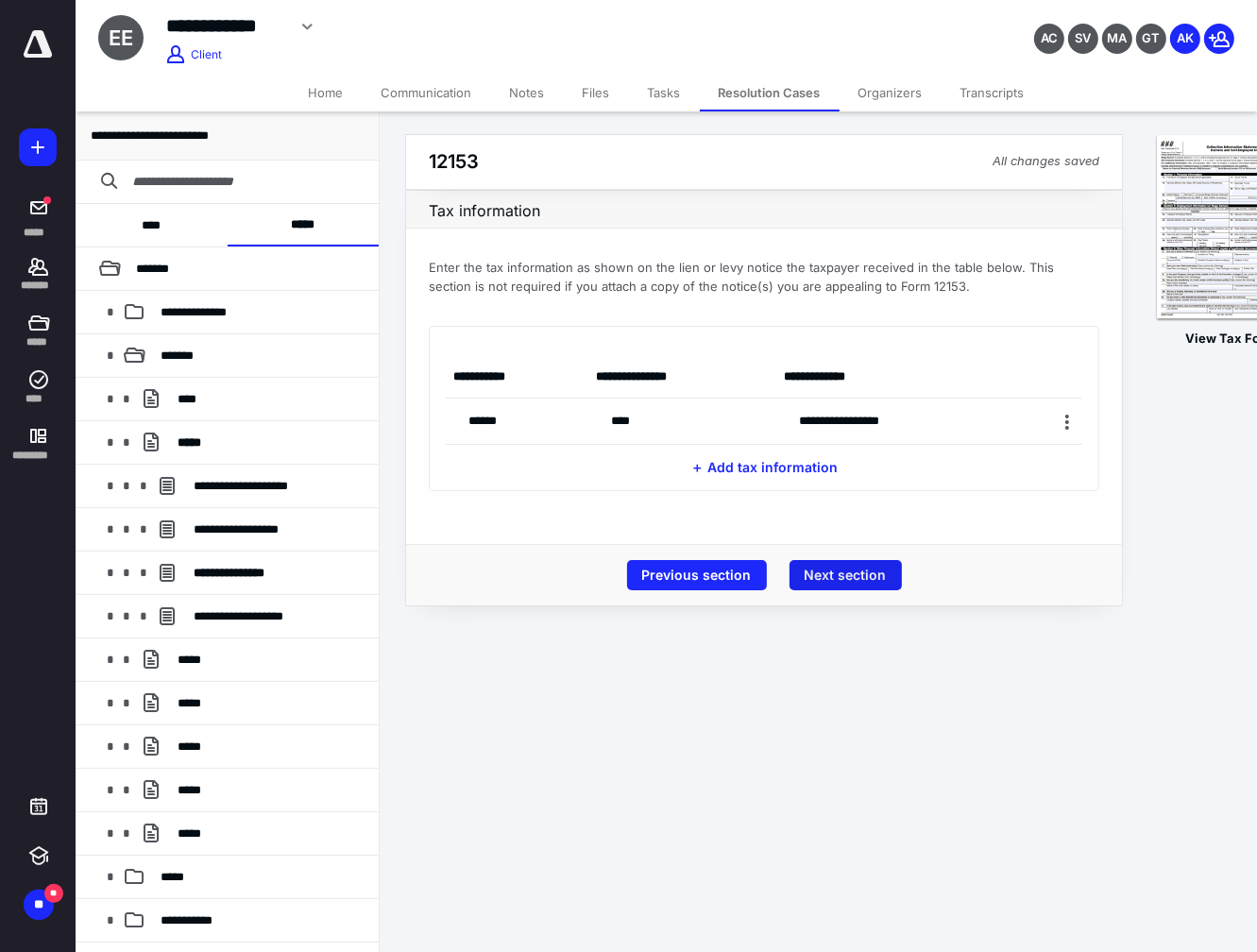 click on "Next section" at bounding box center [845, 575] 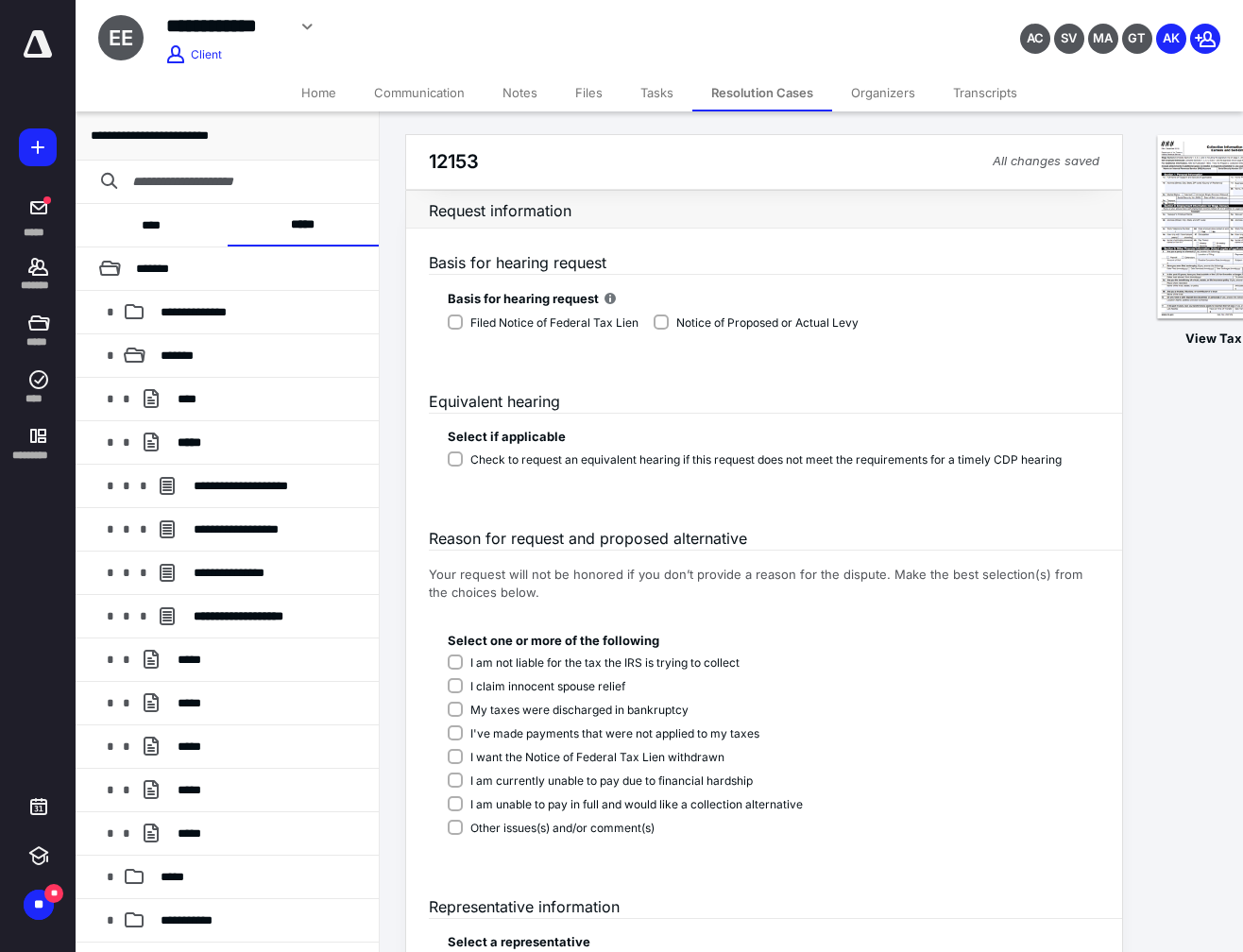 click on "Filed Notice of Federal Tax Lien" at bounding box center (543, 323) 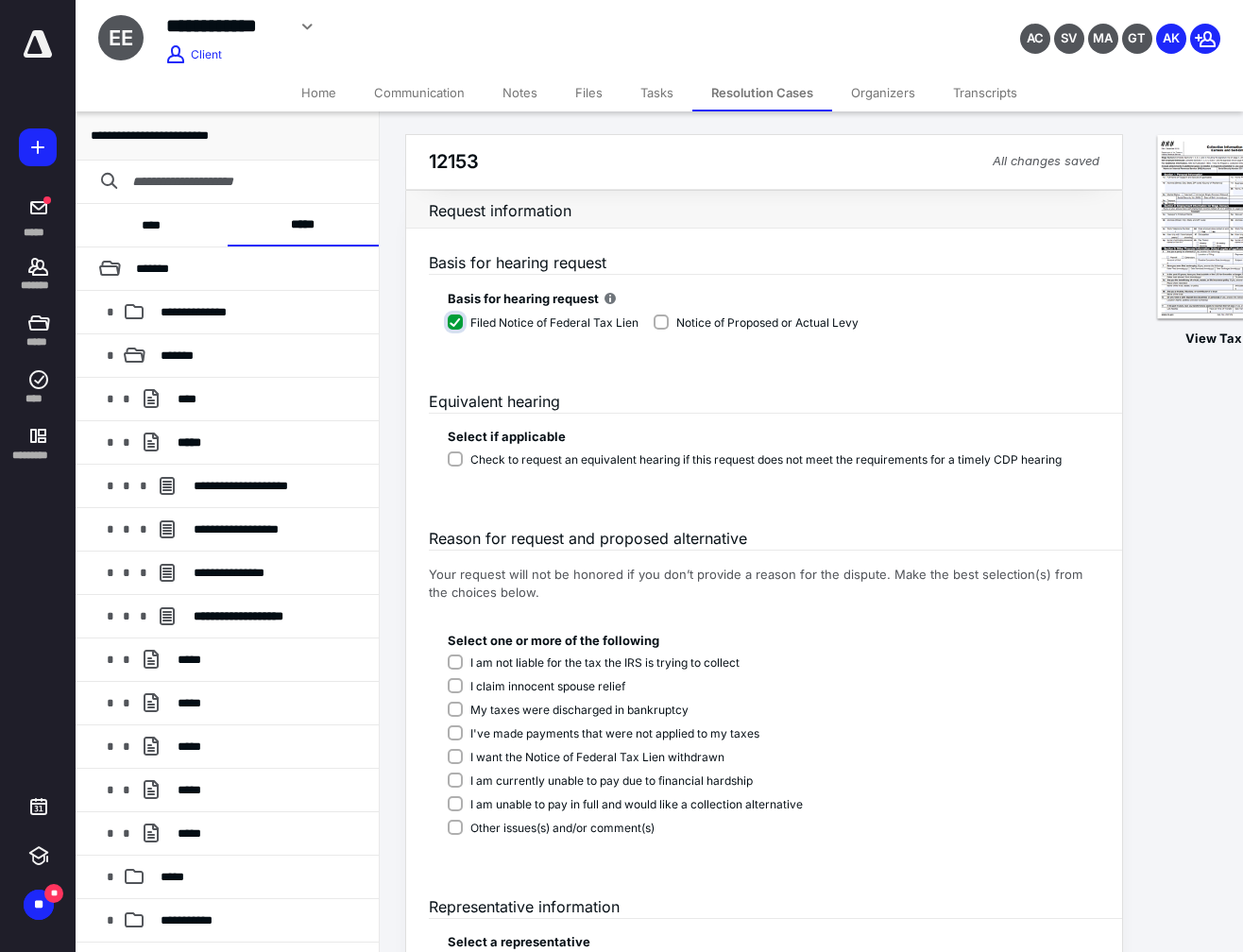 checkbox on "****" 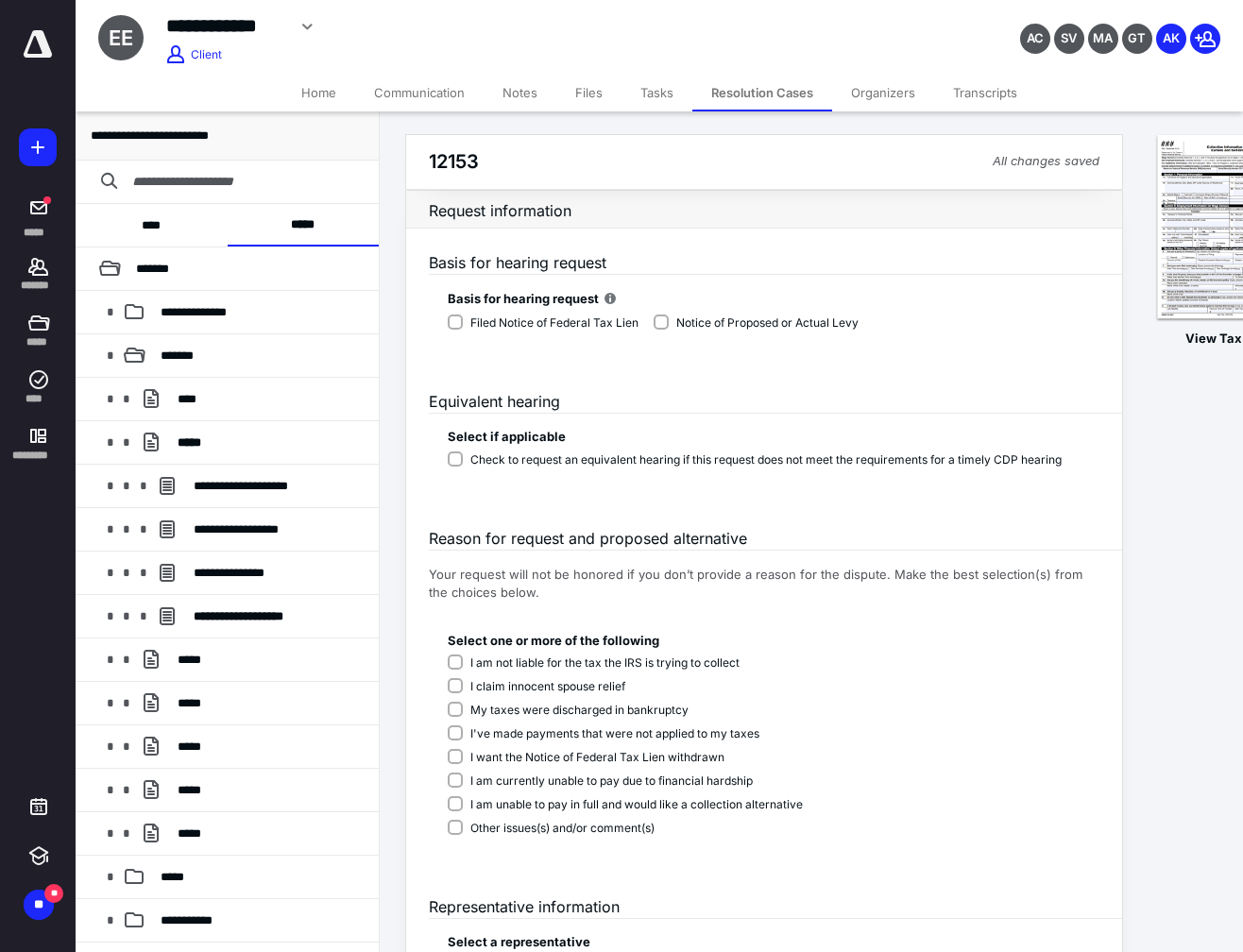 click on "I am unable to pay in full and would like a collection alternative" at bounding box center [625, 805] 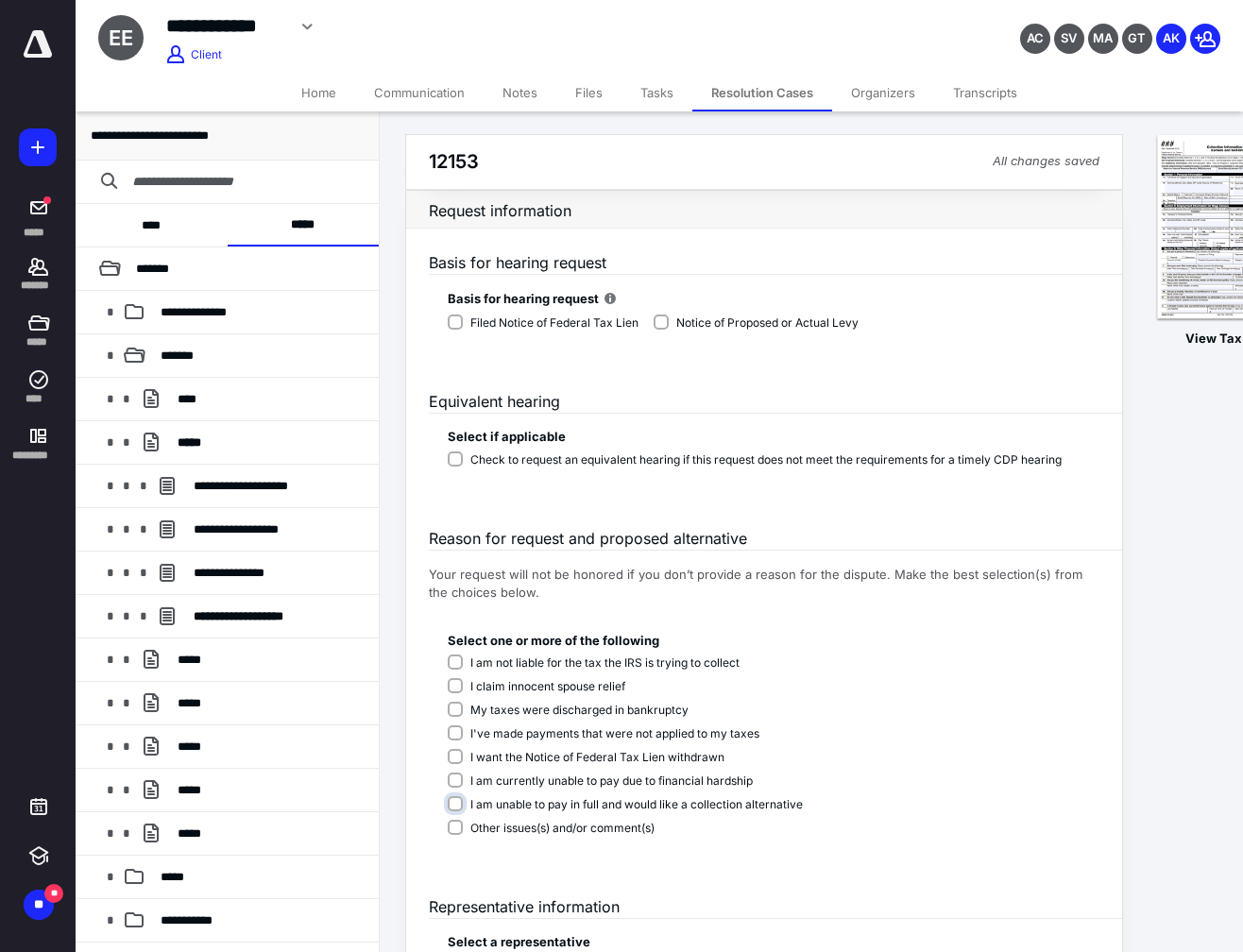 click on "I am unable to pay in full and would like a collection alternative" at bounding box center (629, 814) 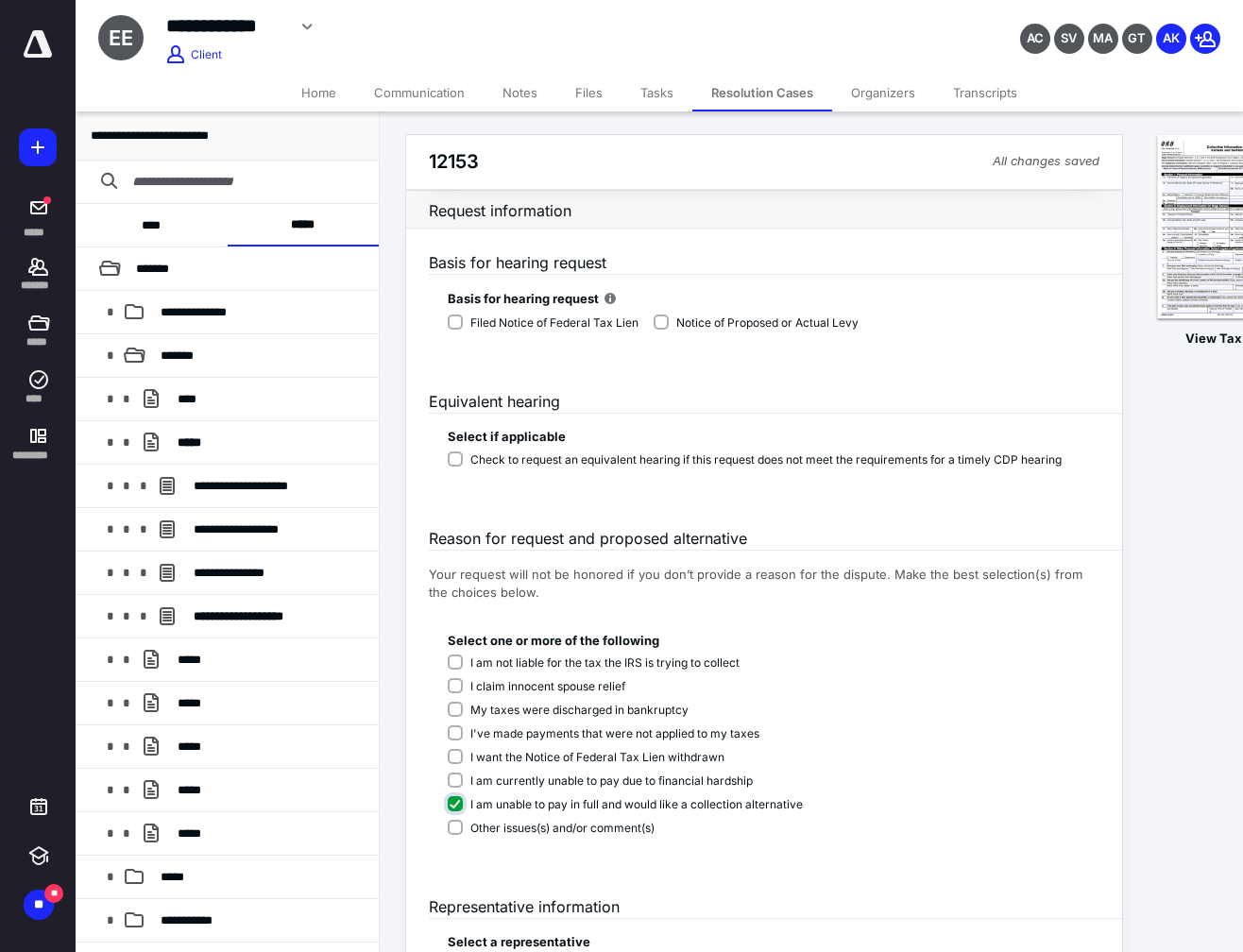 checkbox on "****" 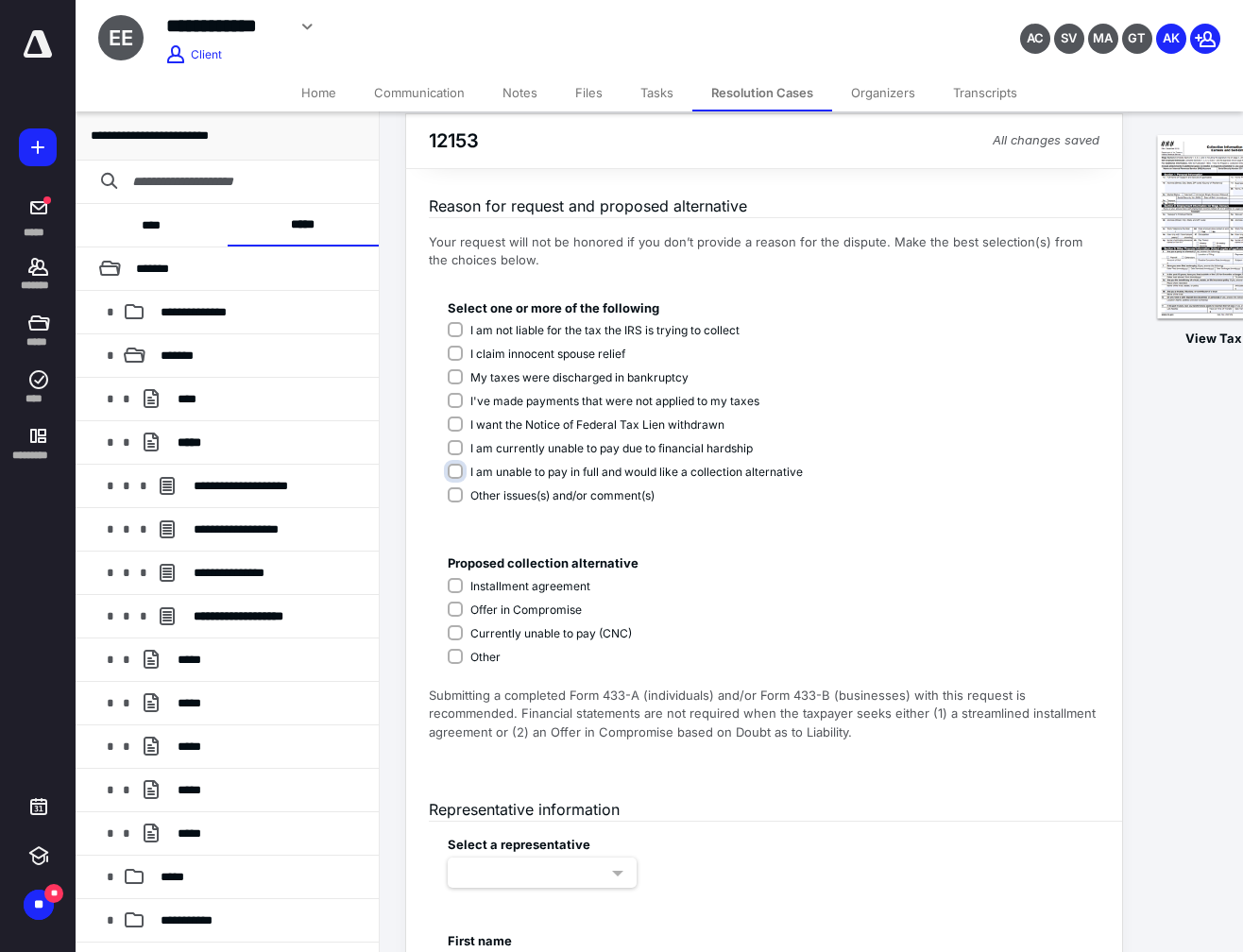 scroll, scrollTop: 336, scrollLeft: 0, axis: vertical 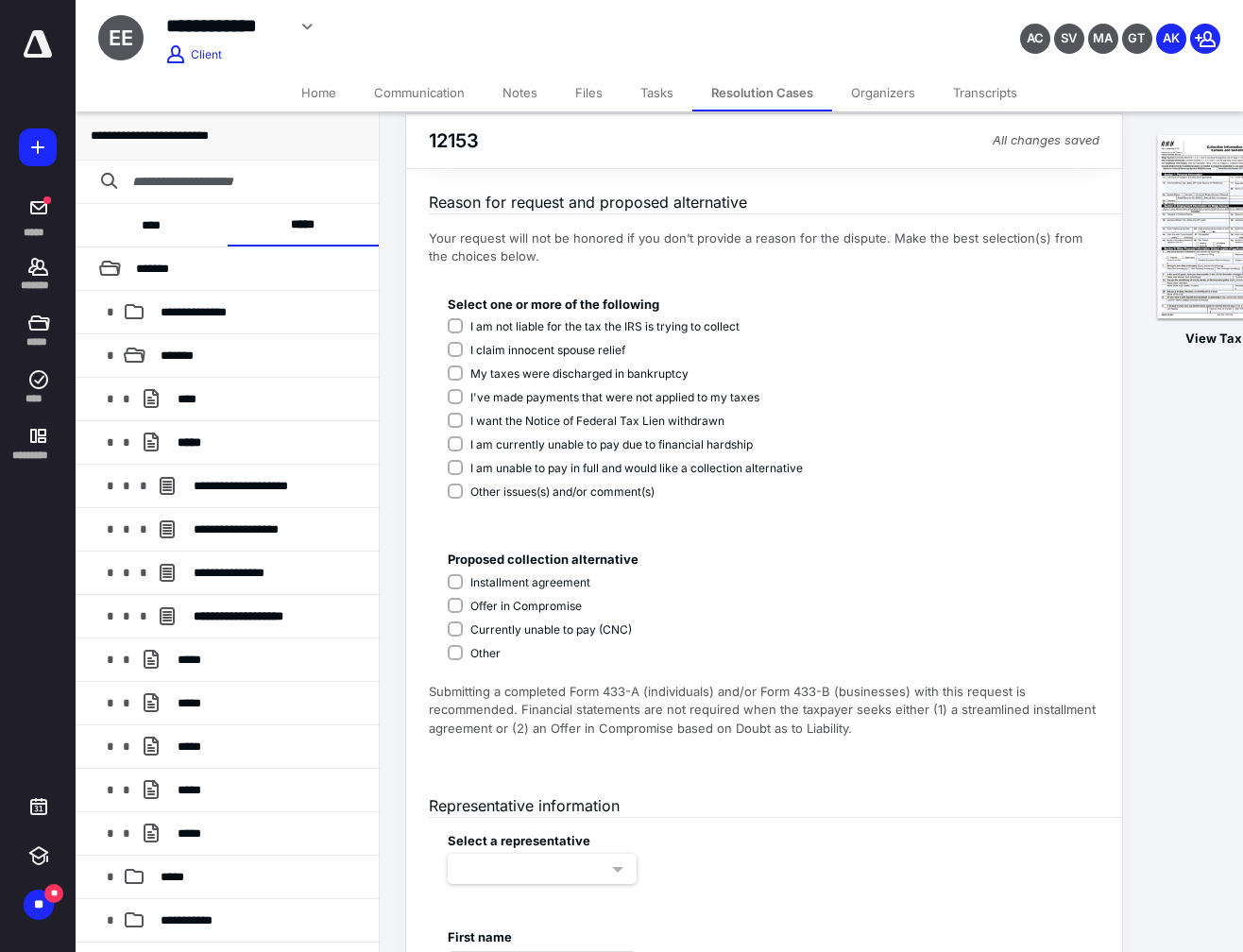 click on "Offer in Compromise" at bounding box center [539, 606] 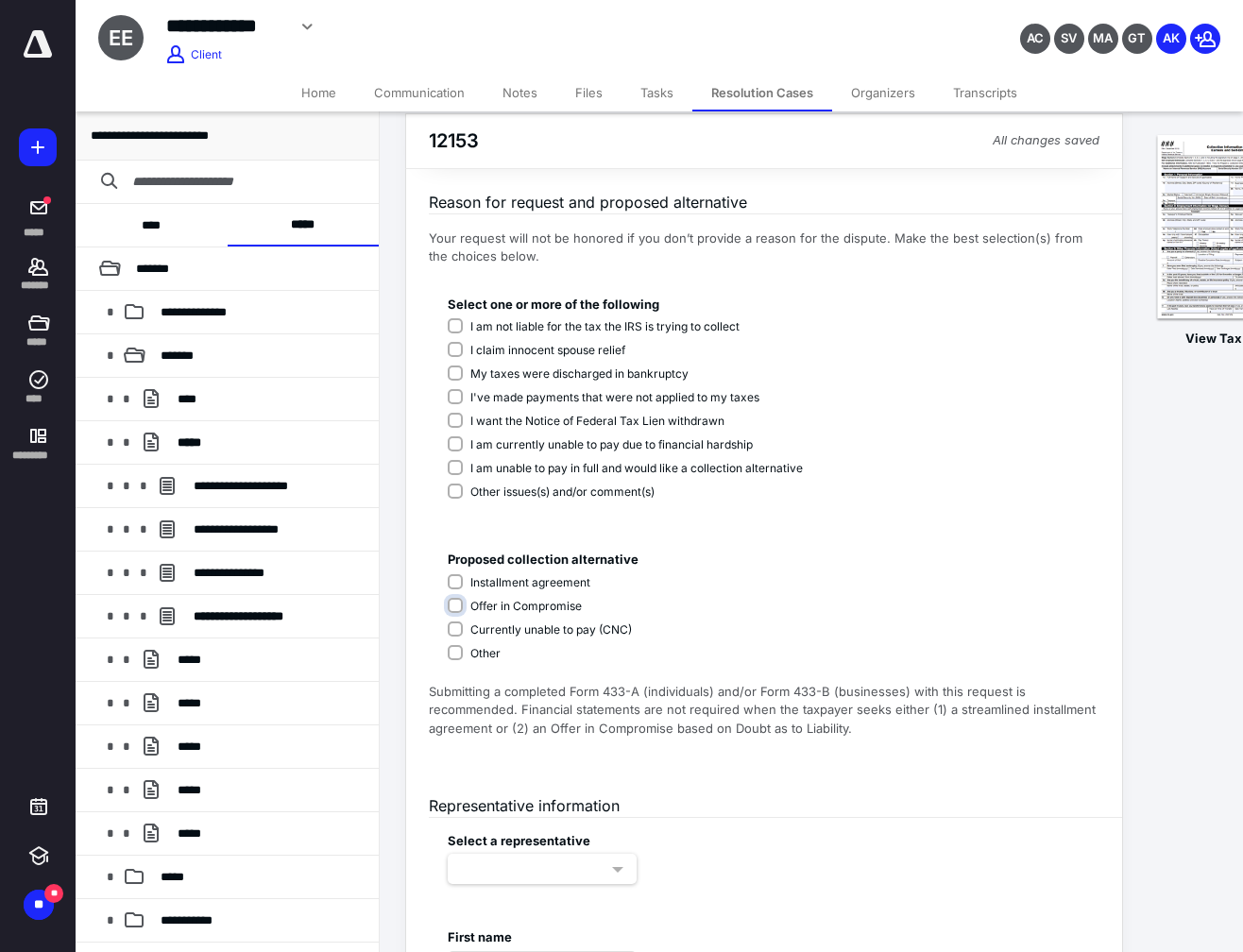 click on "Offer in Compromise" at bounding box center (543, 616) 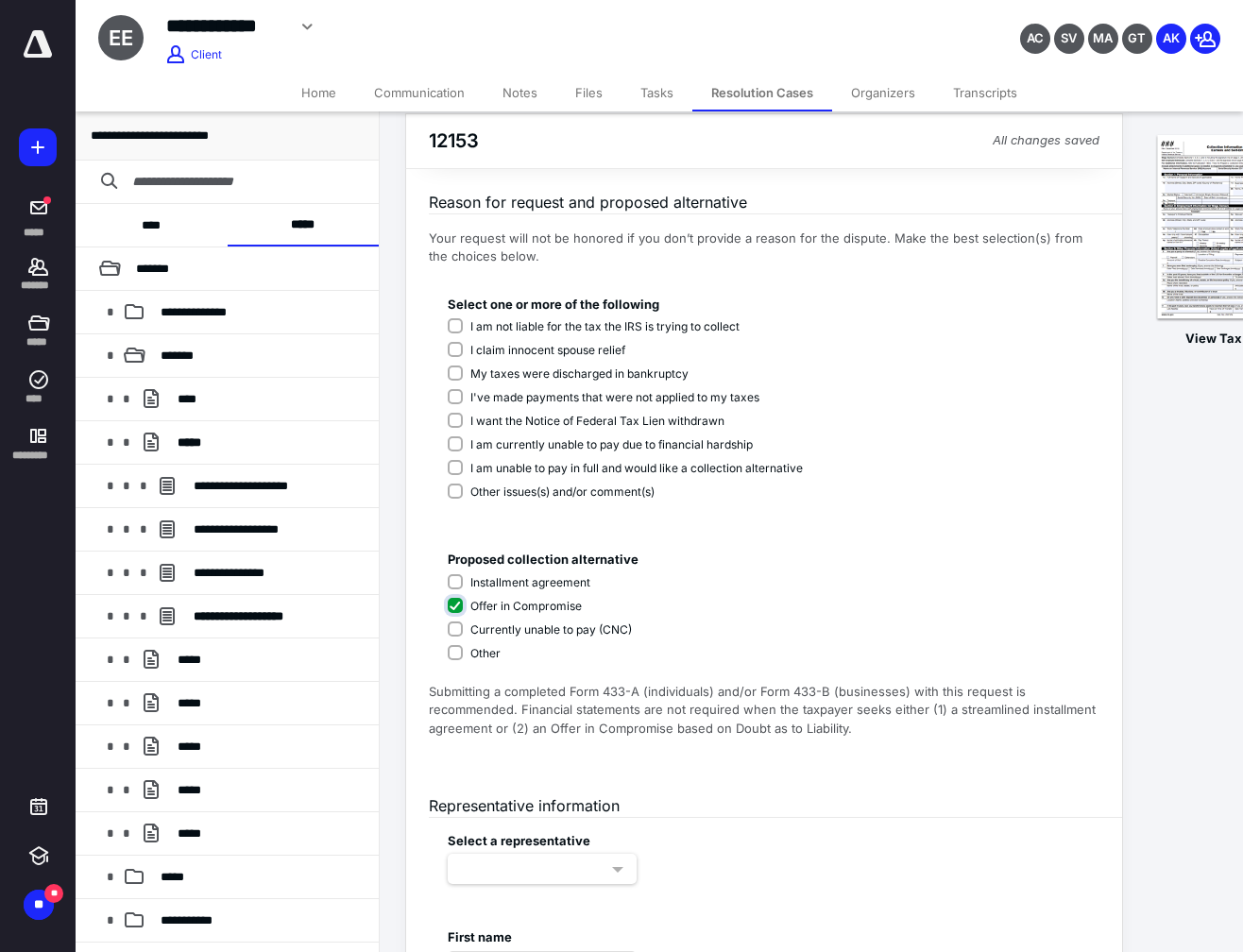 checkbox on "****" 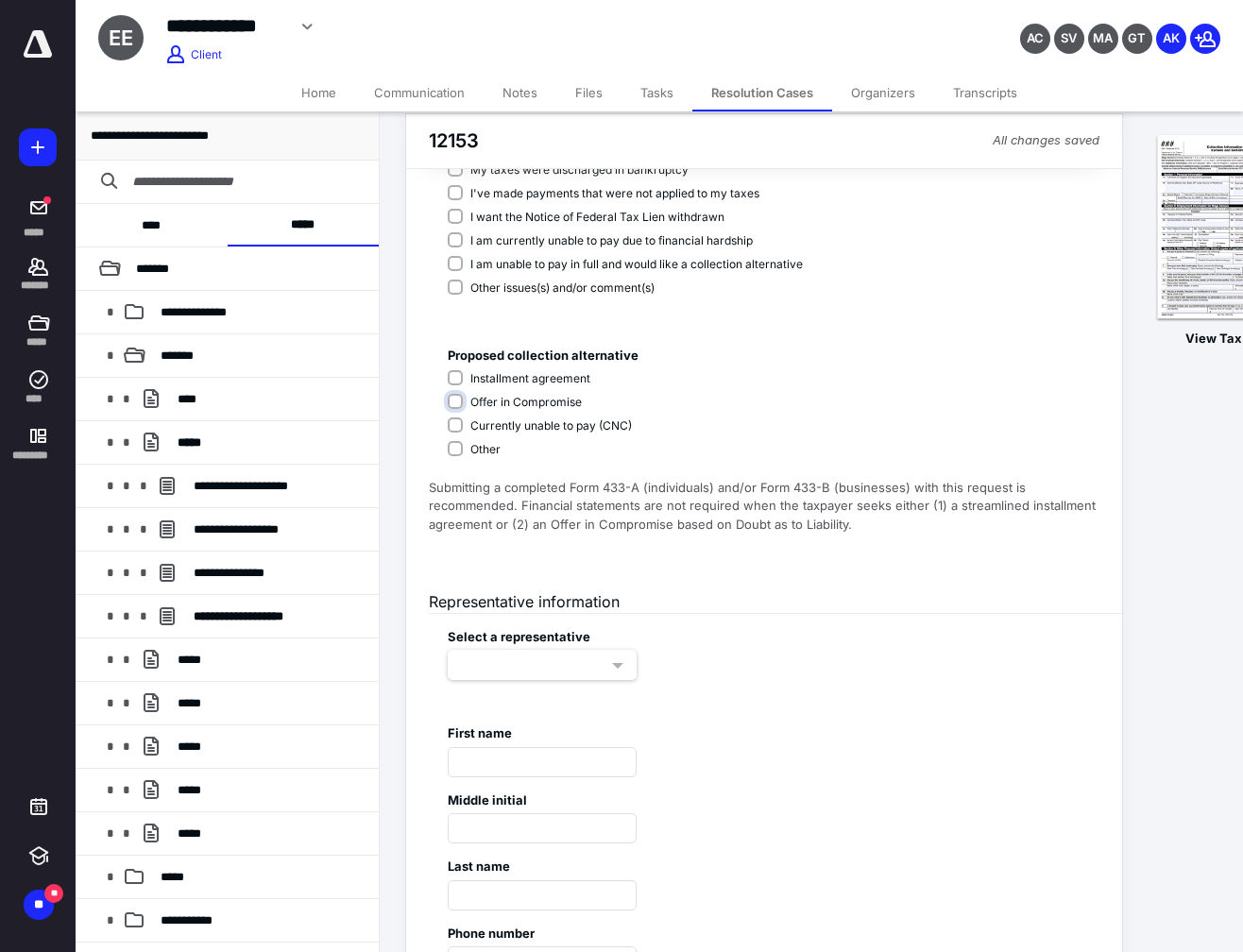 scroll, scrollTop: 543, scrollLeft: 0, axis: vertical 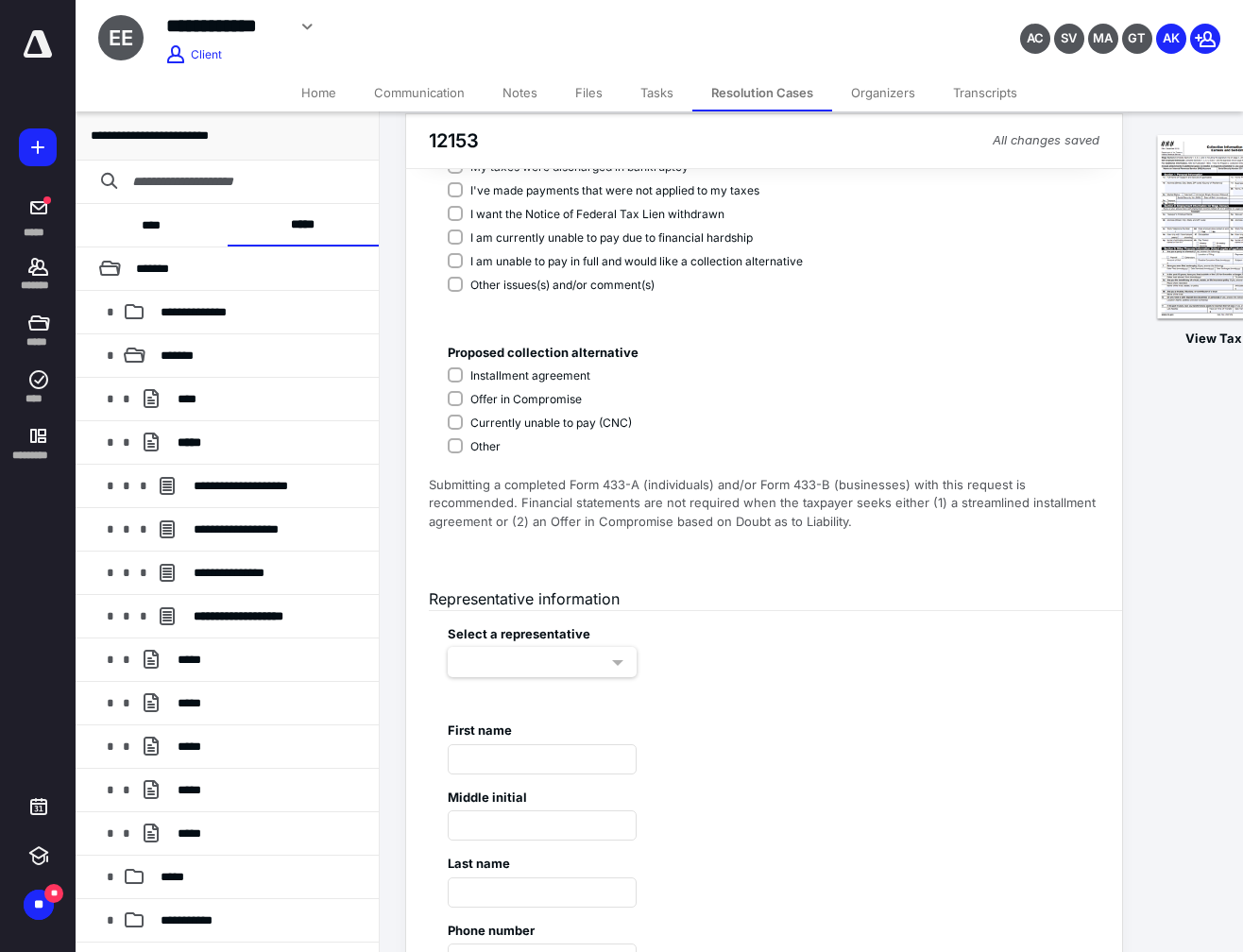 click at bounding box center (542, 662) 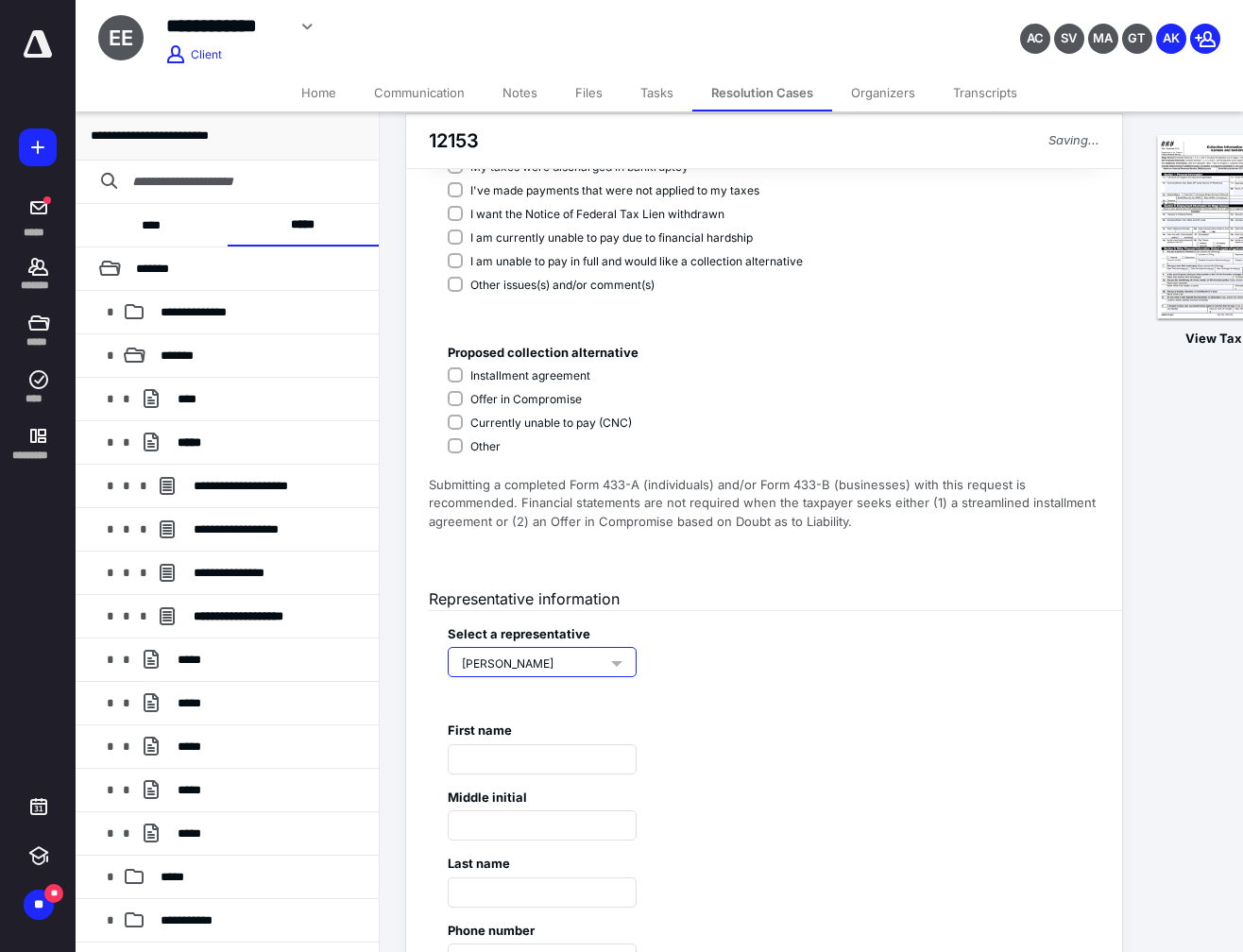 type on "*********" 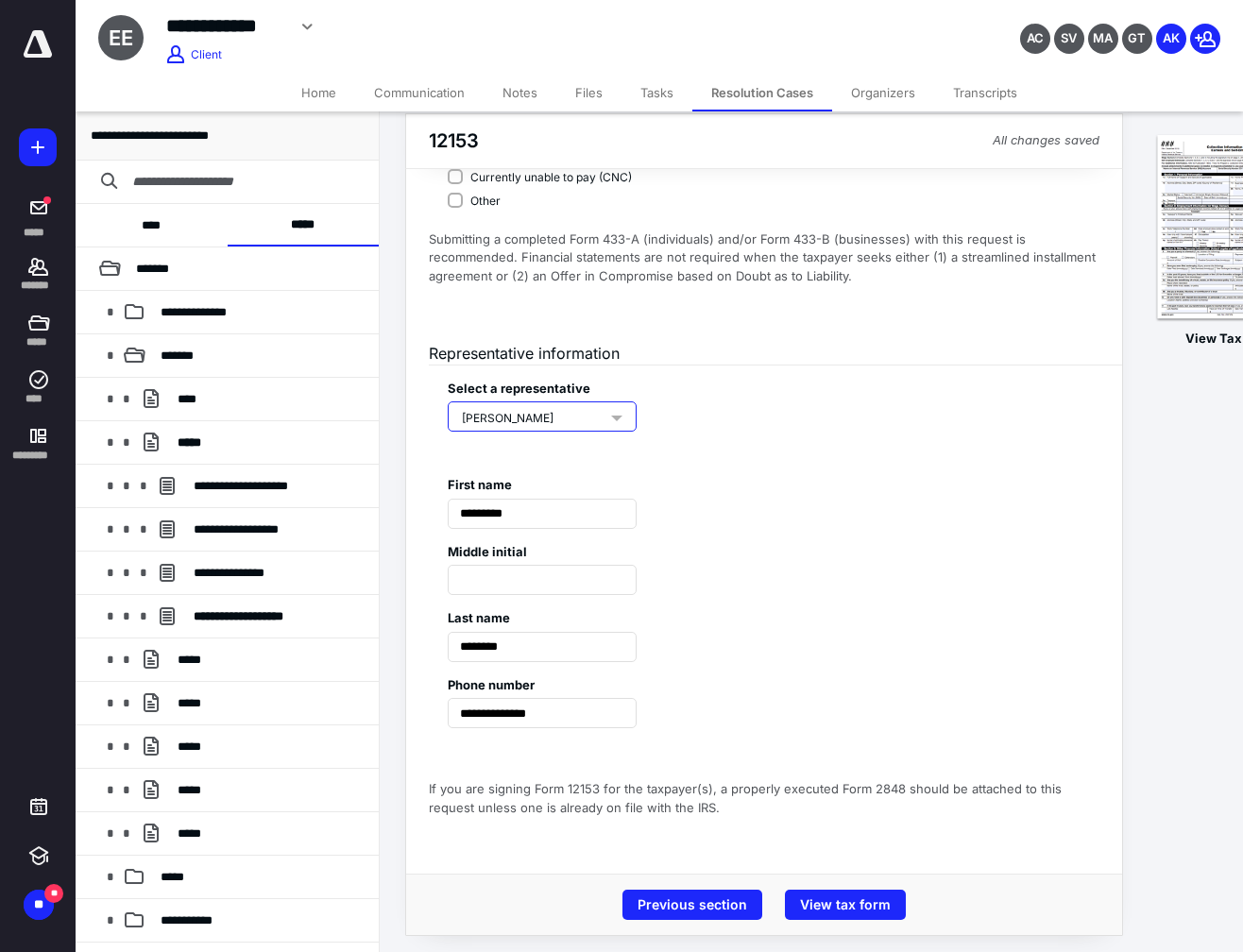 scroll, scrollTop: 809, scrollLeft: 0, axis: vertical 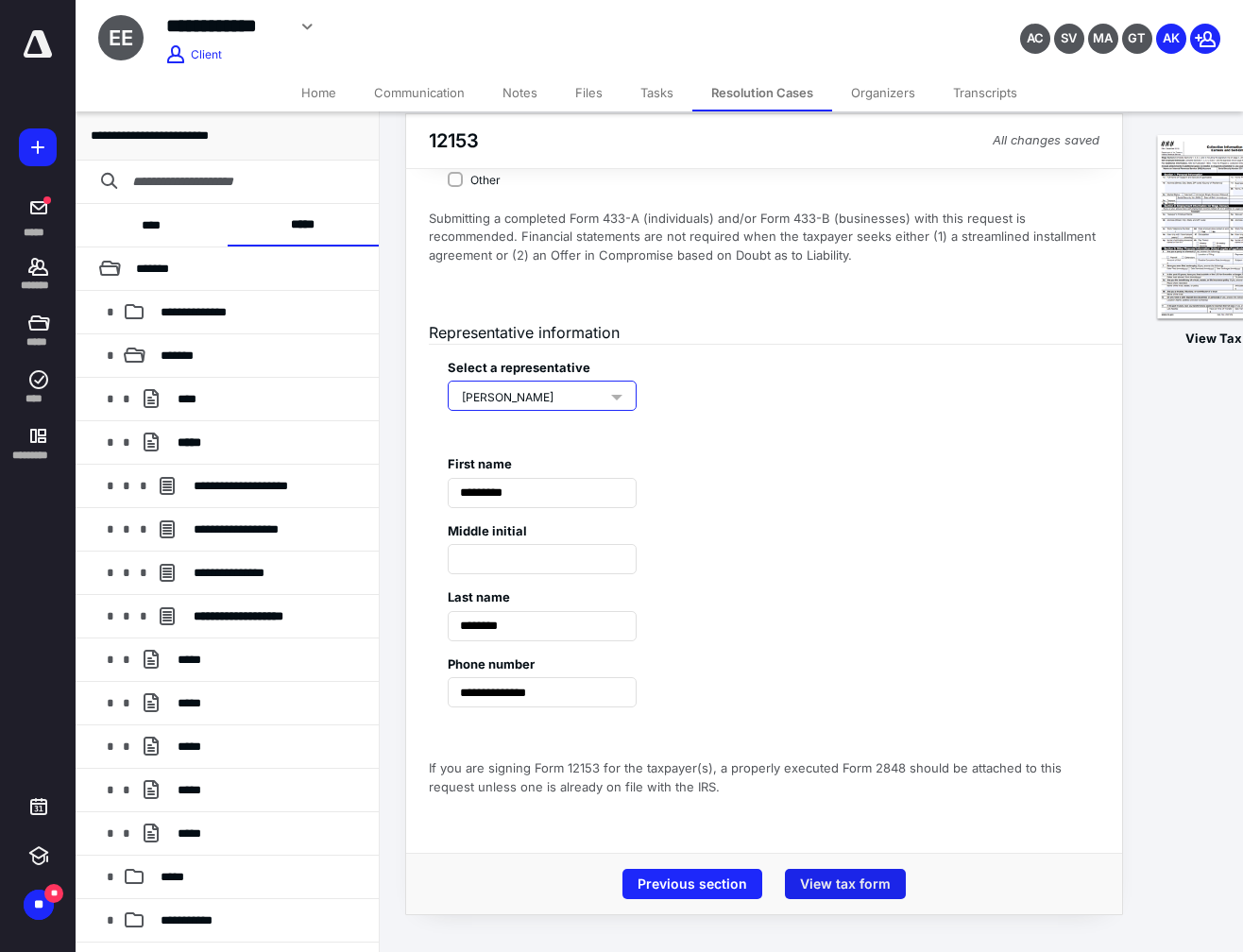 click on "View tax form" at bounding box center [845, 884] 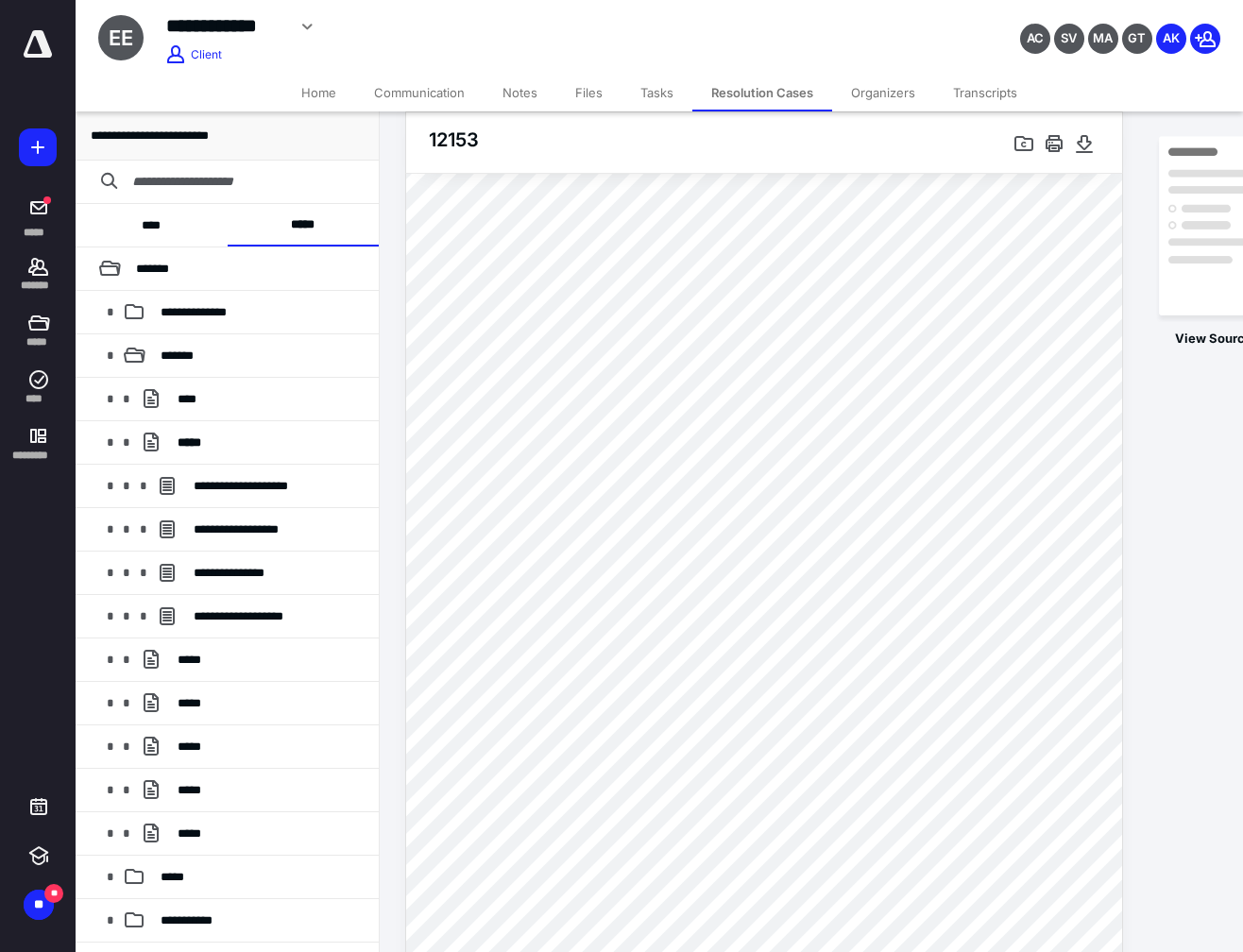 scroll, scrollTop: 123, scrollLeft: 0, axis: vertical 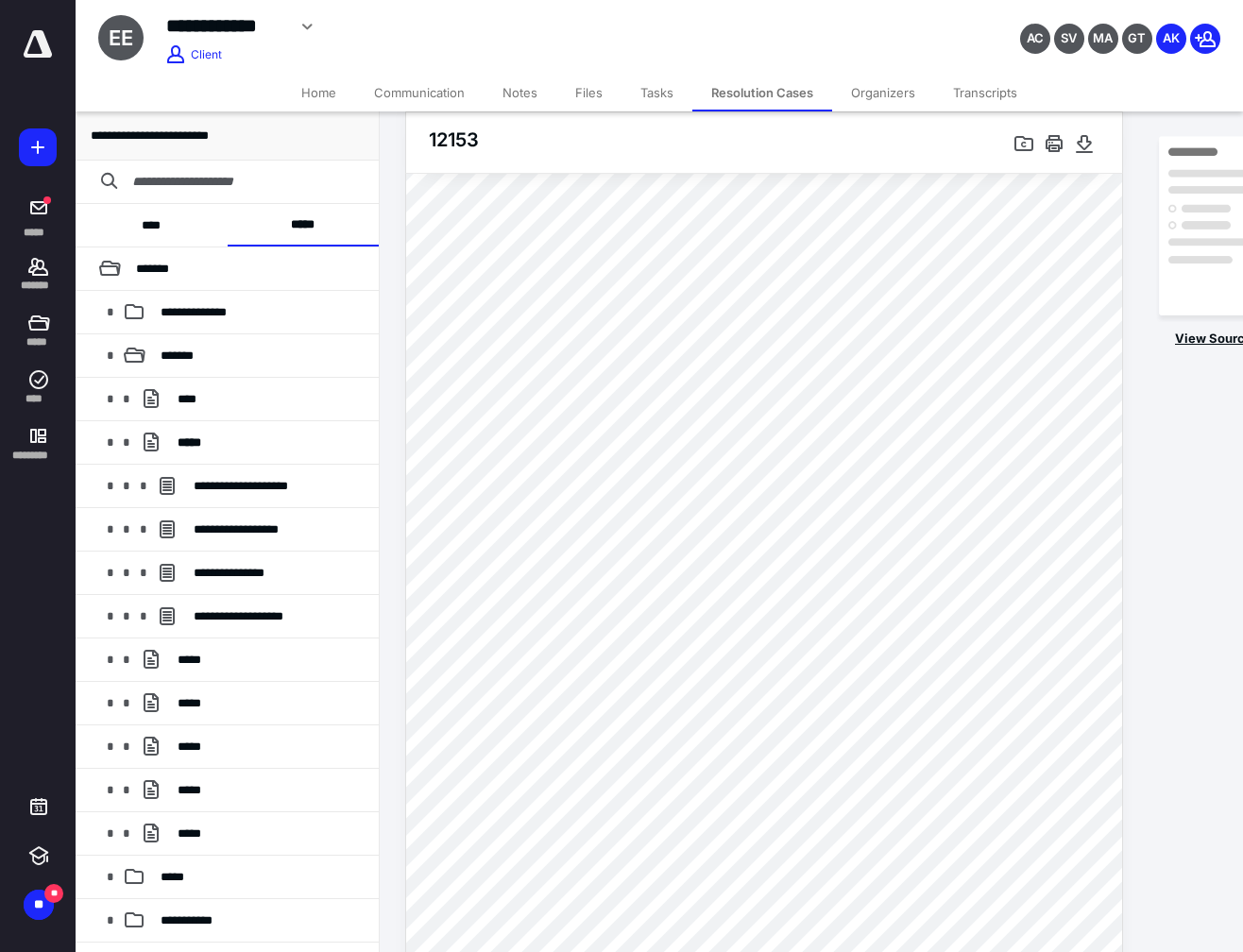 click at bounding box center (1231, 228) 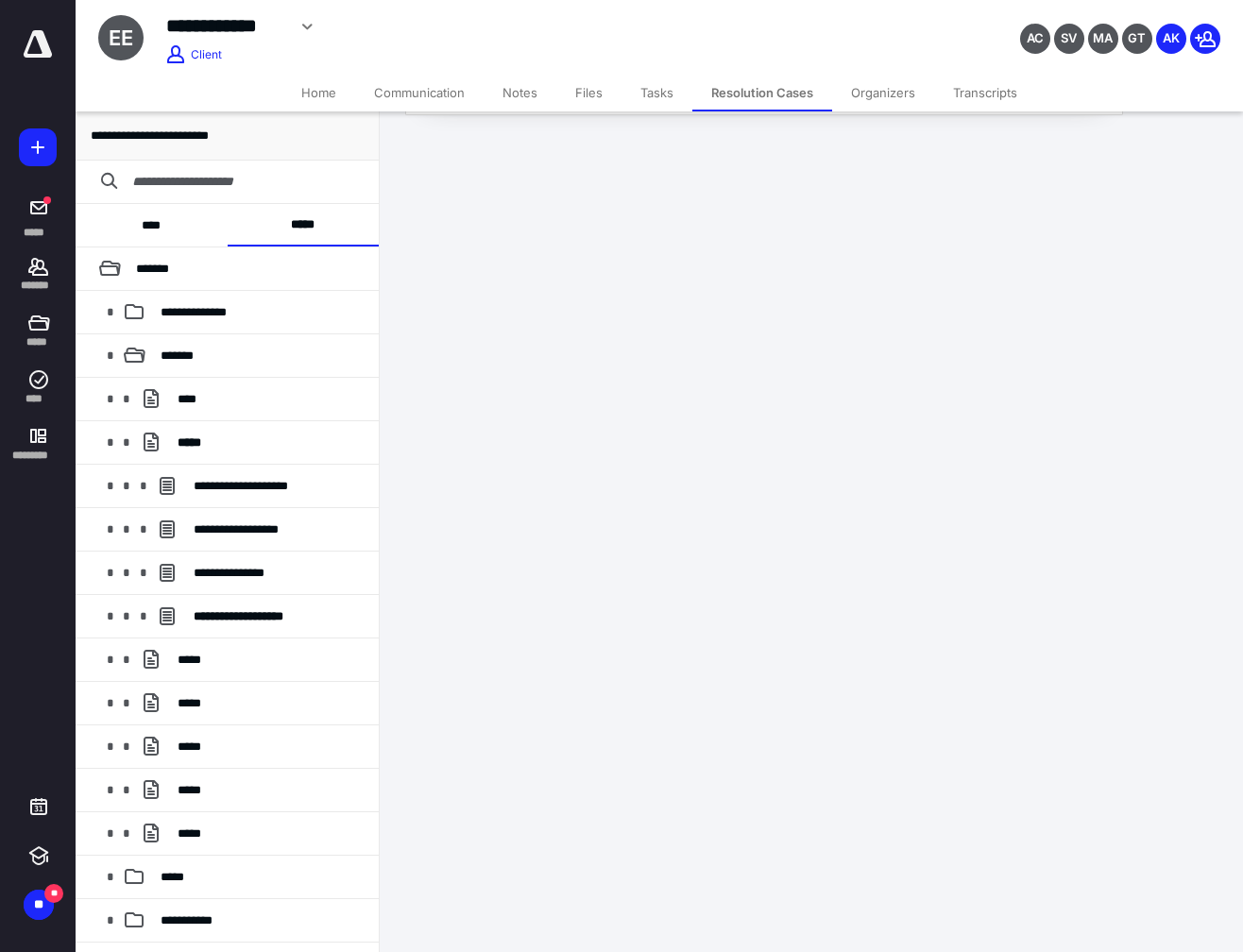 scroll, scrollTop: 0, scrollLeft: 0, axis: both 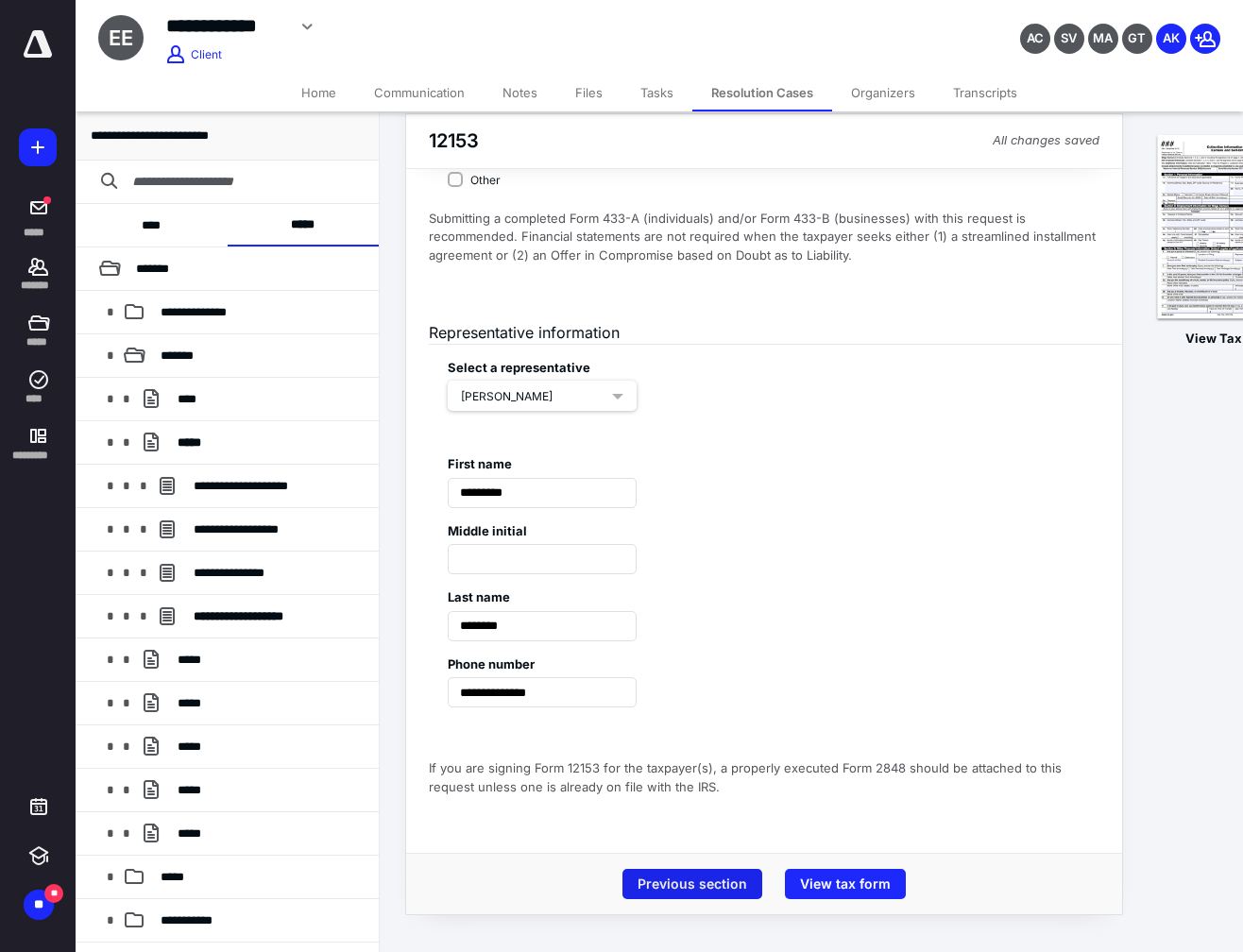 click on "Previous section" at bounding box center [692, 884] 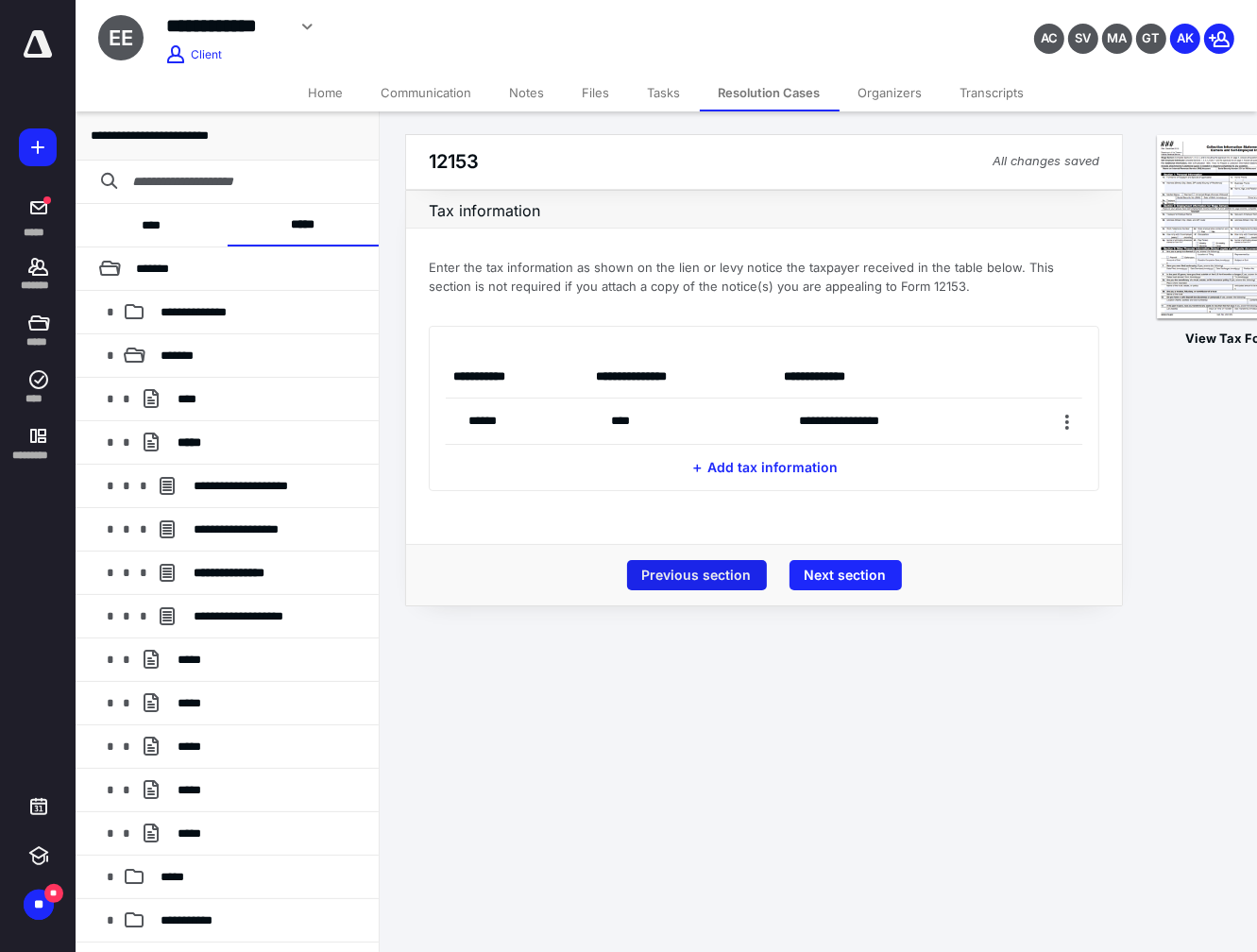 click on "Previous section" at bounding box center [697, 575] 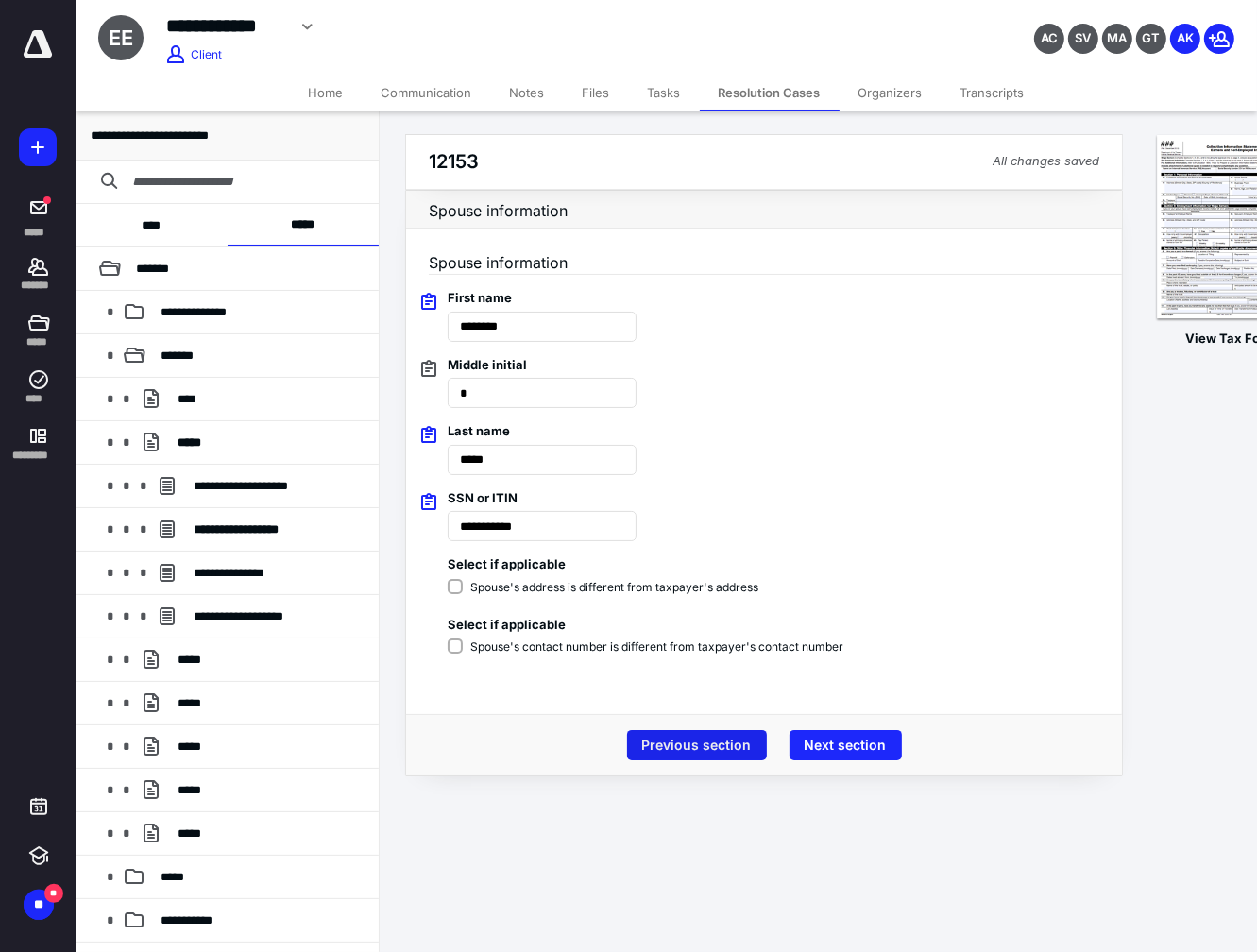 click on "Previous section" at bounding box center [697, 745] 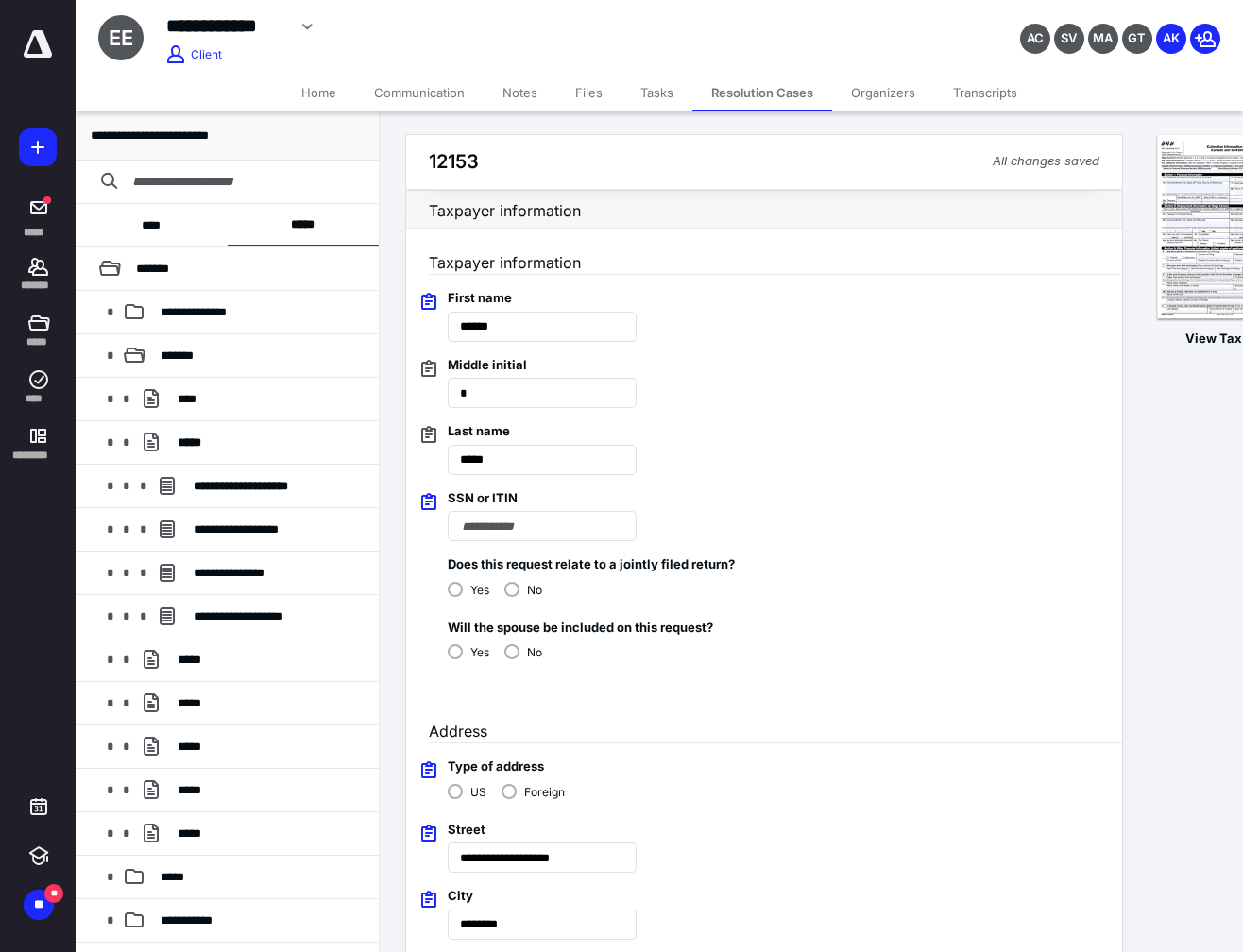 click on "Type of address US Foreign" at bounding box center (757, 774) 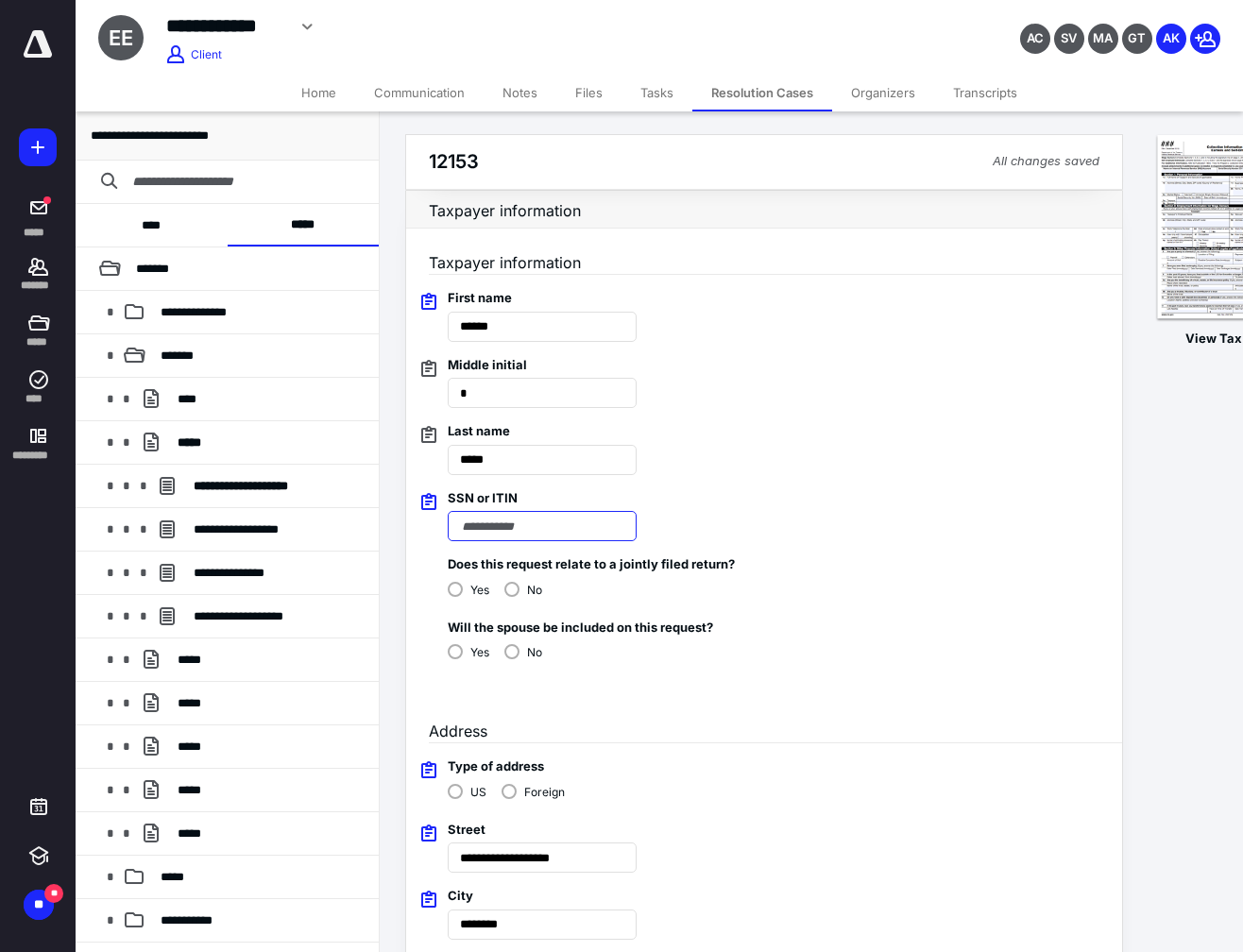 click at bounding box center (542, 526) 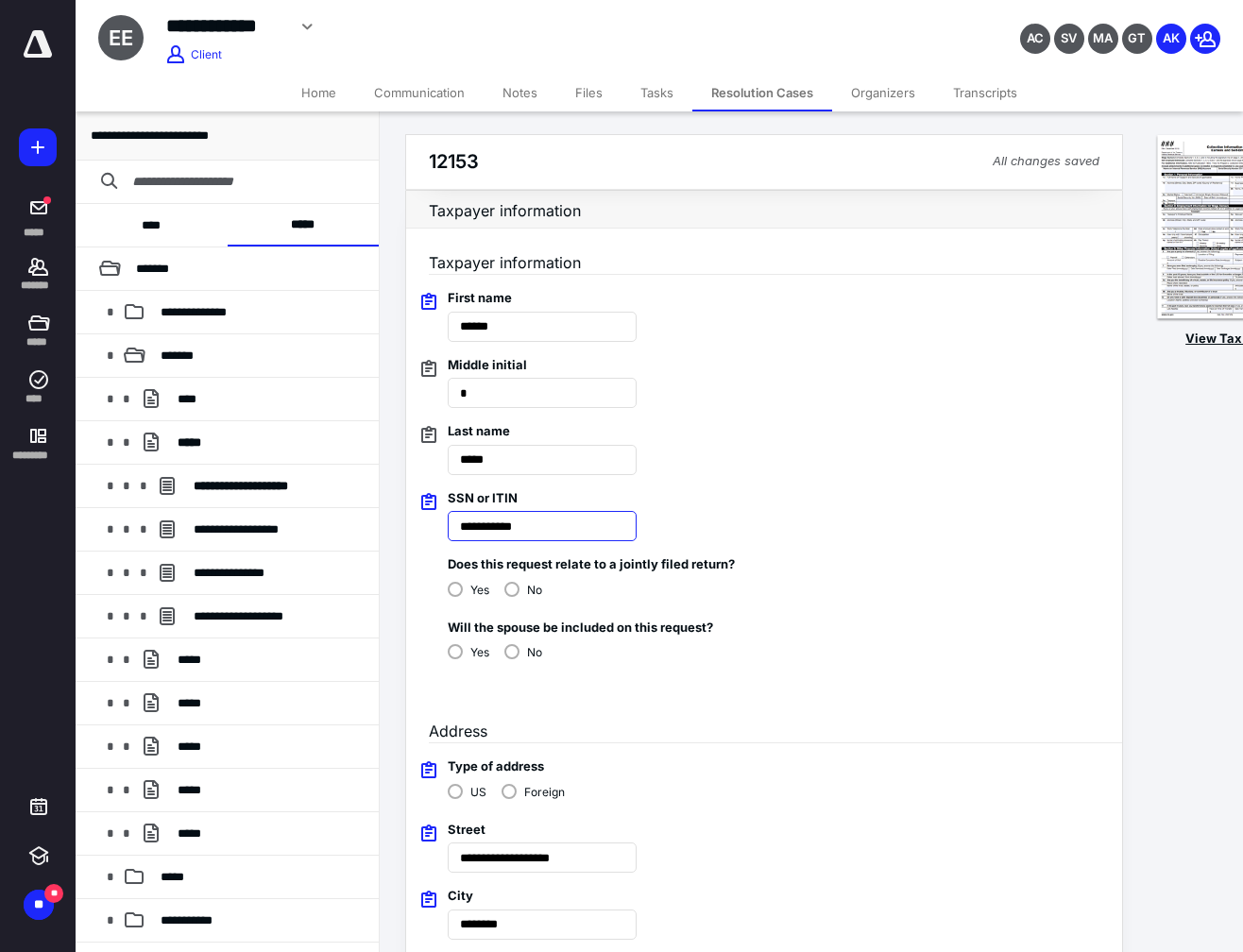 type on "**********" 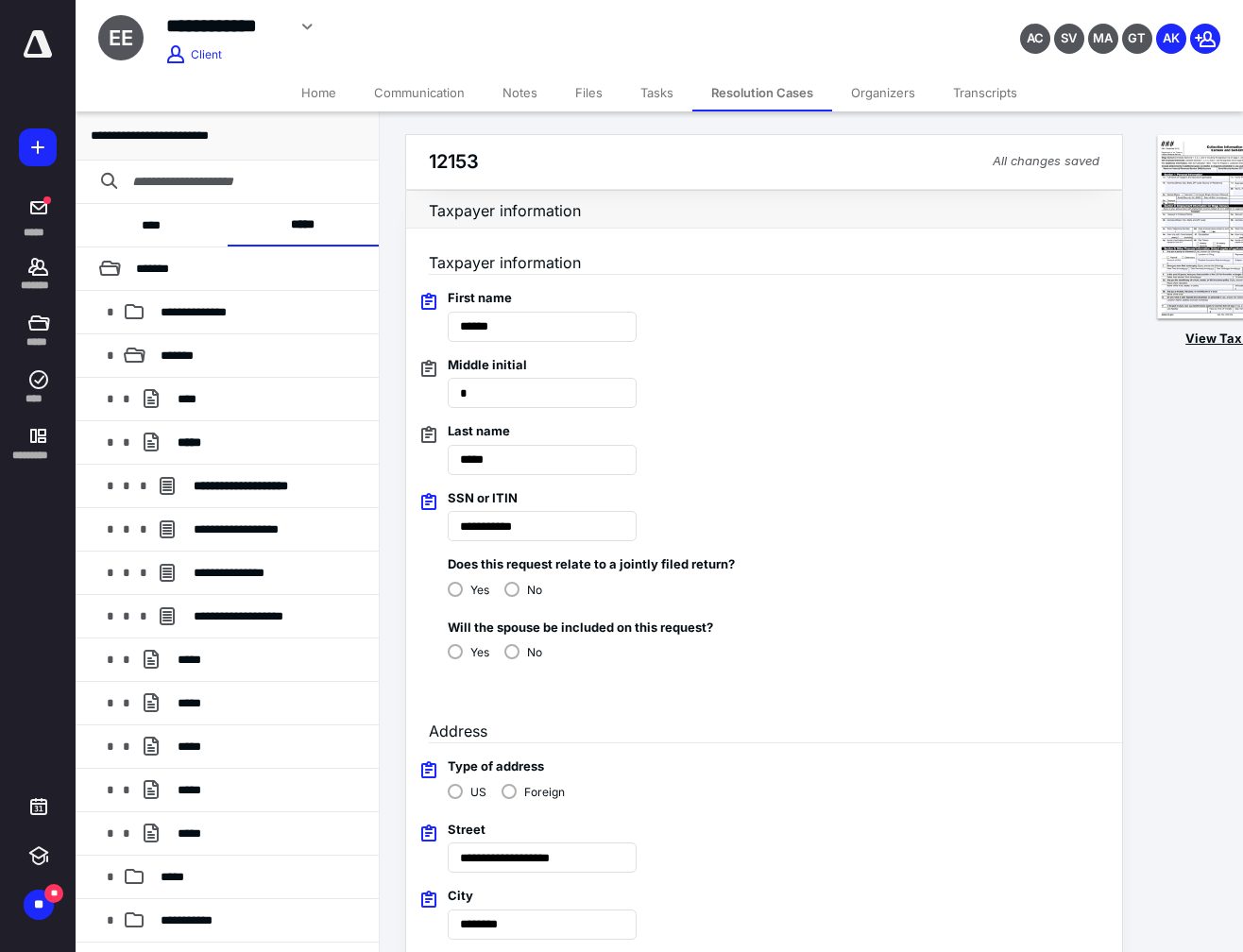 click at bounding box center [1231, 228] 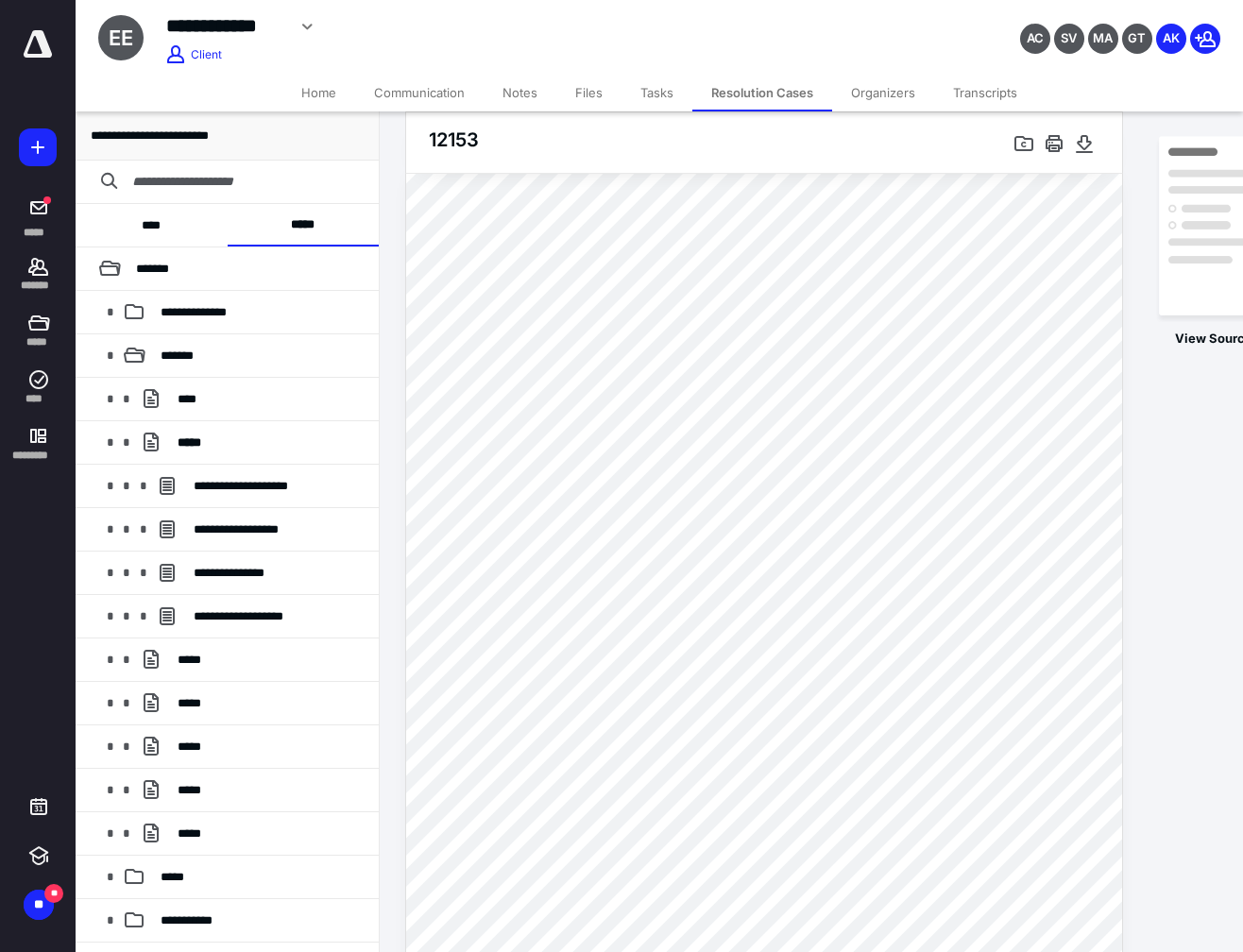 scroll, scrollTop: 0, scrollLeft: 0, axis: both 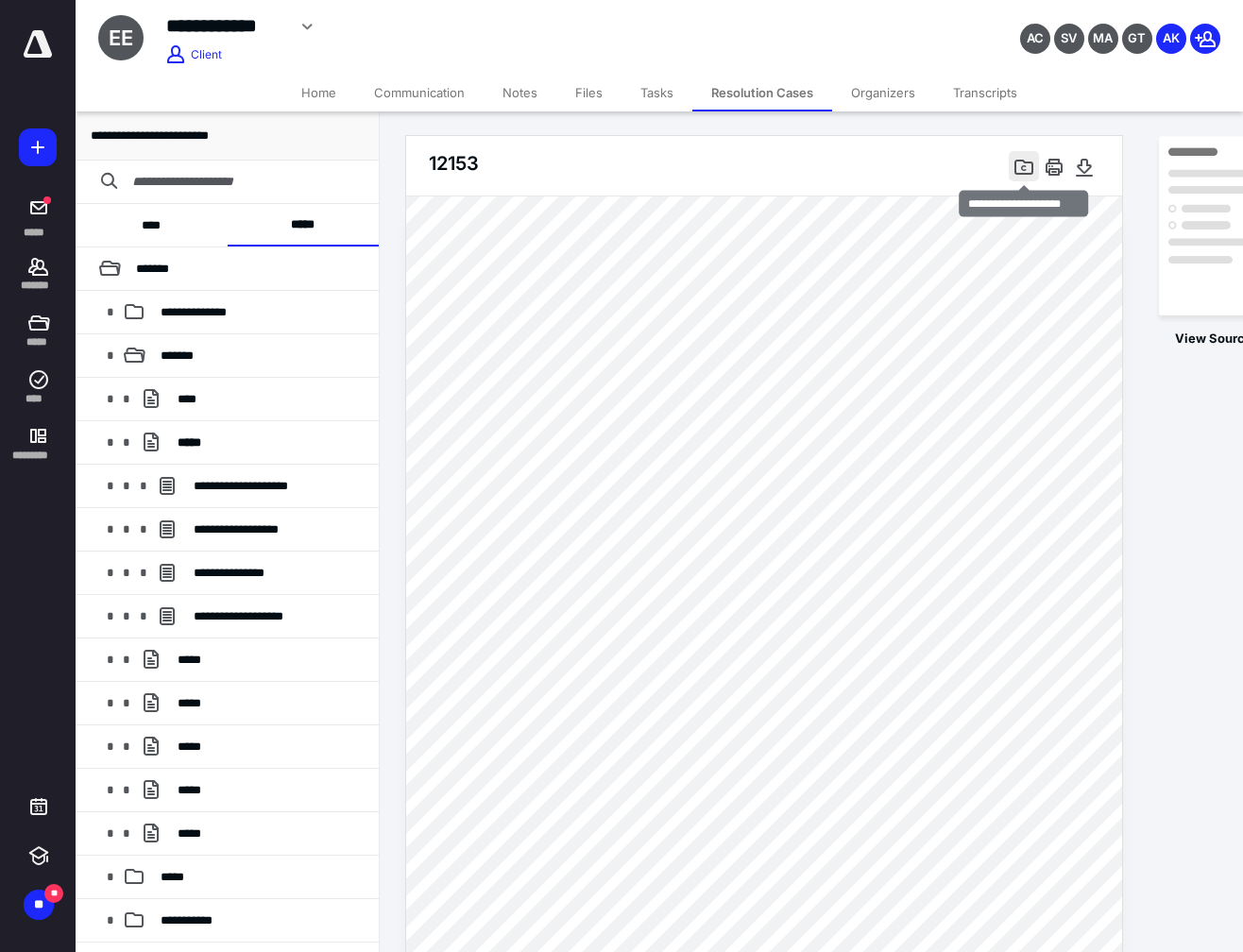 click at bounding box center (1024, 166) 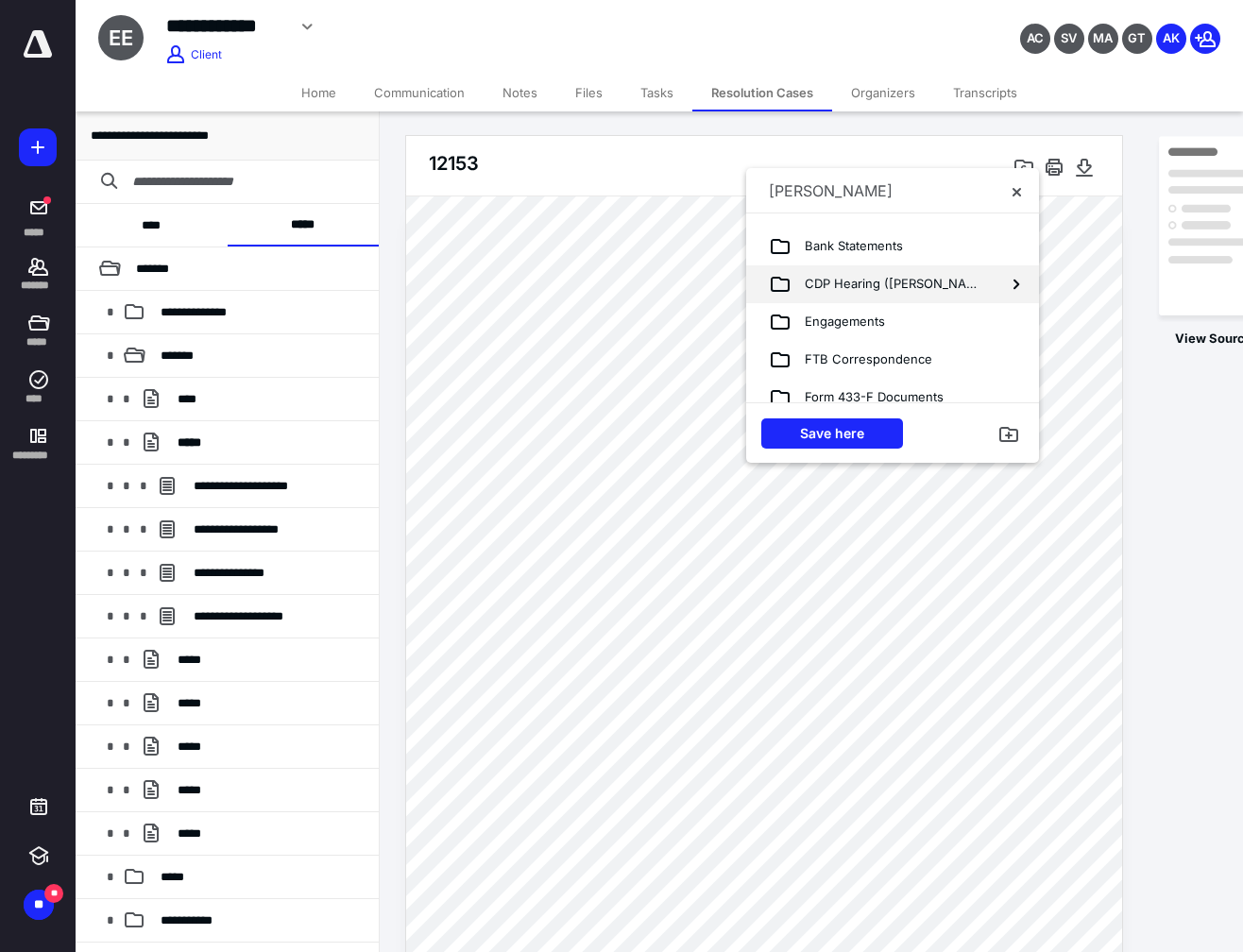click on "CDP Hearing ([PERSON_NAME])" at bounding box center (889, 284) 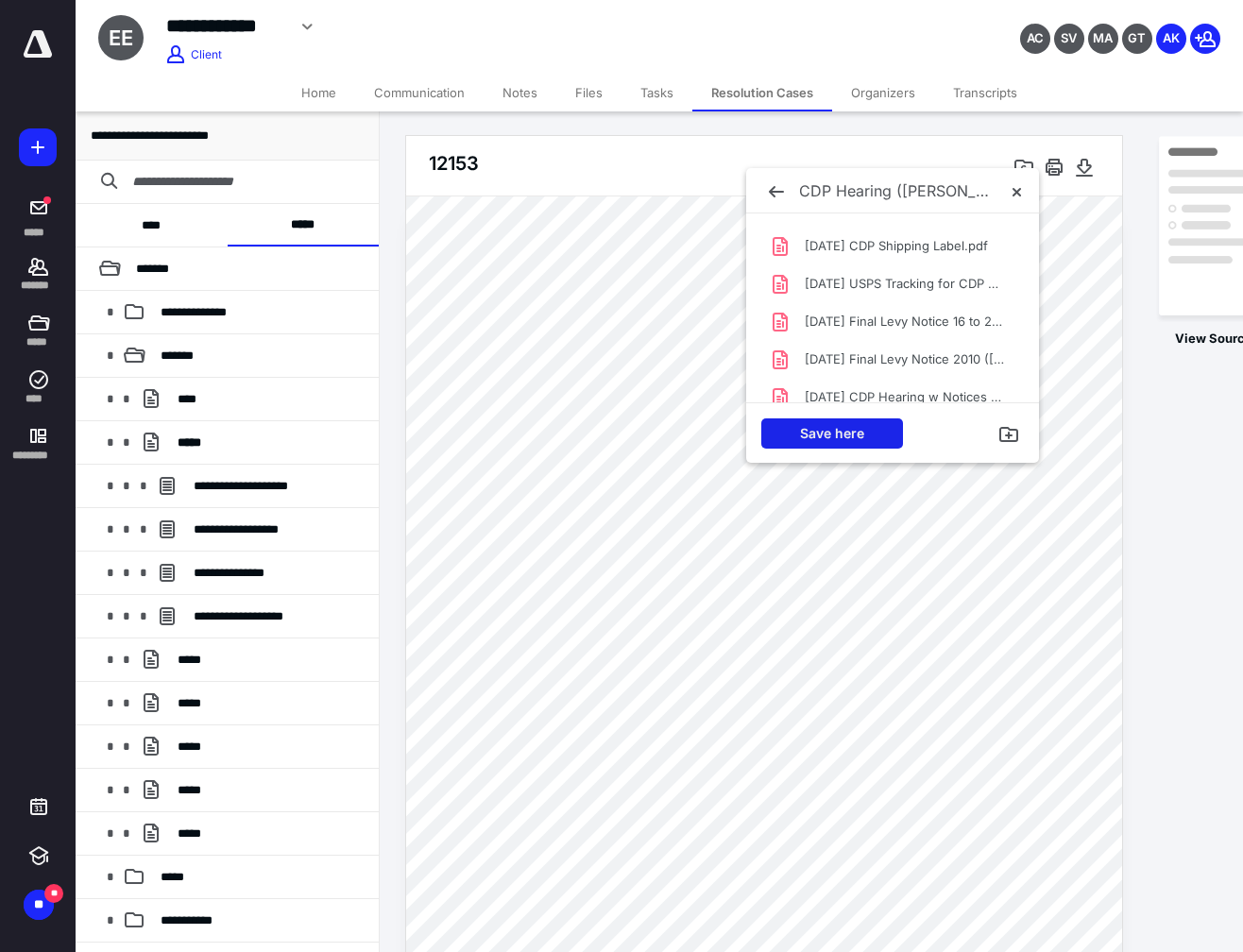 click on "Save here" at bounding box center (832, 434) 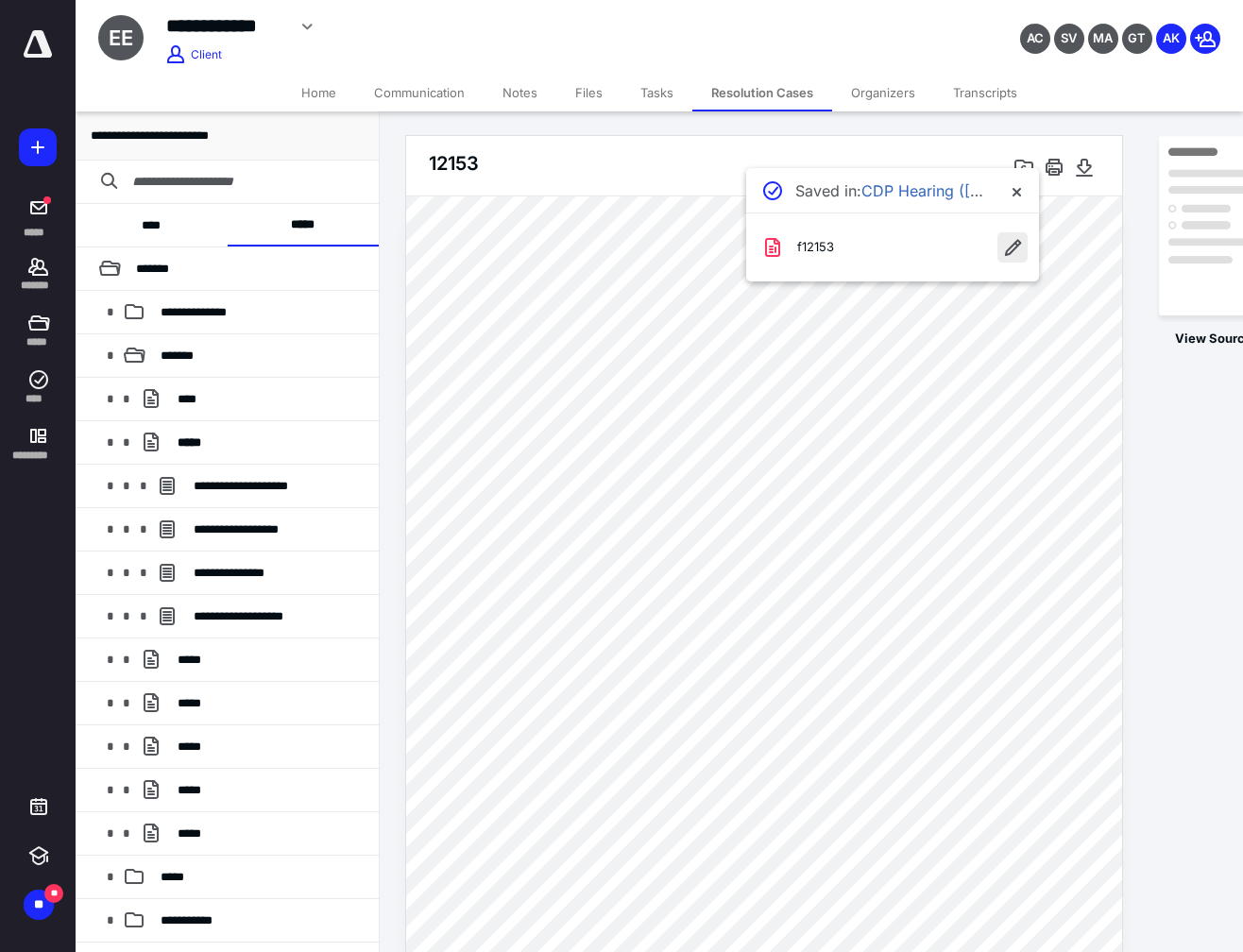 click at bounding box center (1013, 247) 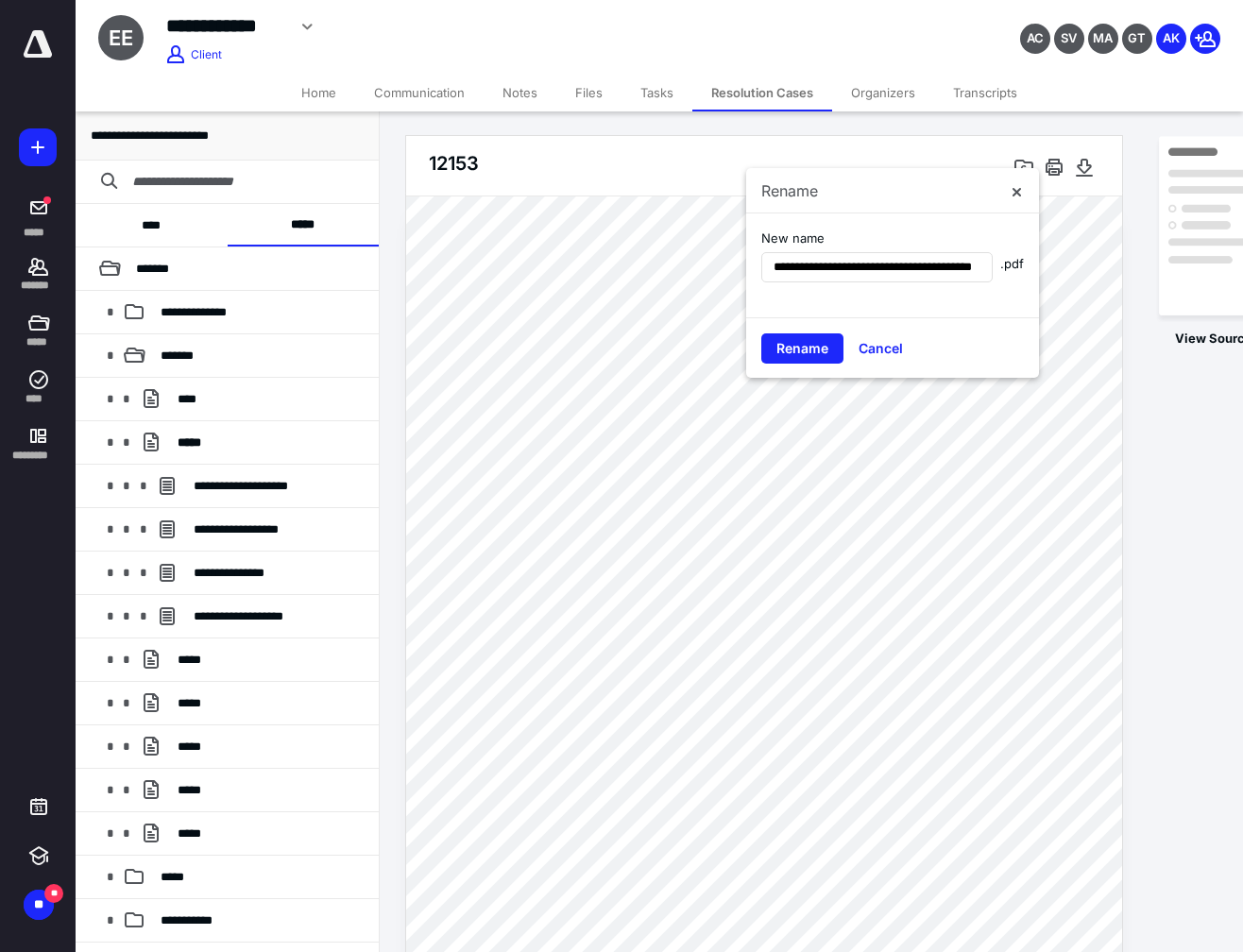 scroll, scrollTop: 0, scrollLeft: 49, axis: horizontal 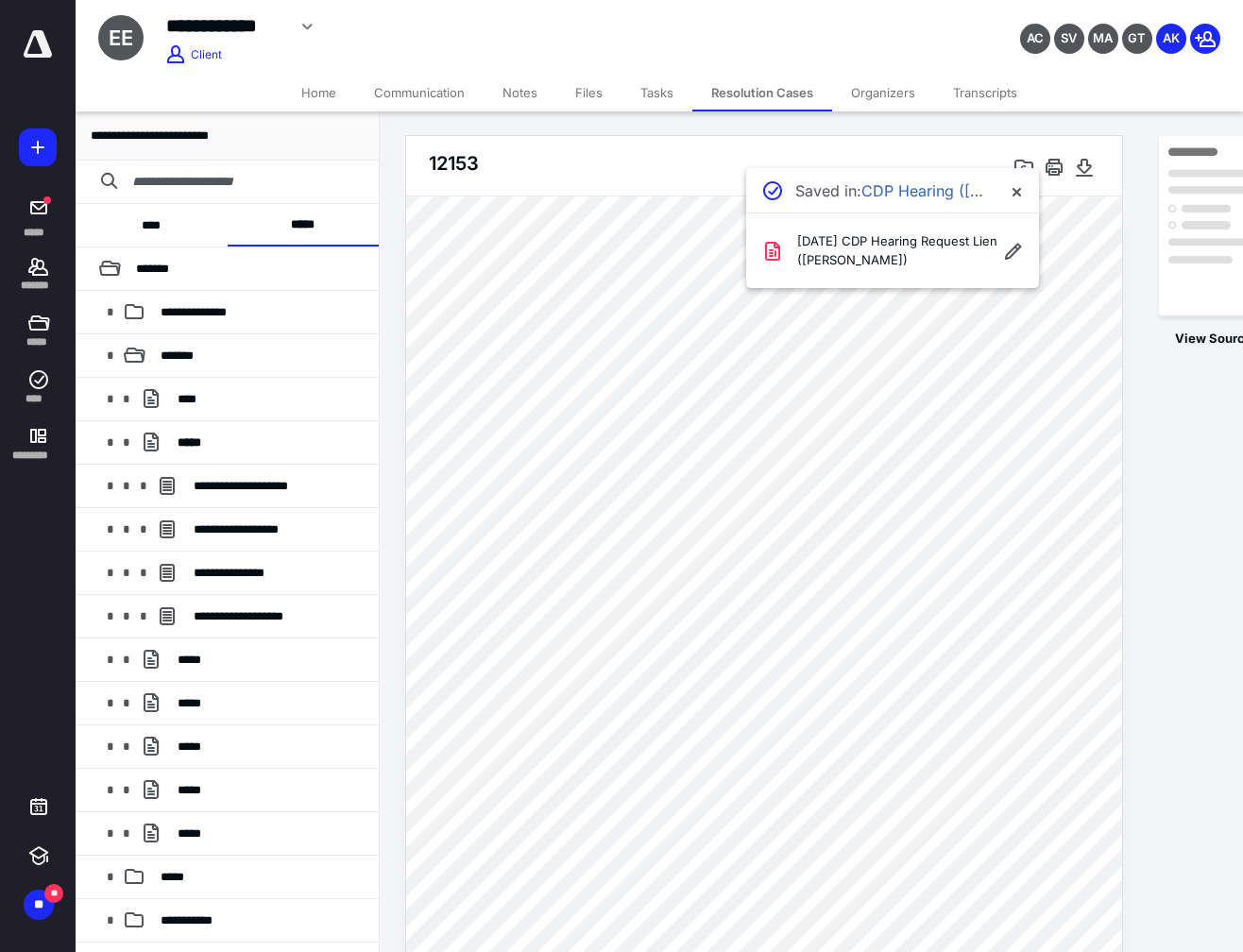 click on "12153 Saved in:  CDP Hearing ([PERSON_NAME]) [DATE] CDP Hearing Request Lien ([PERSON_NAME])" at bounding box center [764, 164] 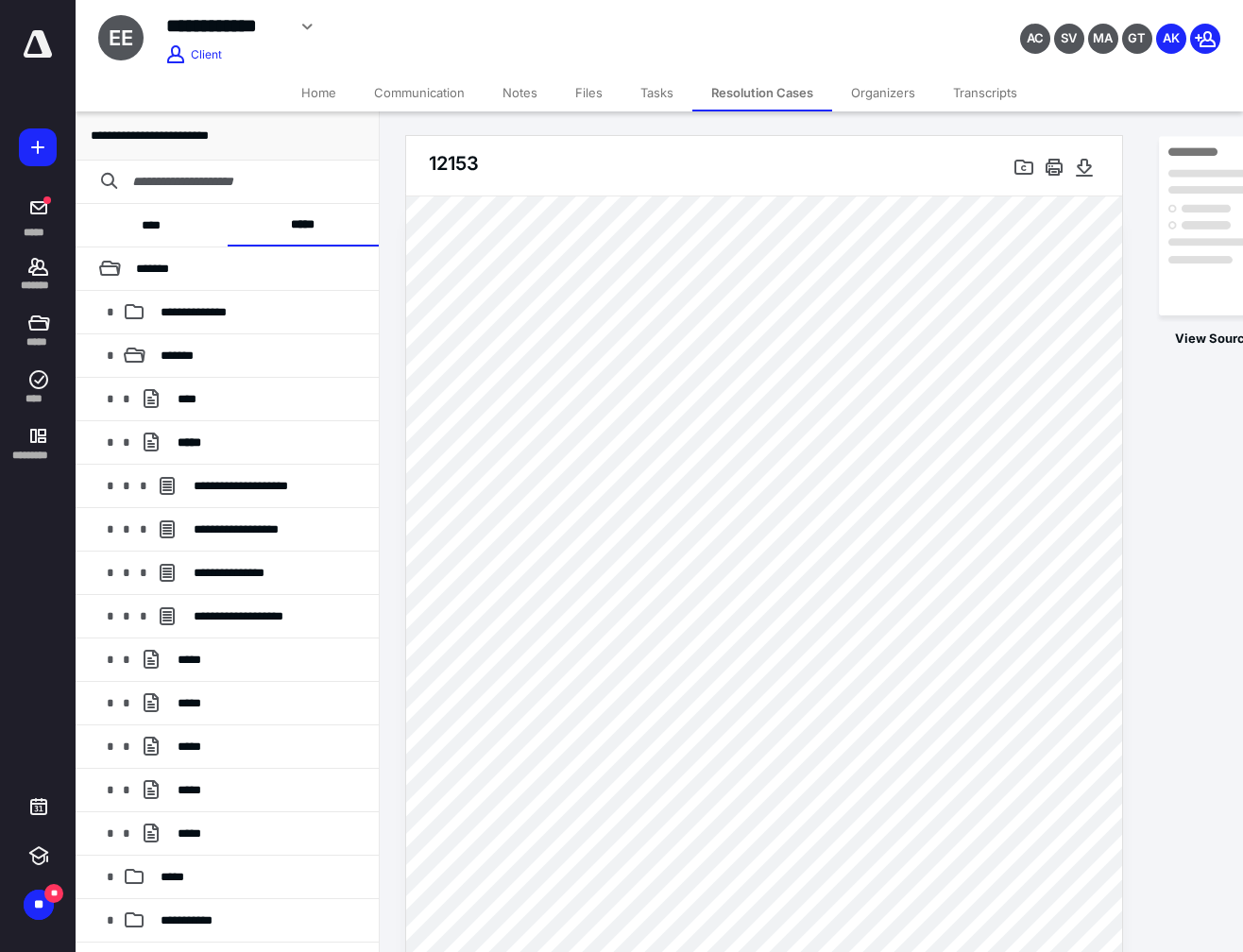 click on "Files" at bounding box center [588, 93] 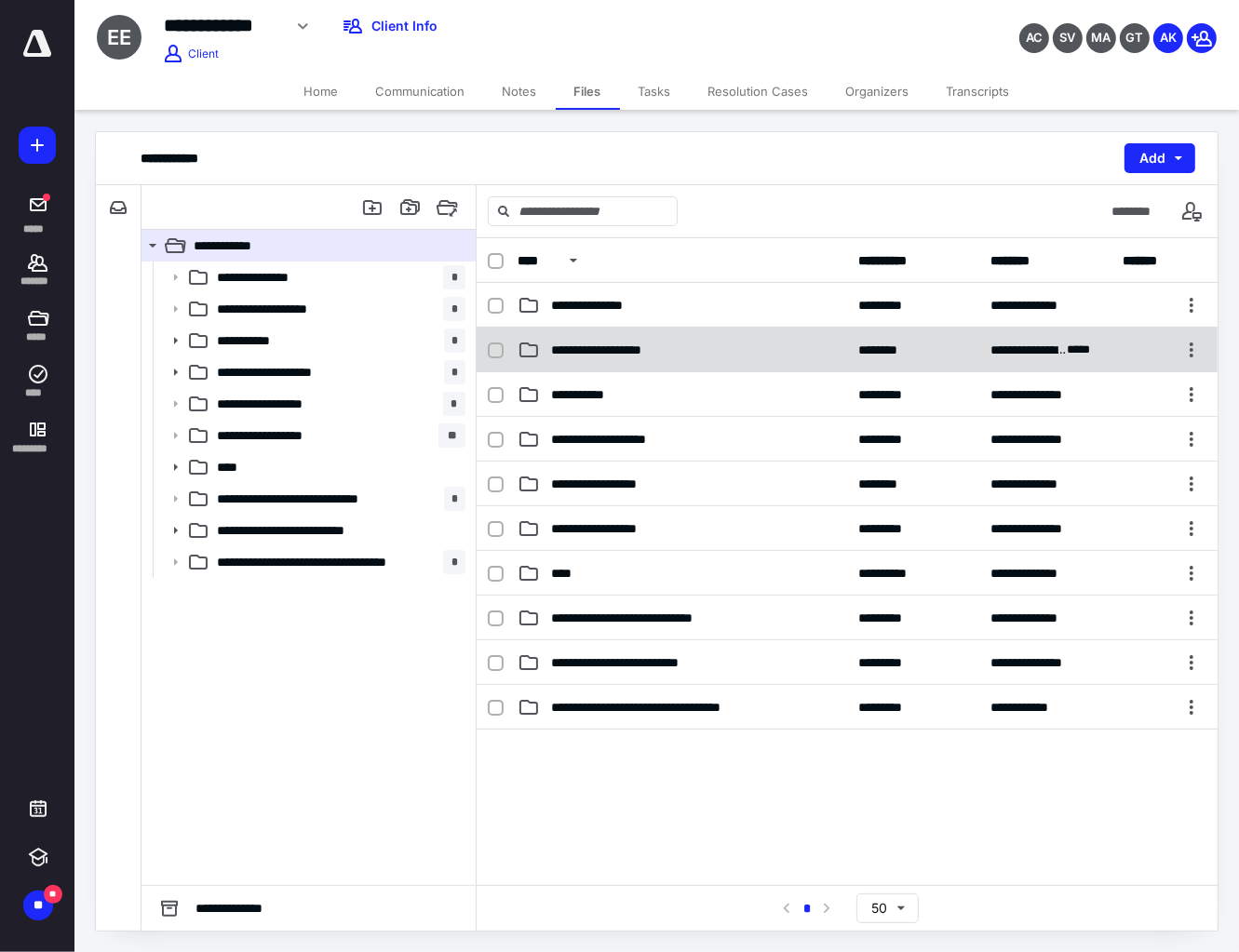 click on "**********" at bounding box center (682, 350) 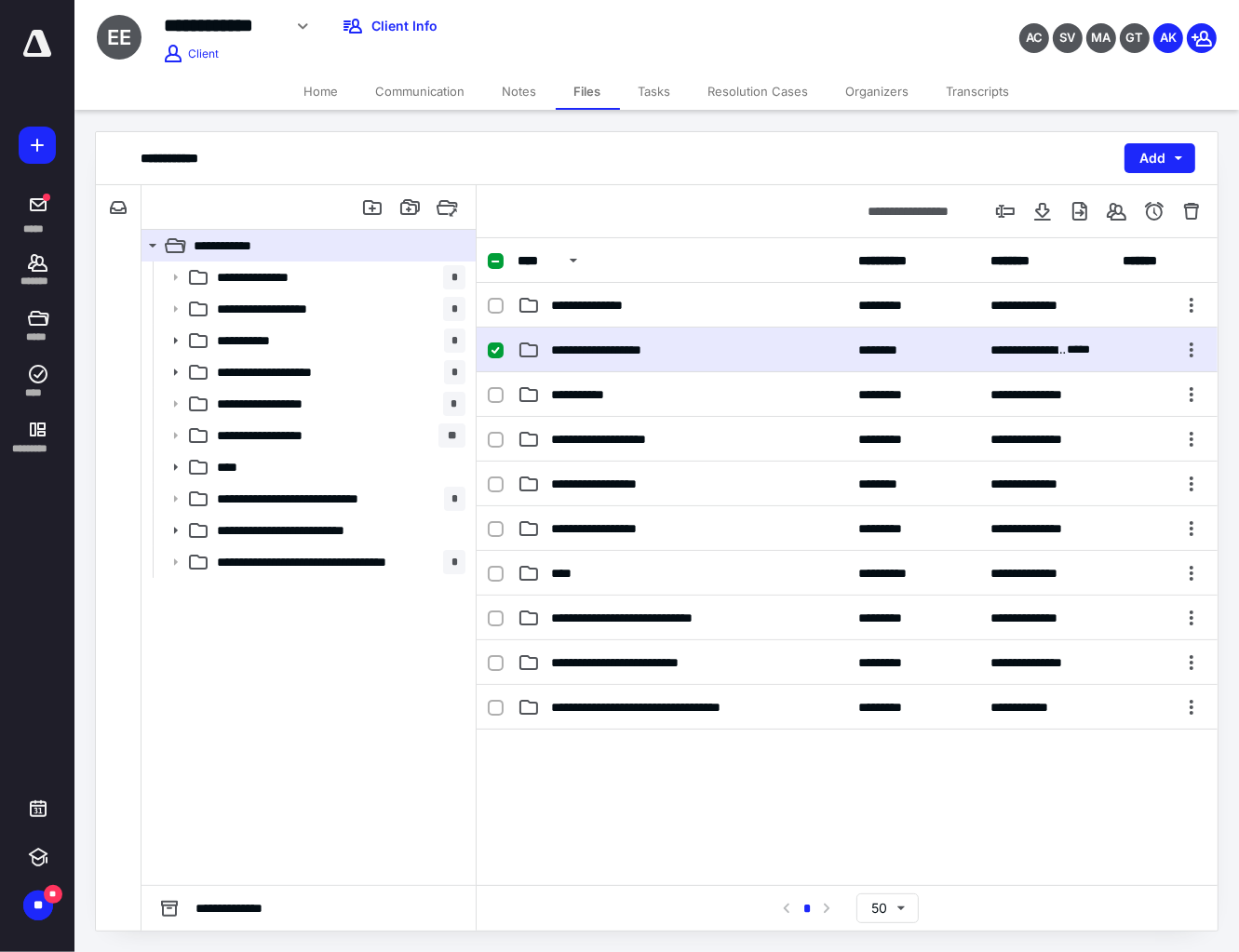 click on "**********" at bounding box center [682, 350] 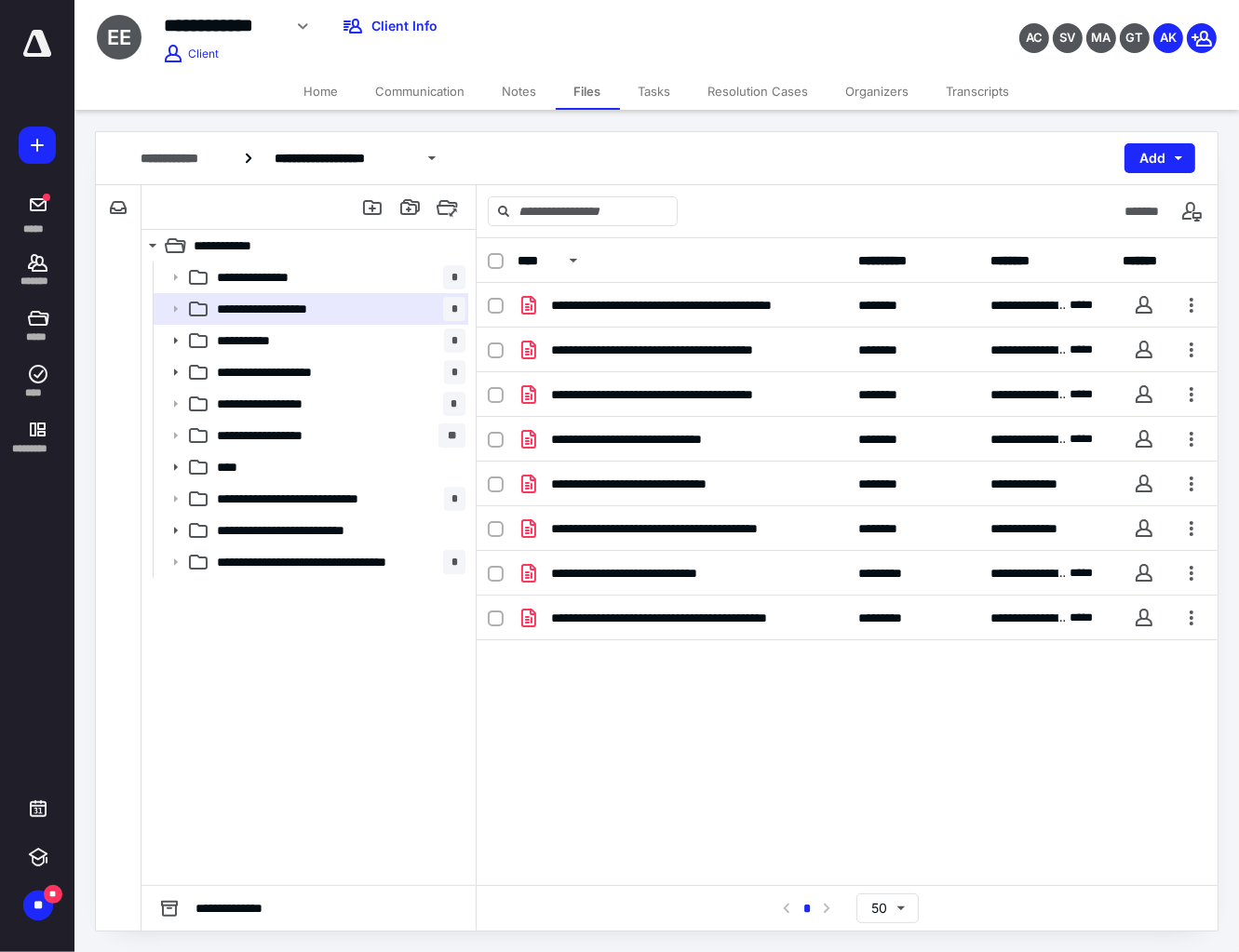 click on "Notes" at bounding box center [519, 91] 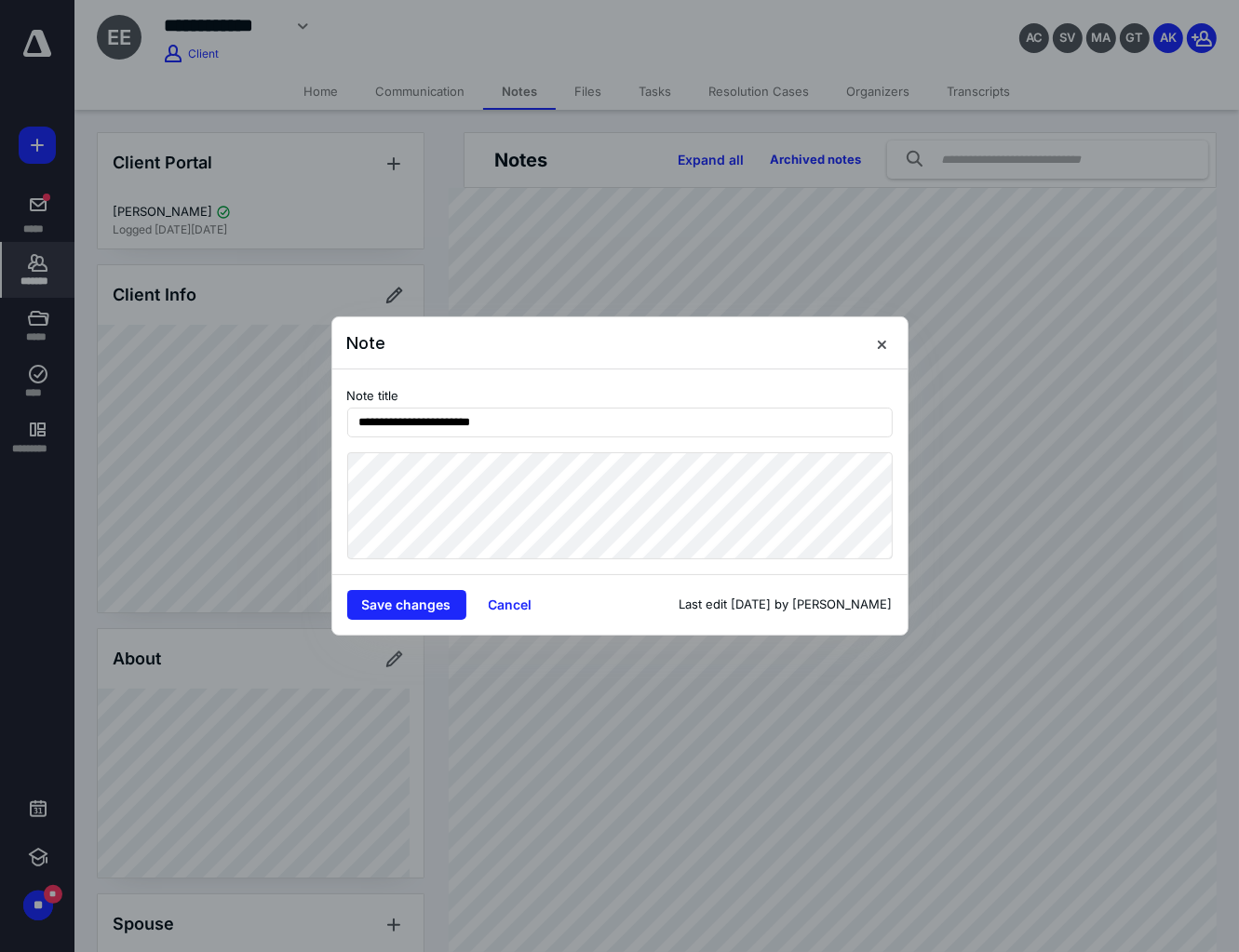 click on "Note" at bounding box center [620, 343] 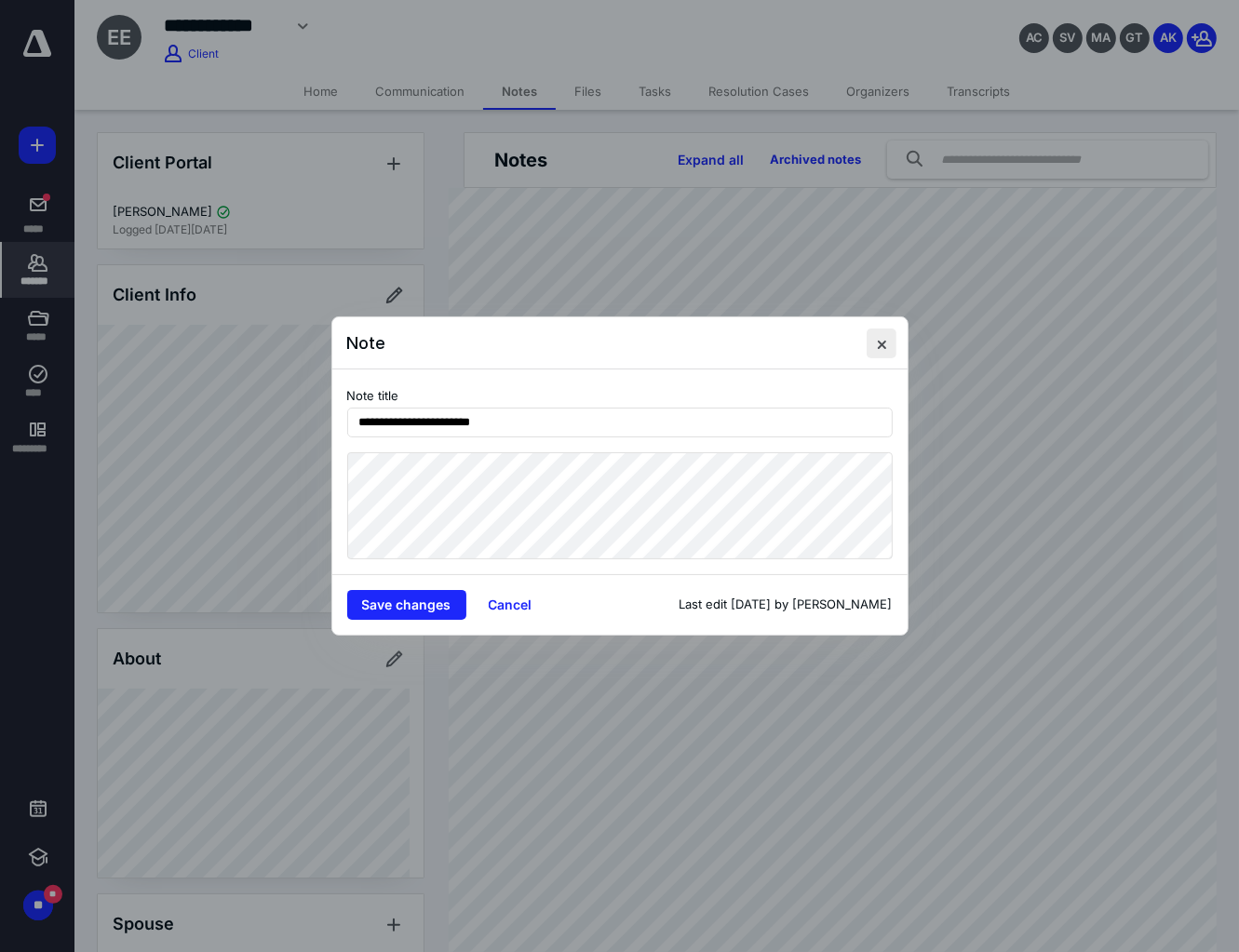 click at bounding box center [882, 343] 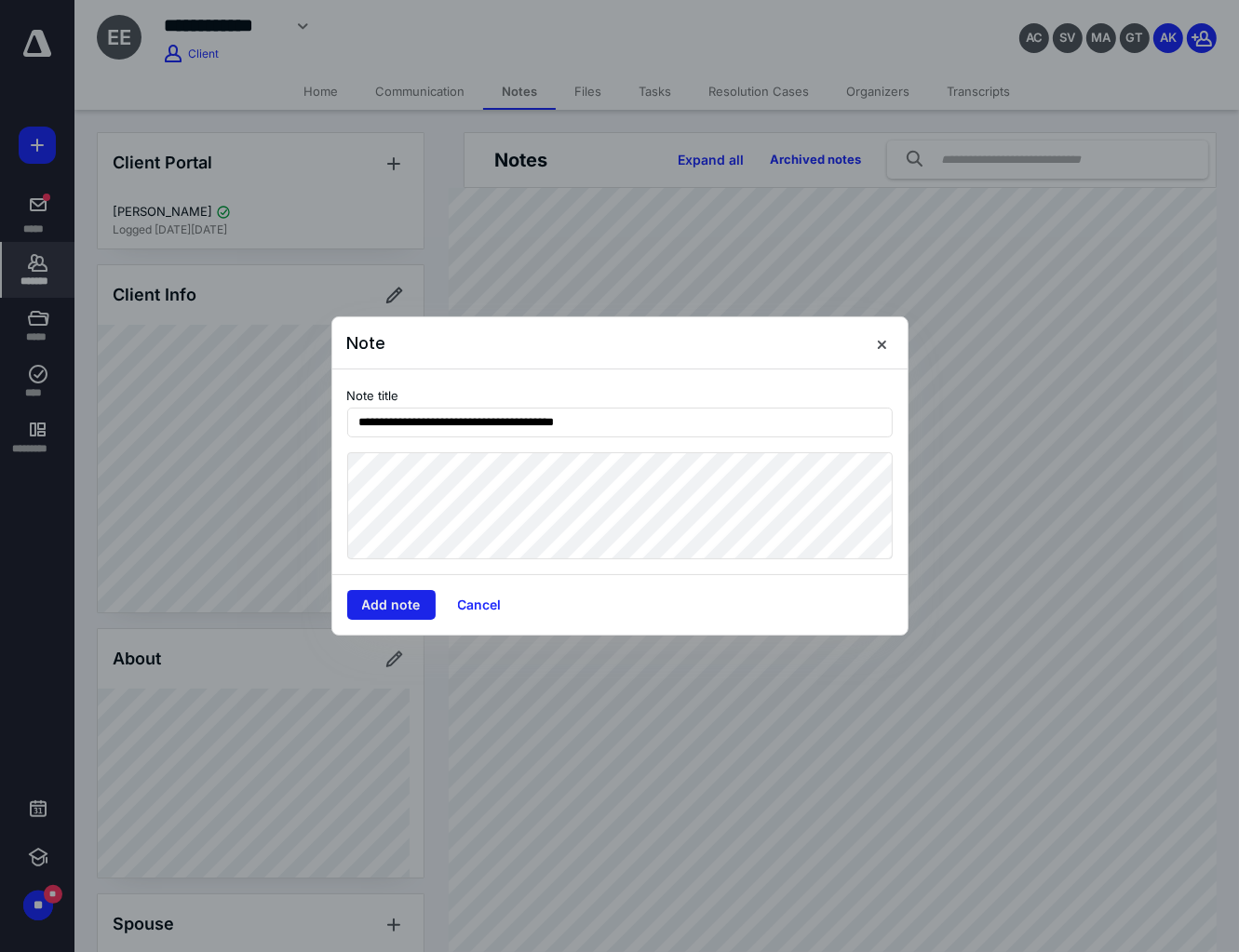type on "**********" 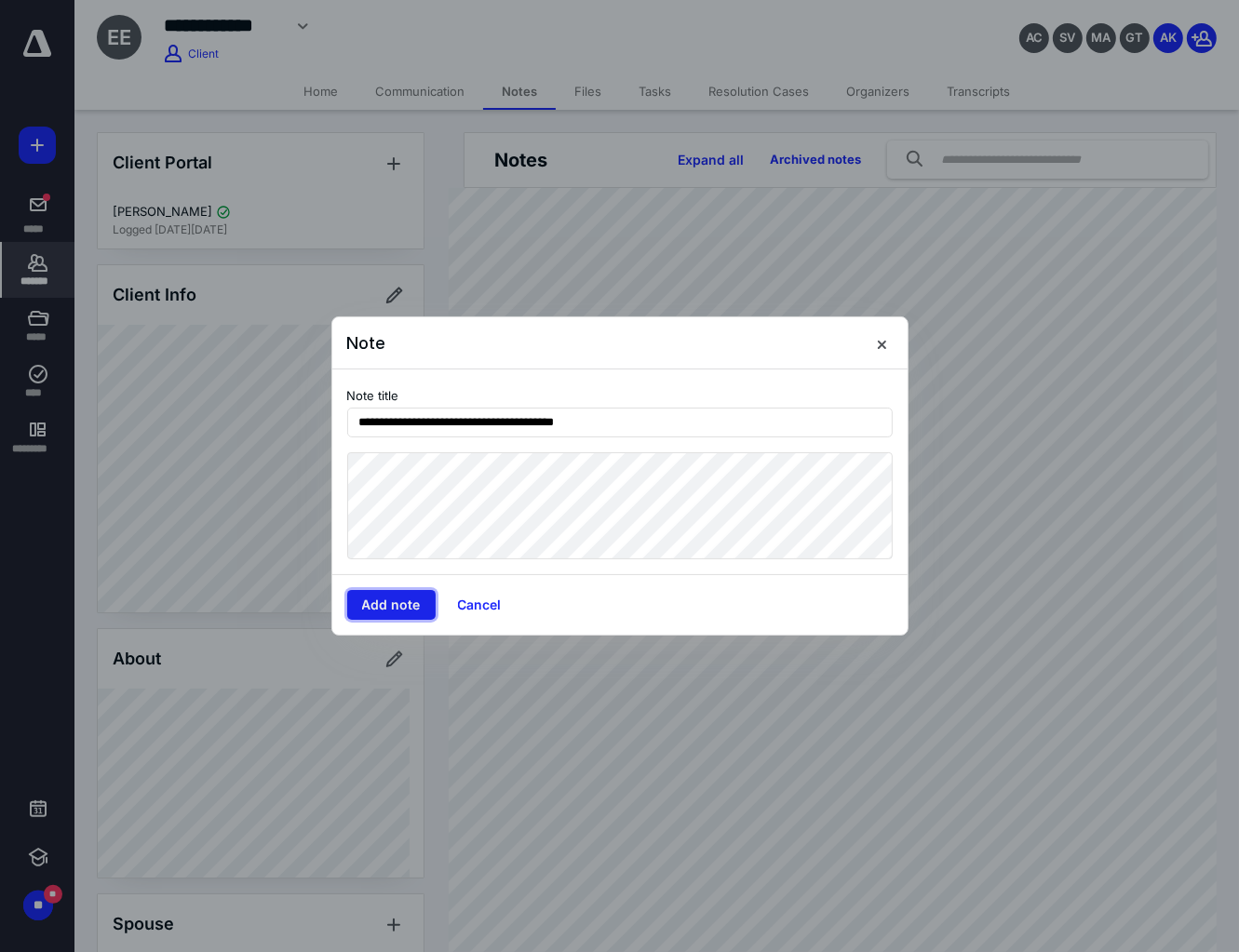 click on "Add note" at bounding box center [391, 605] 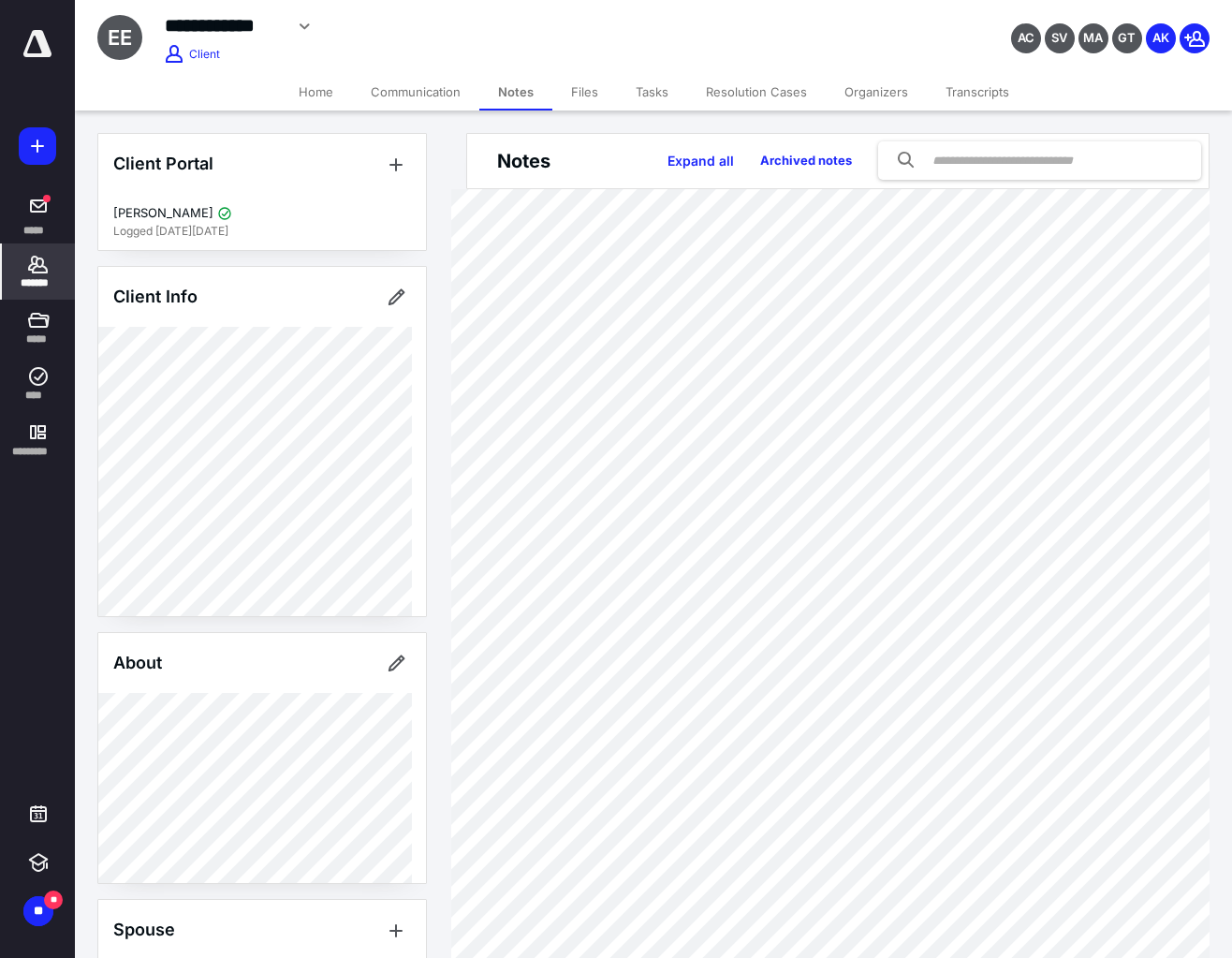 click on "Files" at bounding box center [584, 92] 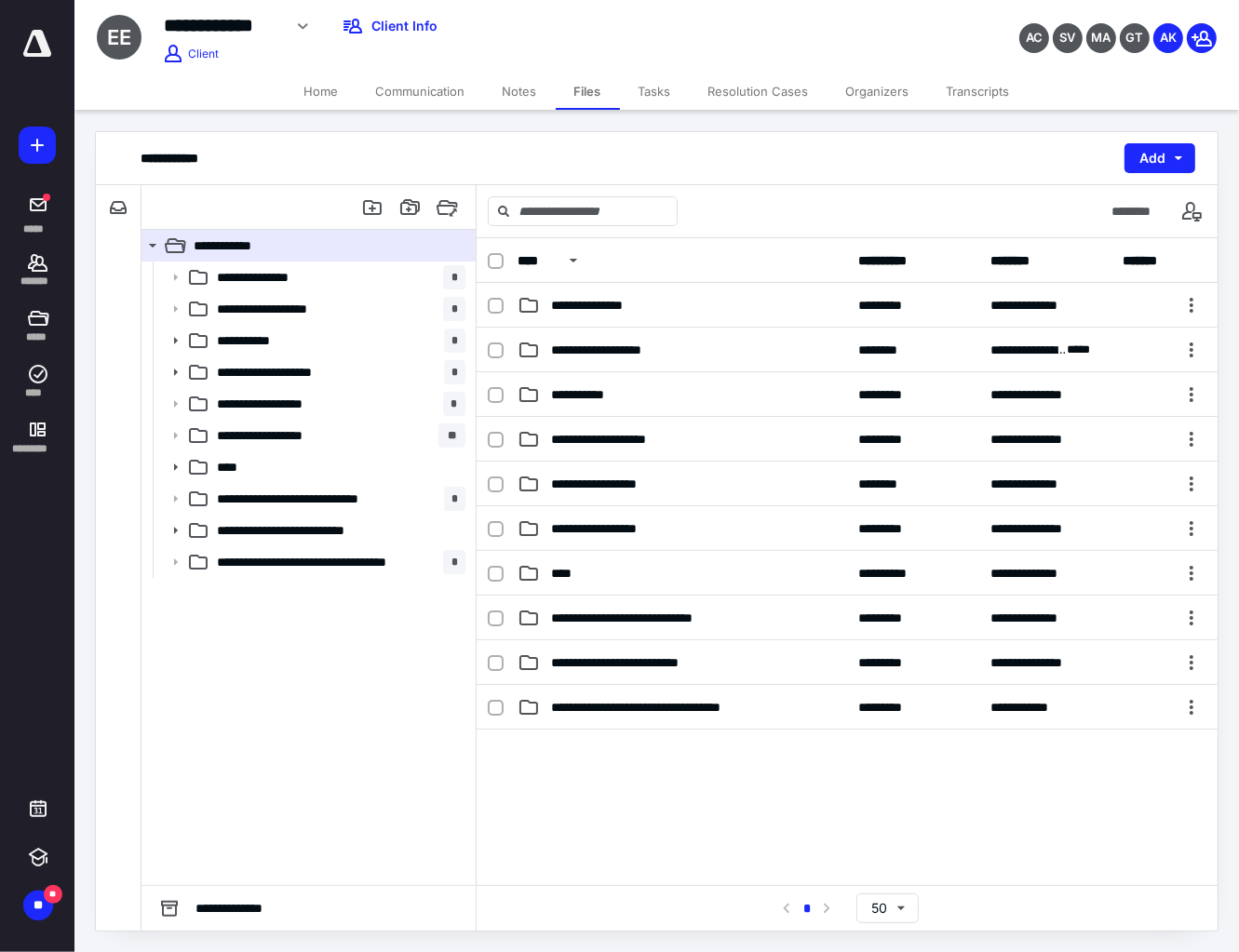 click on "Resolution Cases" at bounding box center (759, 91) 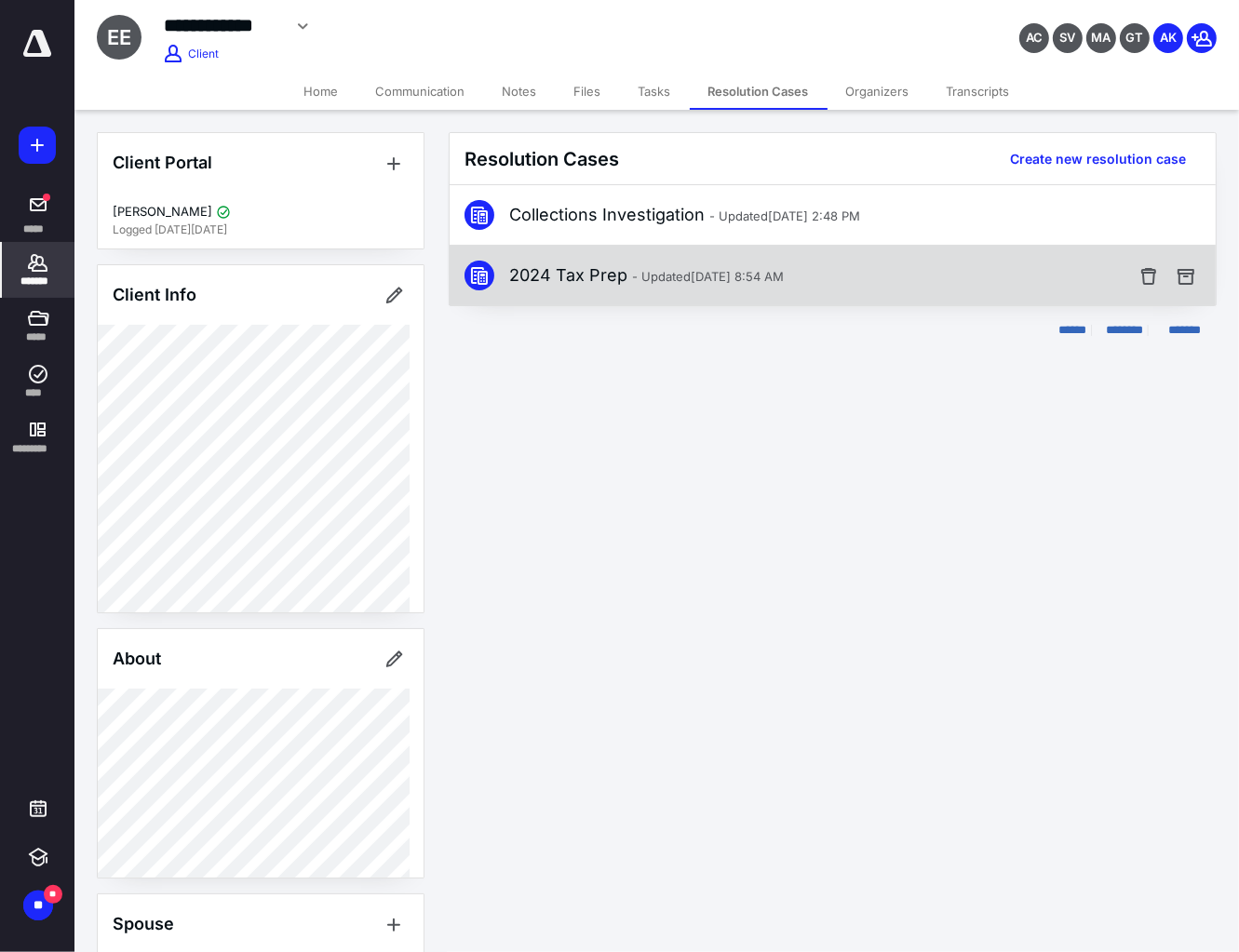 click on "2024 Tax Prep   - Updated  [DATE] 8:54 AM" at bounding box center (646, 275) 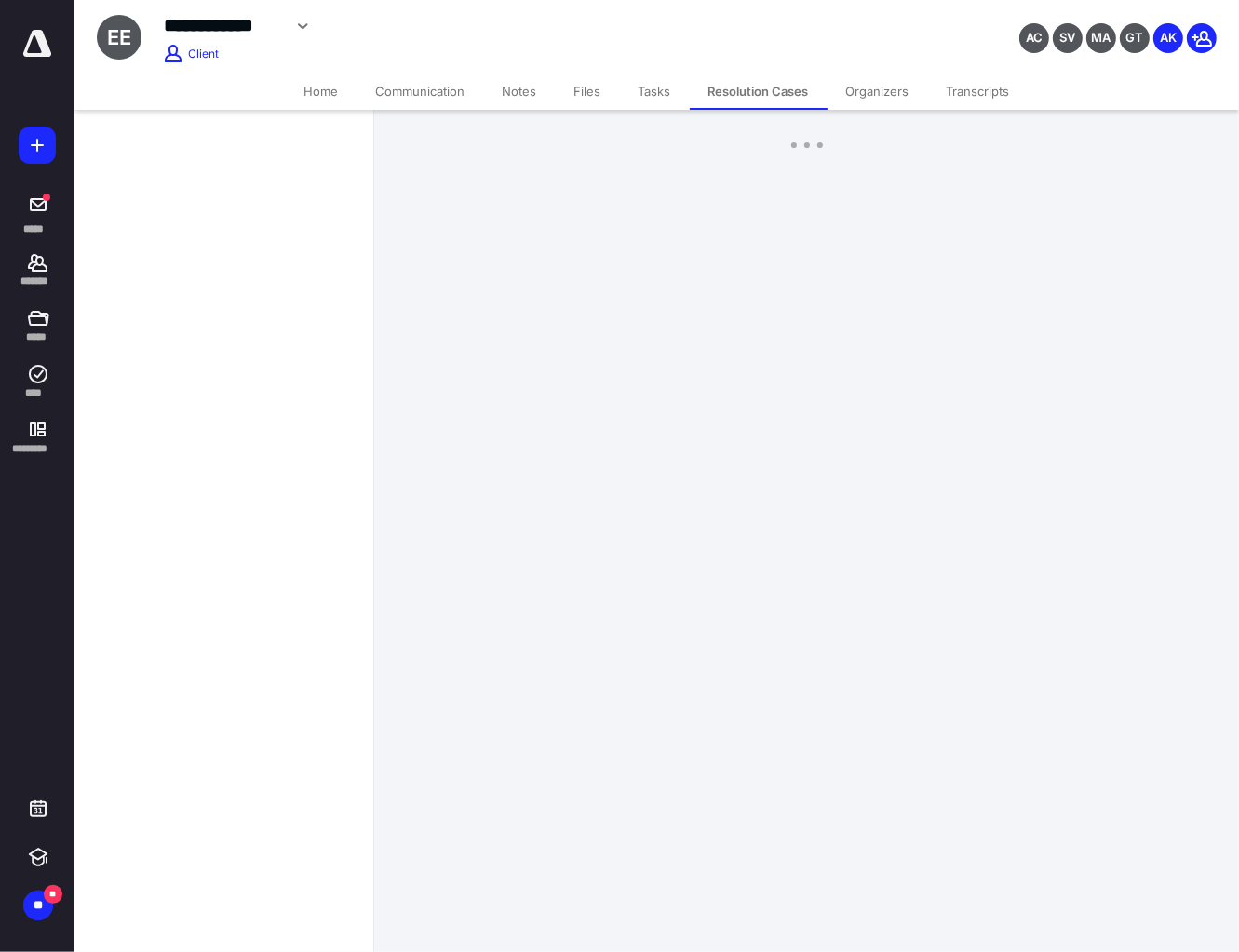 click on "**********" at bounding box center [619, 476] 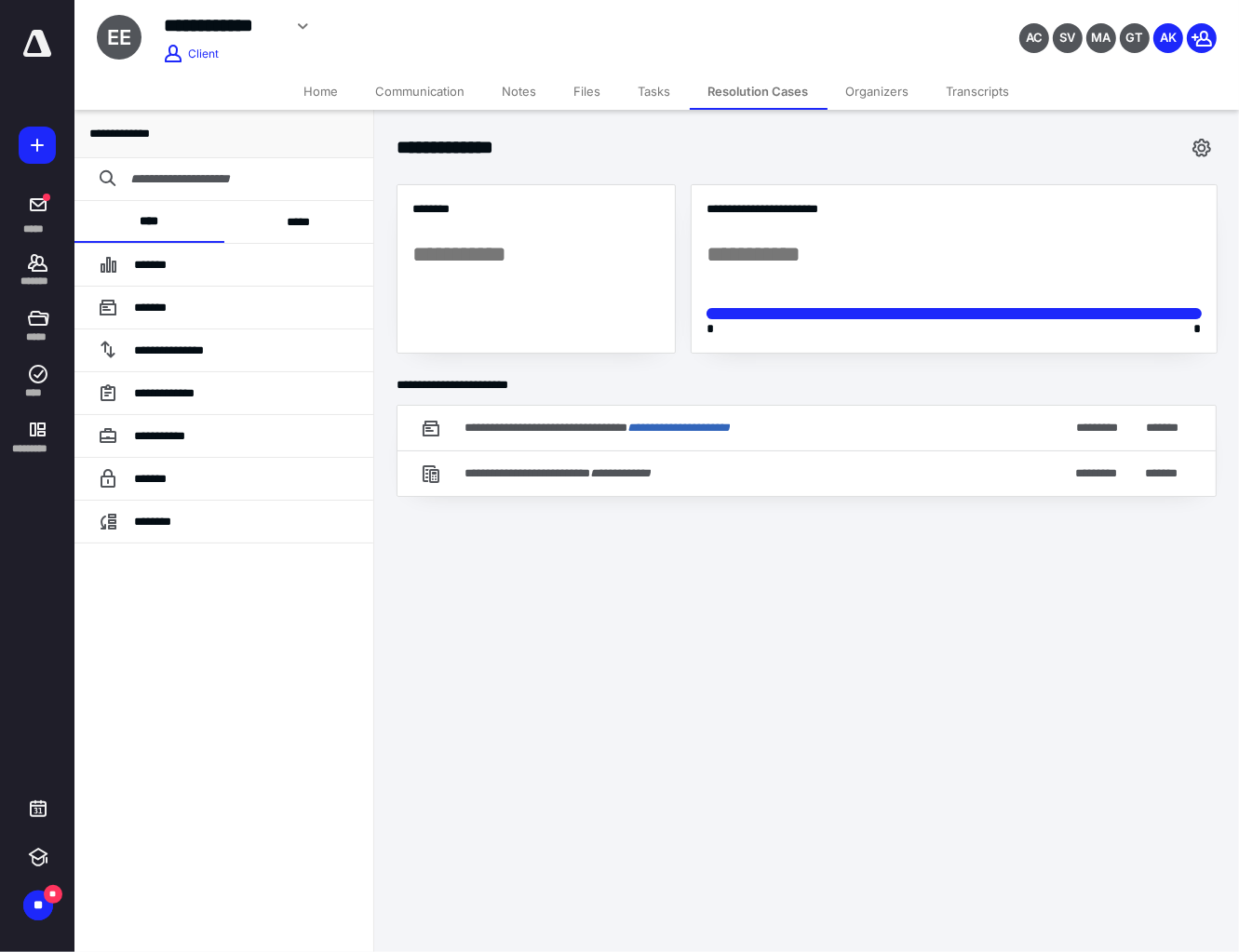 click on "Resolution Cases" at bounding box center [759, 91] 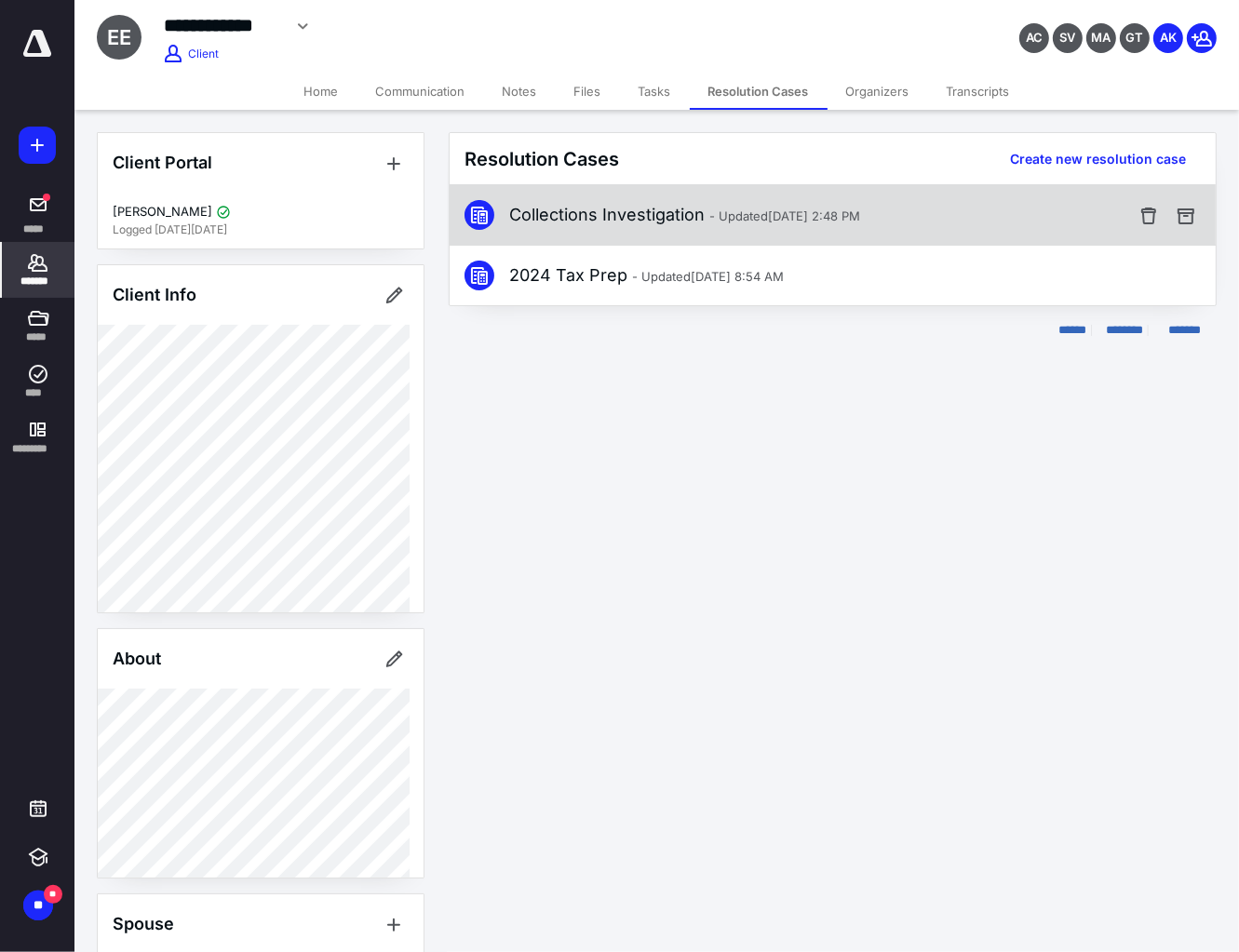 click on "Collections Investigation   - Updated  [DATE] 2:48 PM" at bounding box center [684, 215] 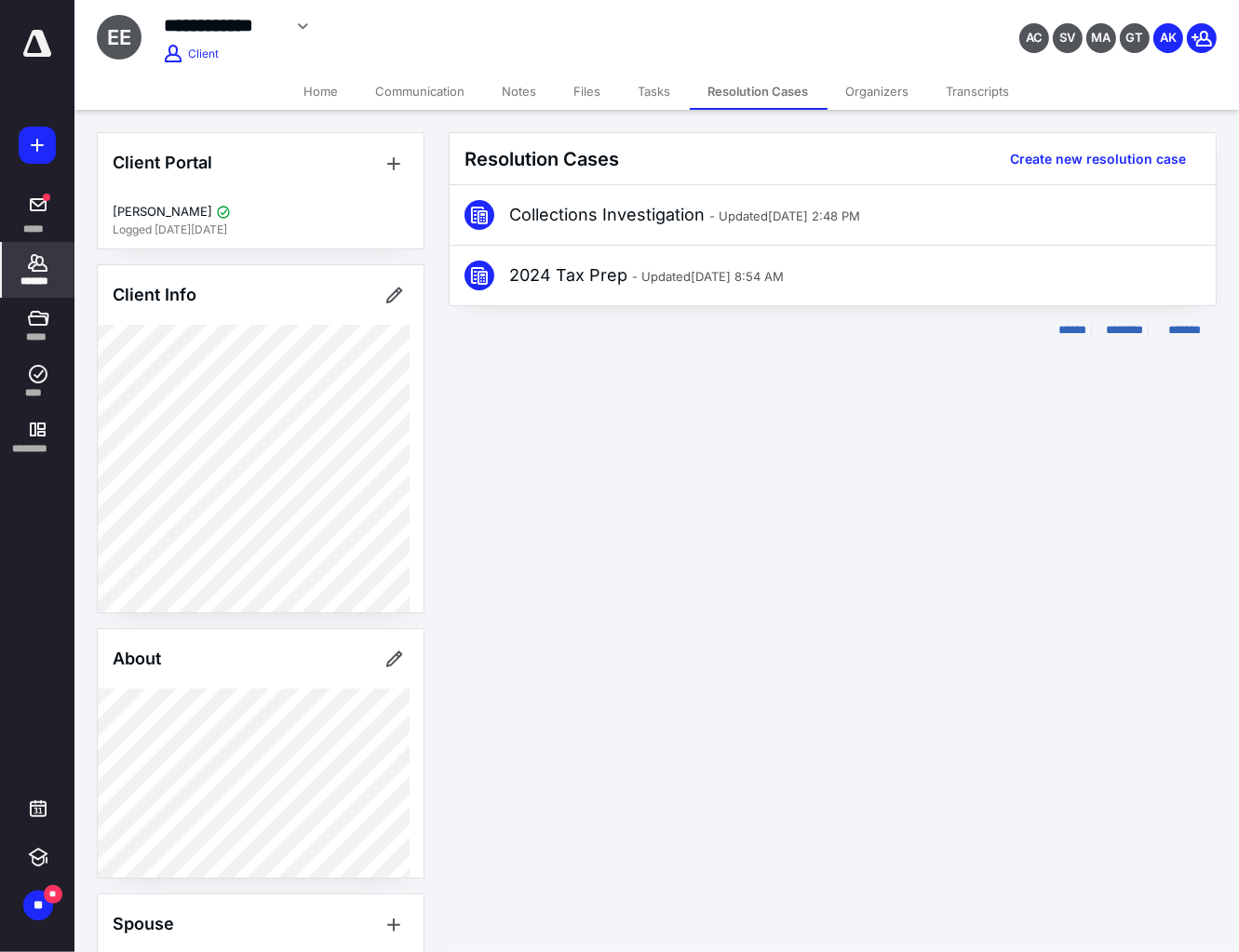 click on "**********" at bounding box center [619, 476] 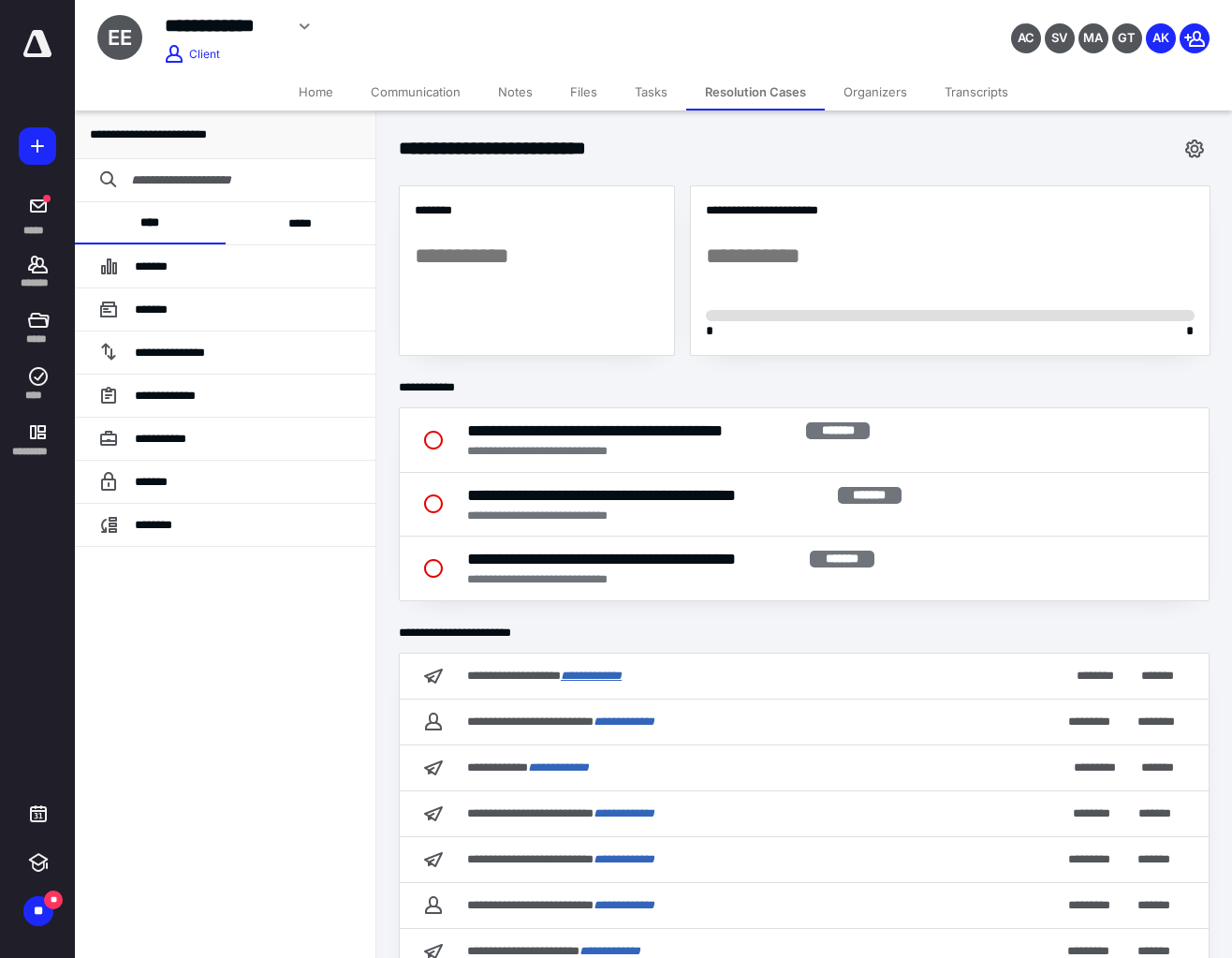 click on "**********" at bounding box center (591, 675) 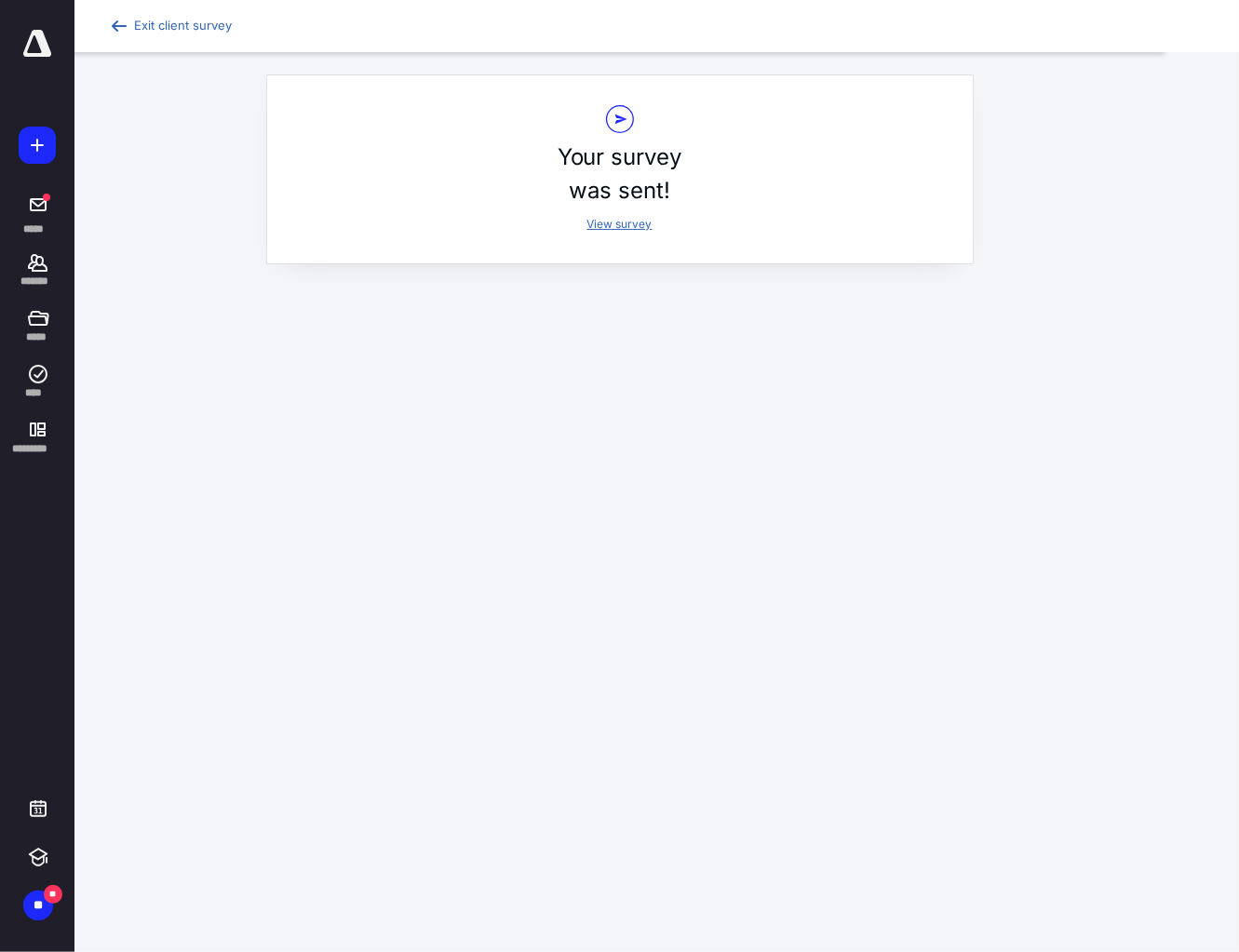 click on "View survey" at bounding box center [620, 223] 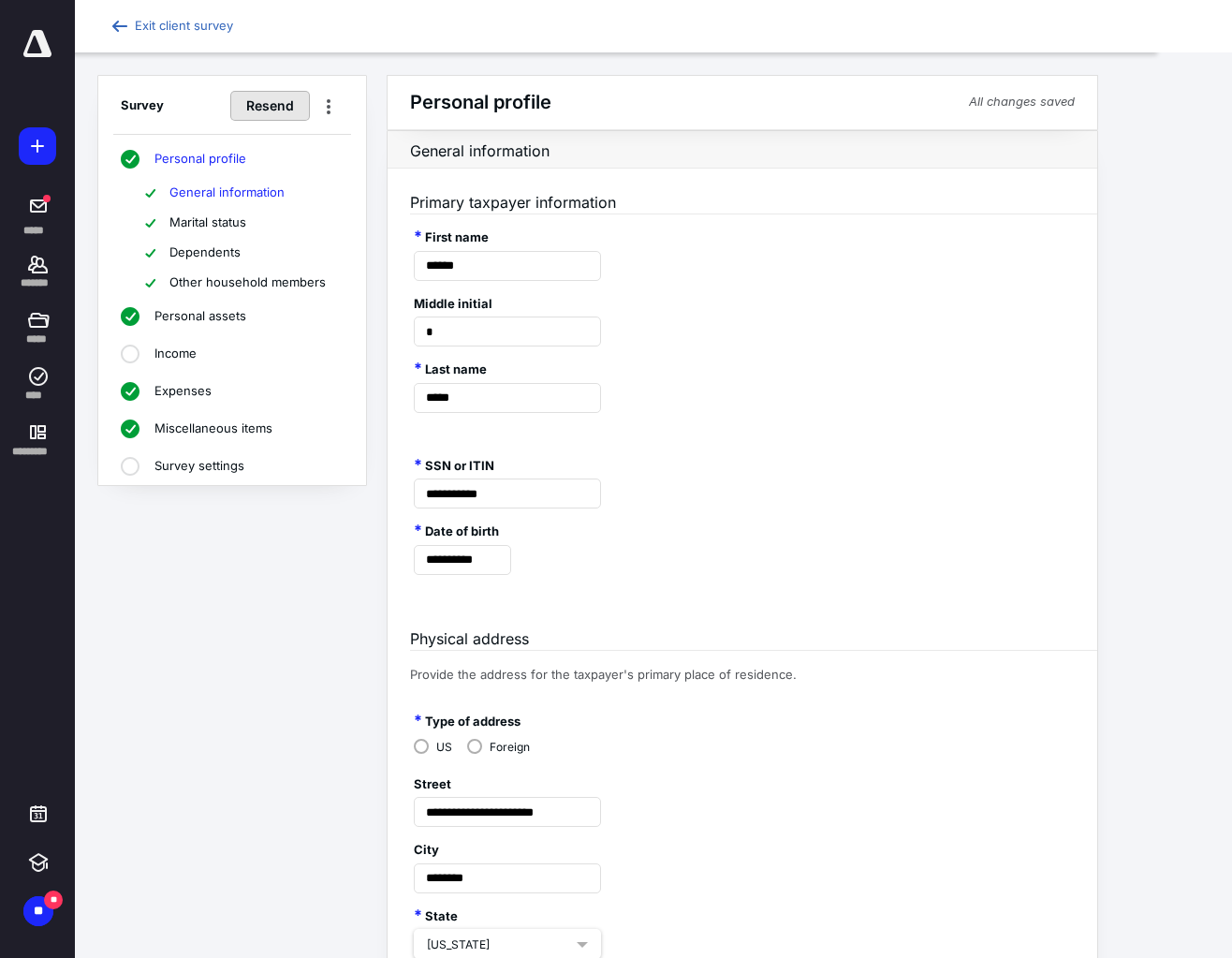 click on "Resend" at bounding box center (270, 106) 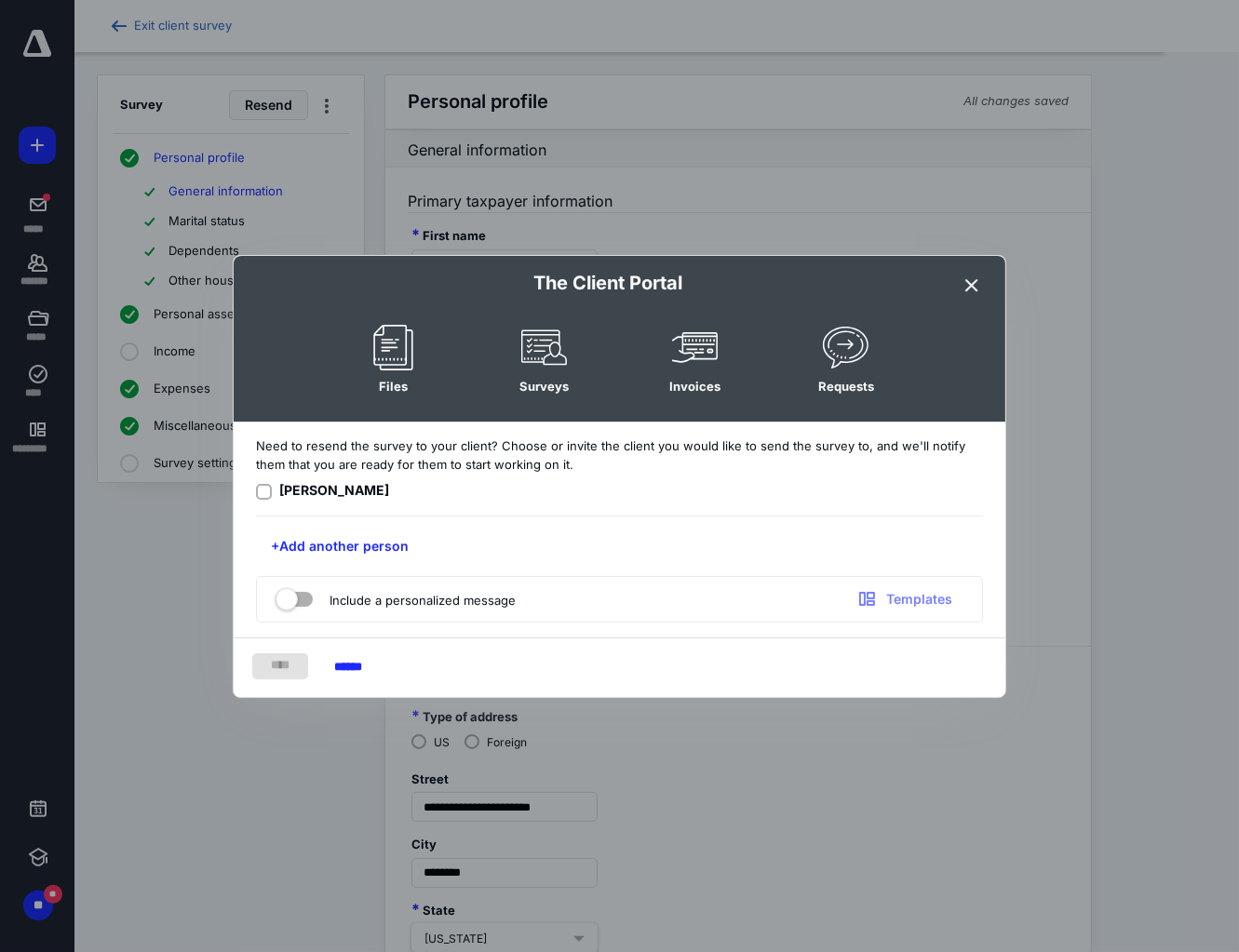 click 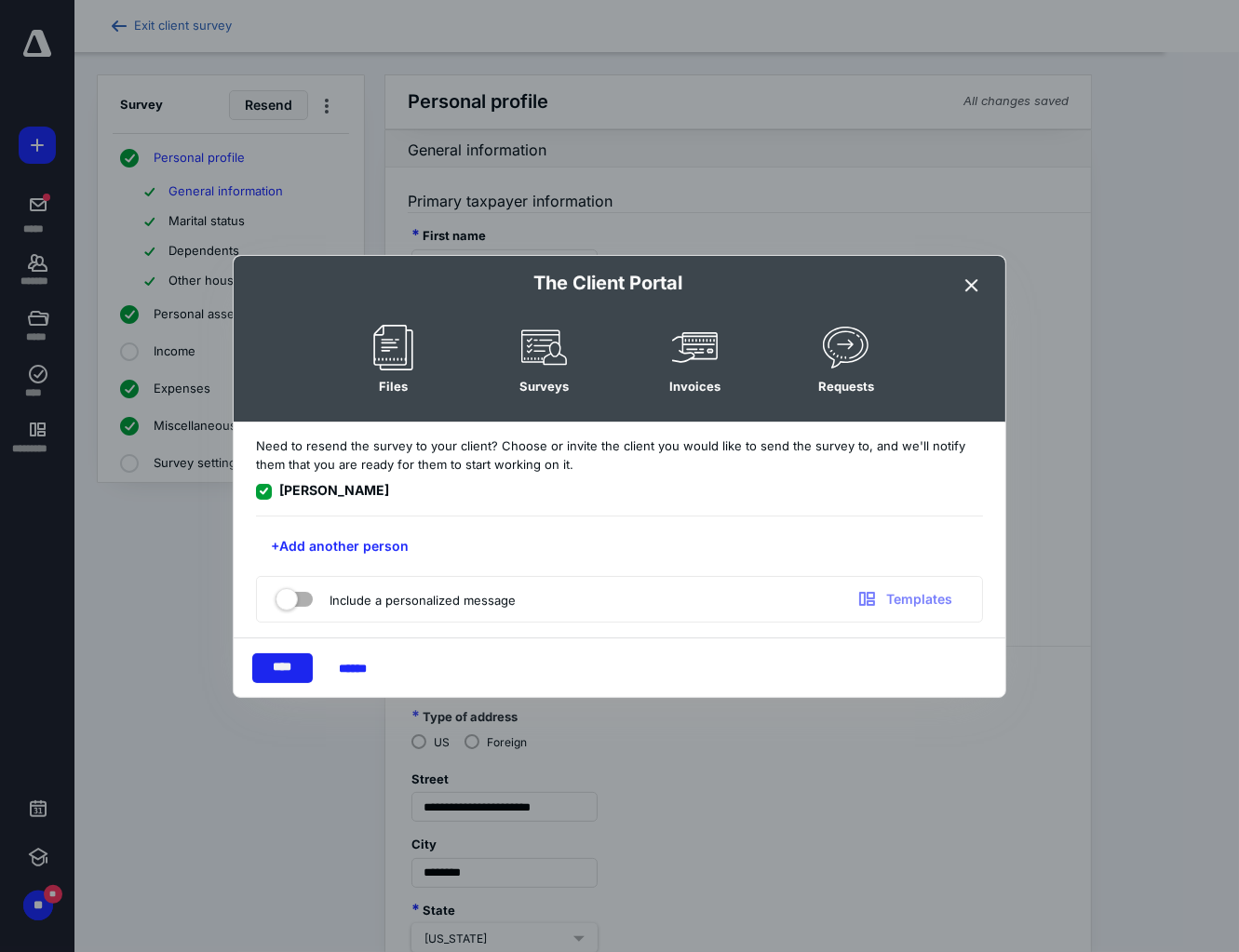 click on "****" at bounding box center (282, 668) 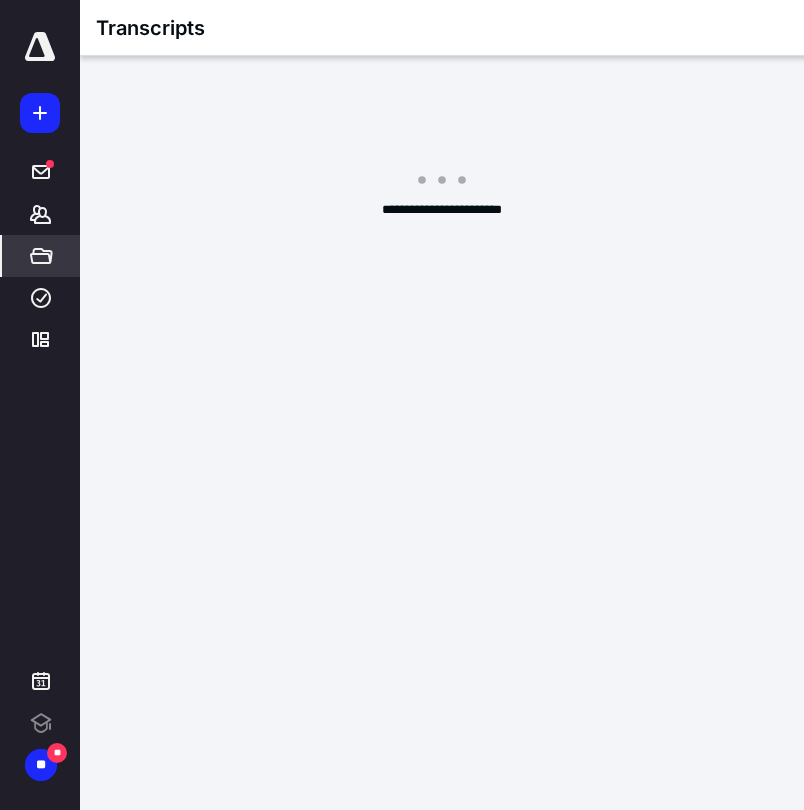 scroll, scrollTop: 0, scrollLeft: 0, axis: both 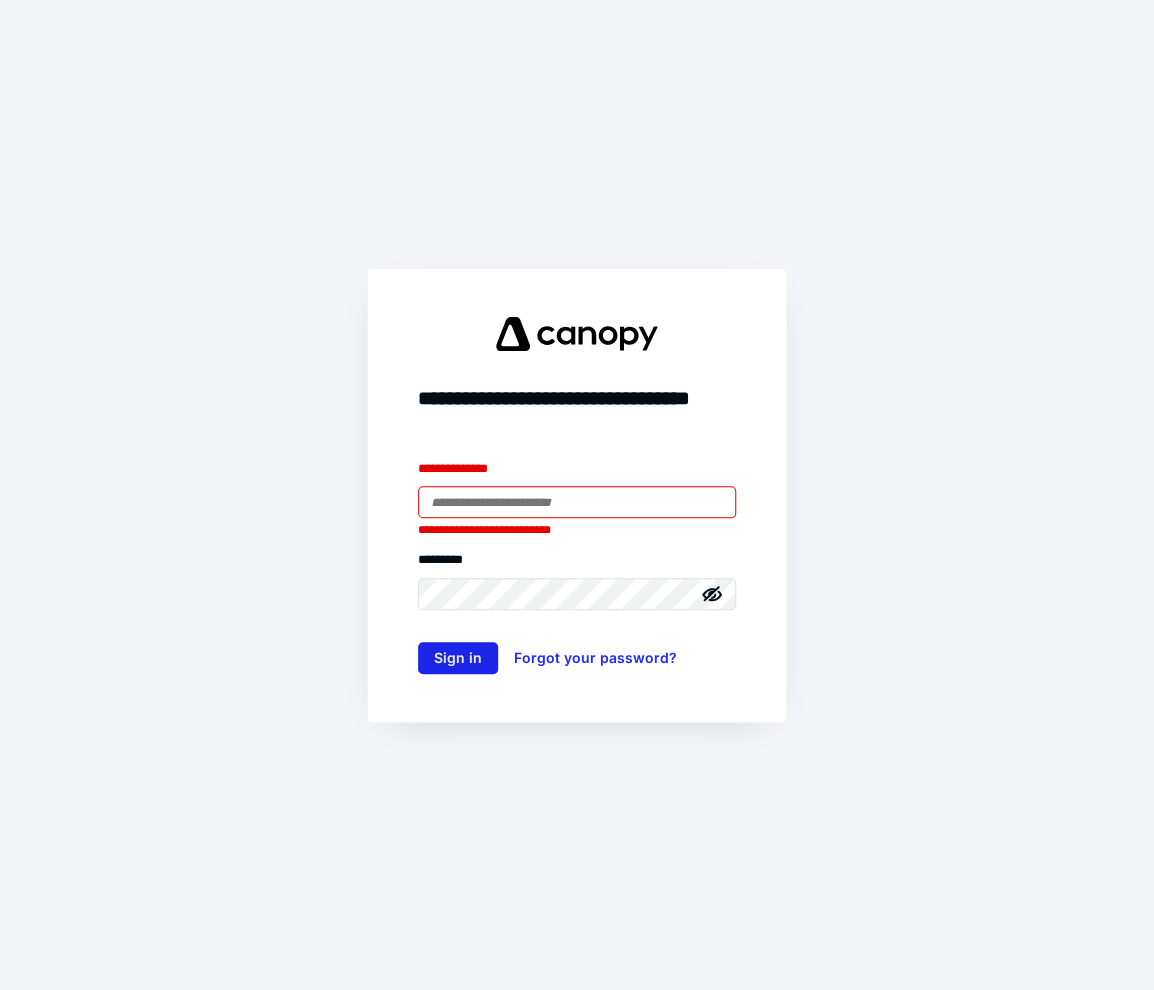 type on "**********" 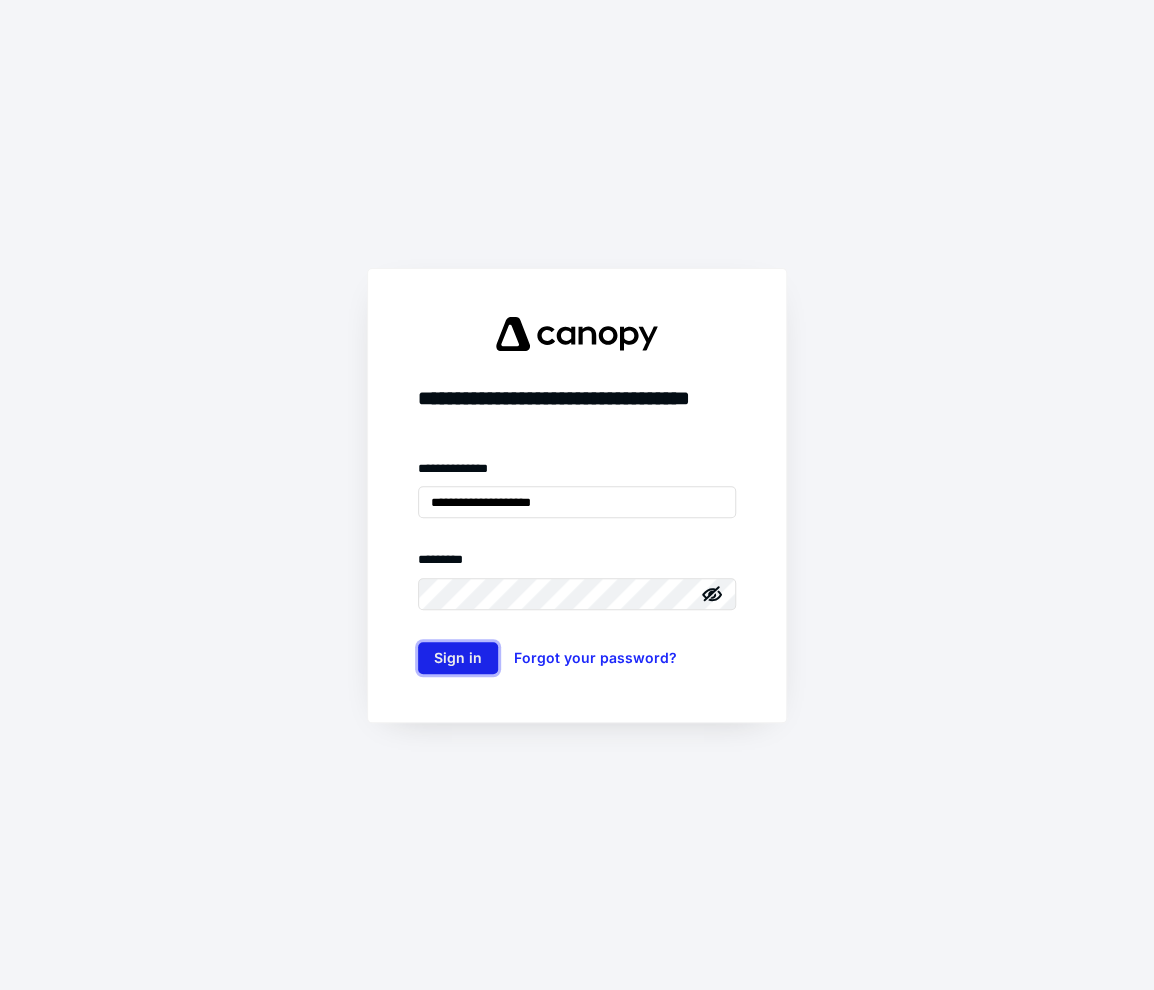 click on "Sign in" at bounding box center [458, 658] 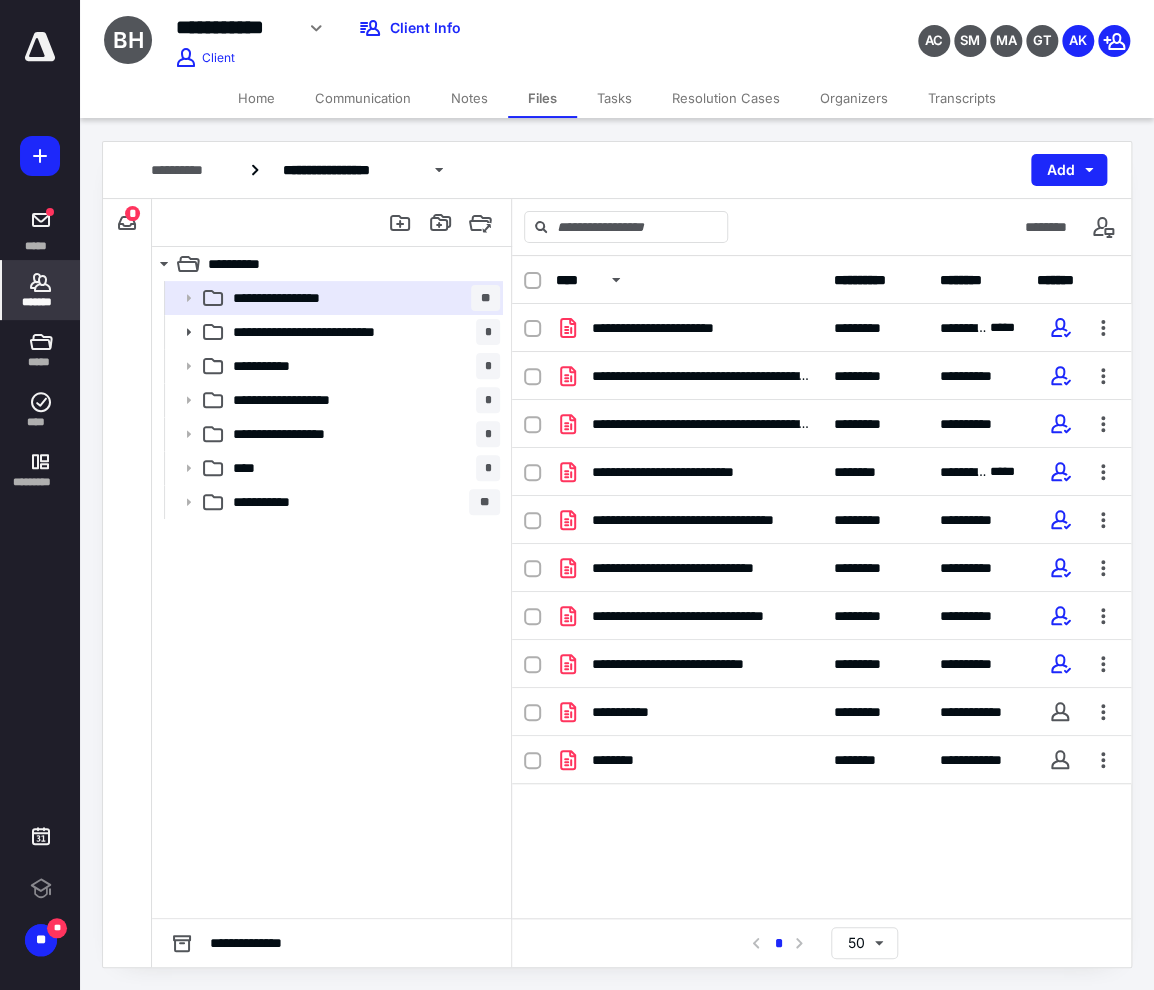 click 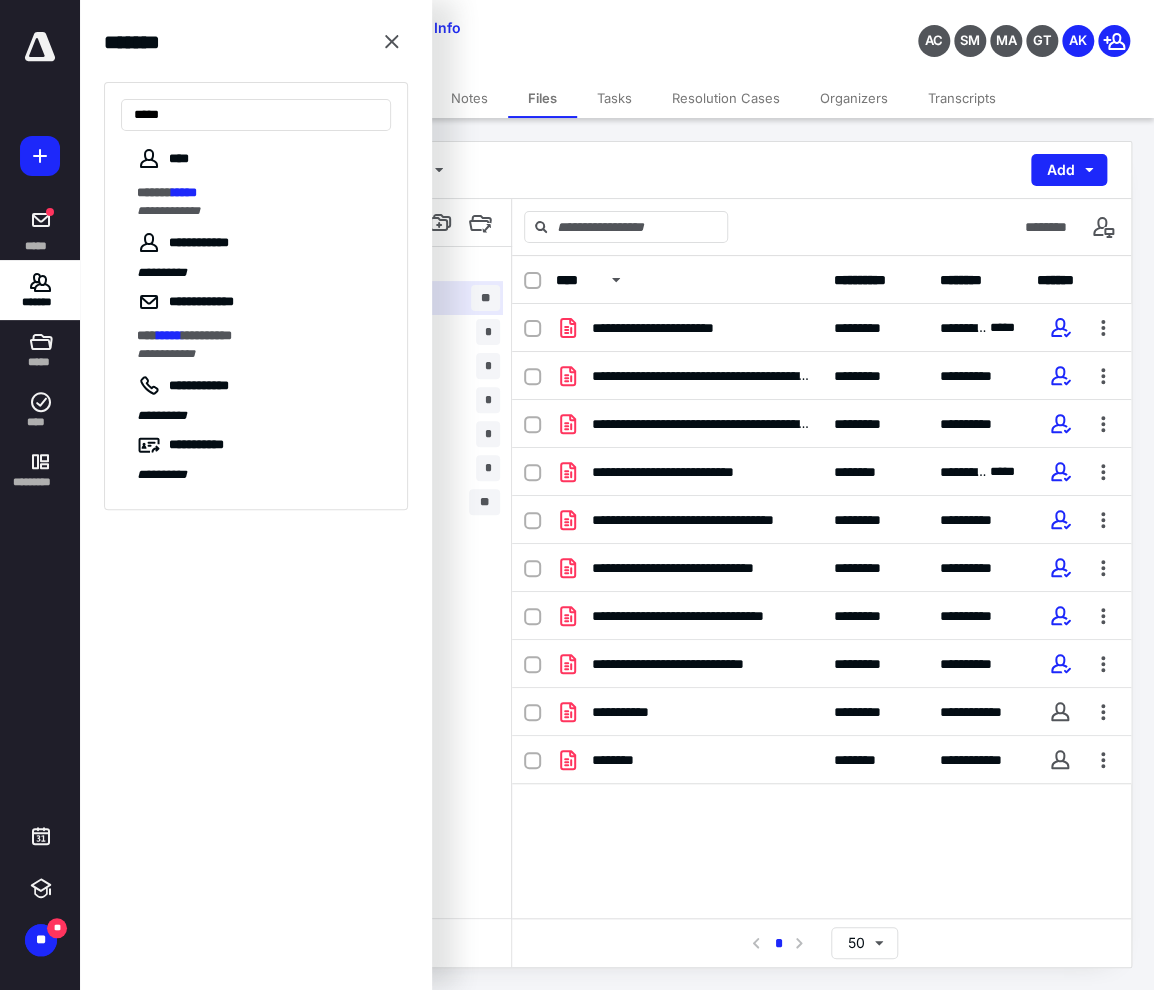 type on "*****" 